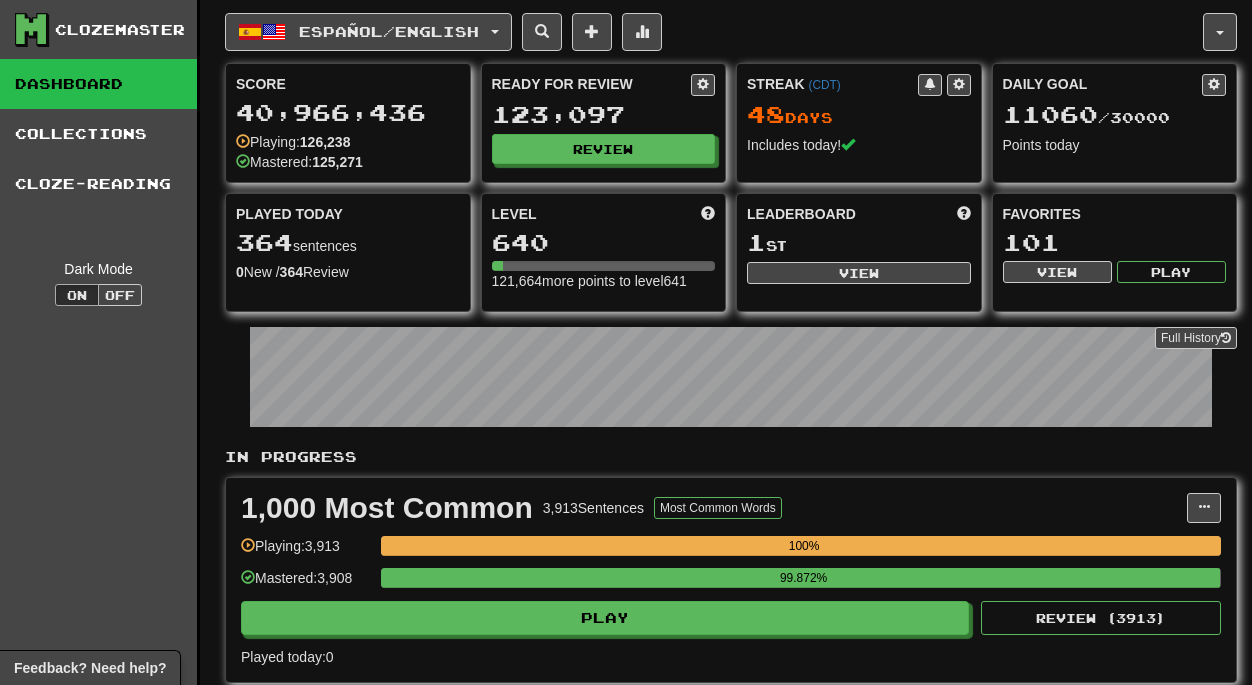 scroll, scrollTop: 0, scrollLeft: 0, axis: both 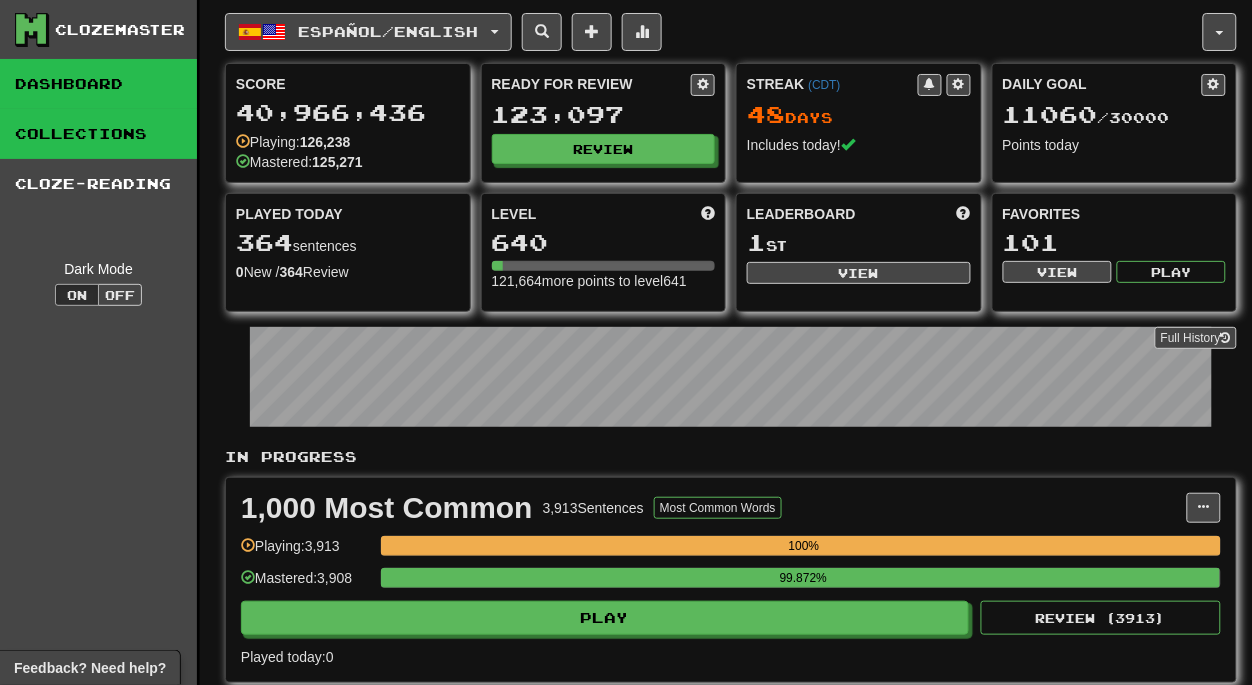click on "Collections" at bounding box center (98, 134) 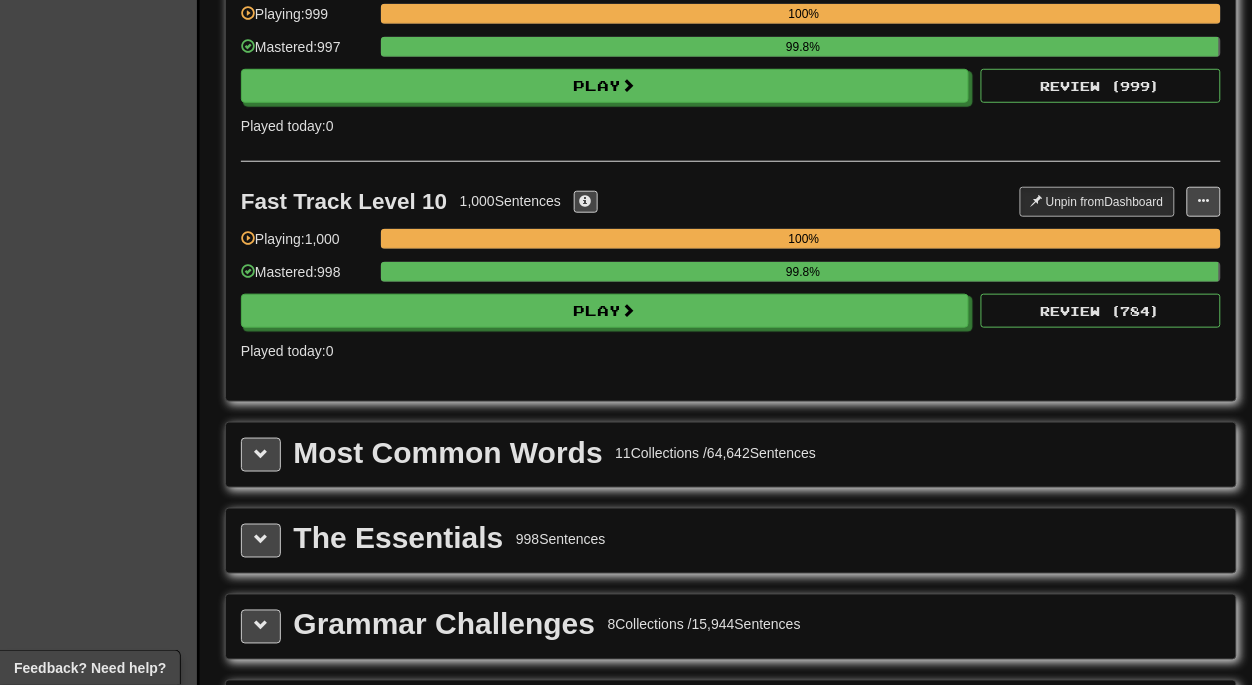 scroll, scrollTop: 2043, scrollLeft: 0, axis: vertical 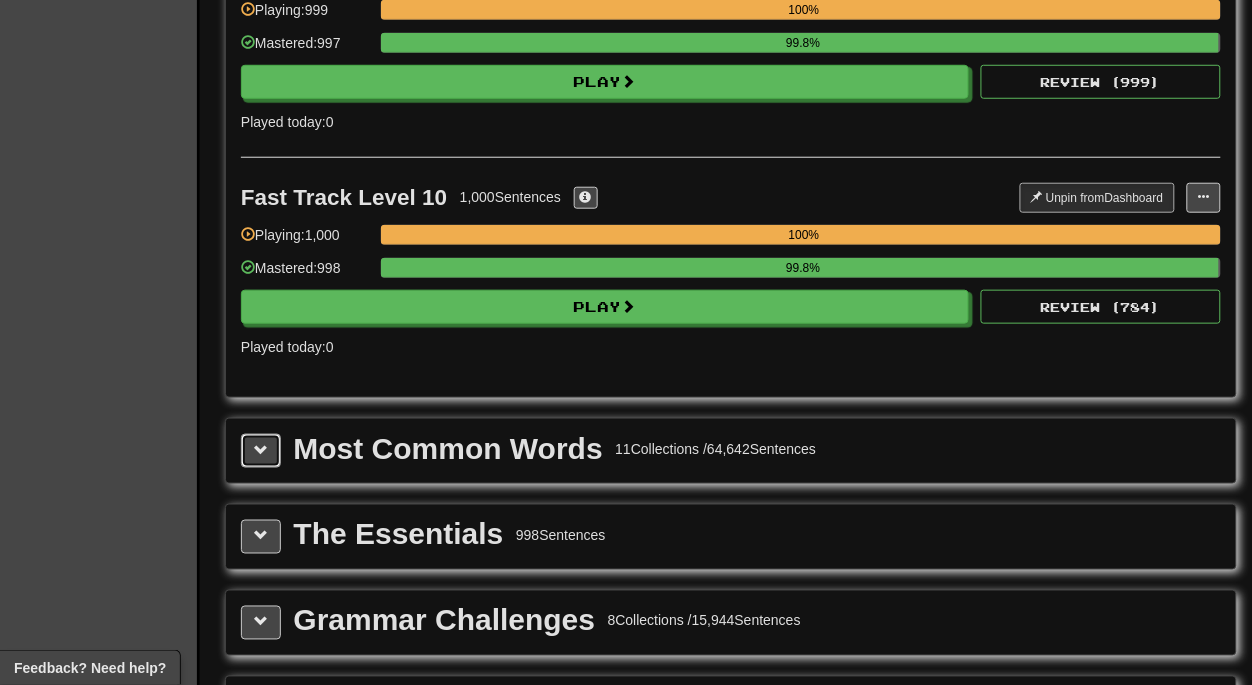click at bounding box center [261, 450] 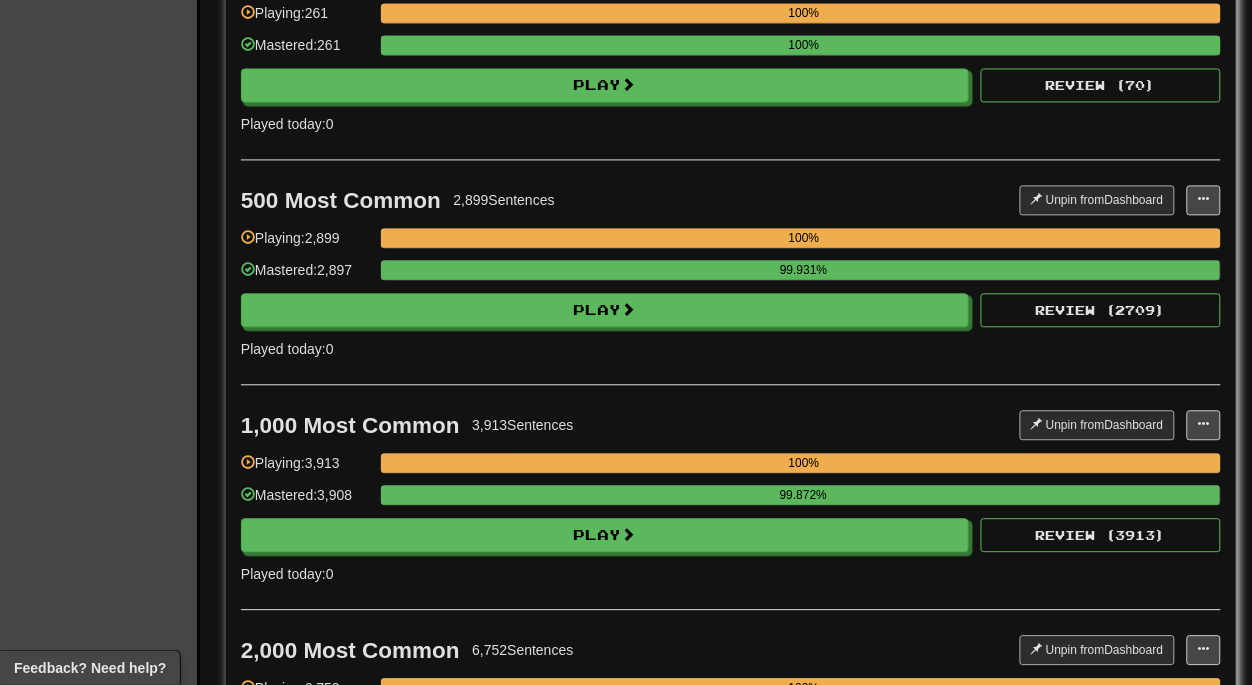 scroll, scrollTop: 2590, scrollLeft: 0, axis: vertical 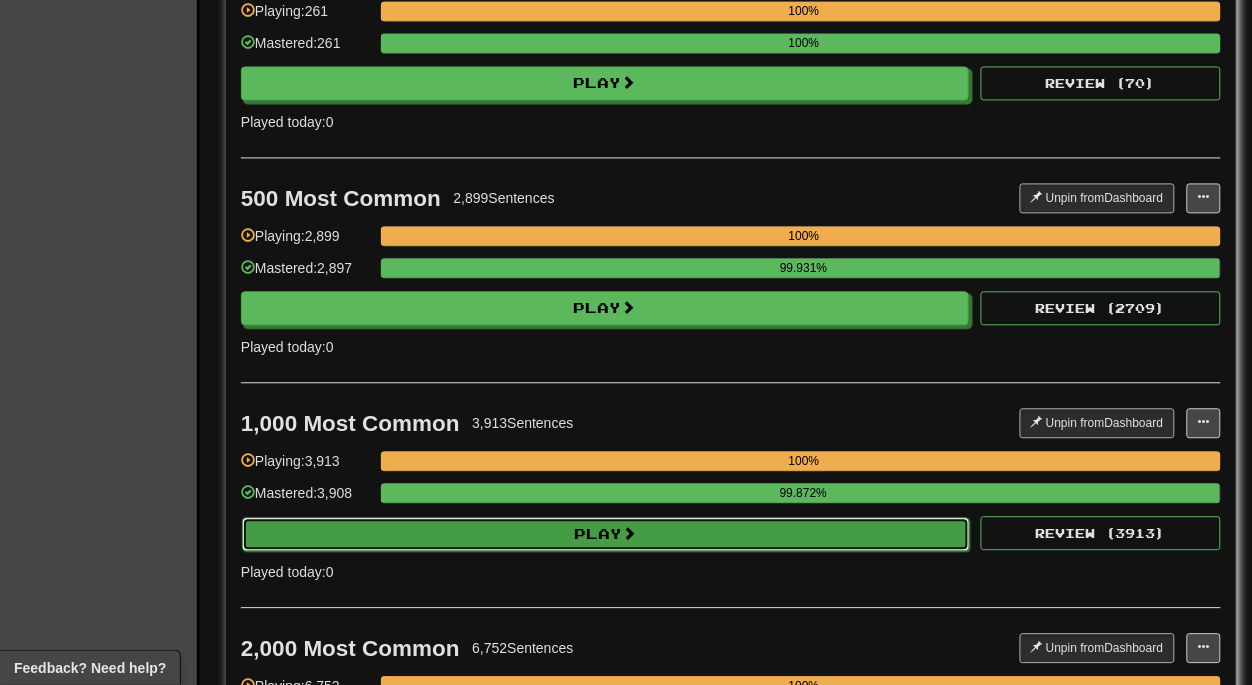 click on "Play" at bounding box center [606, 534] 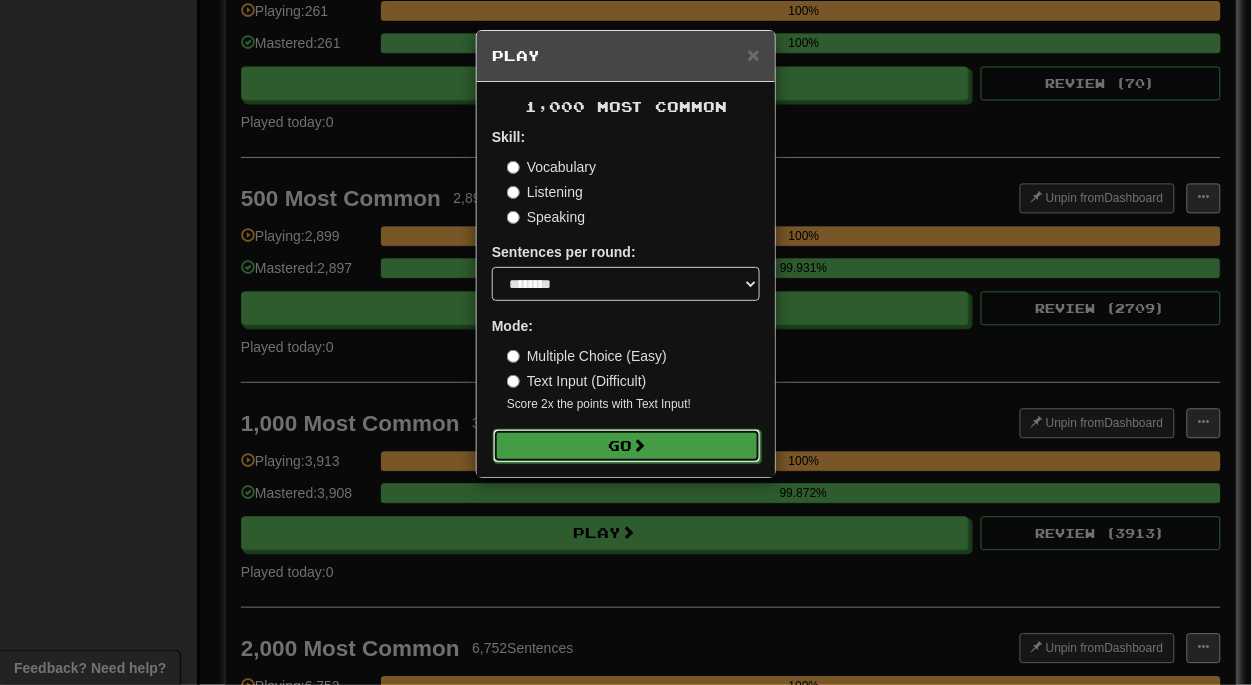 click on "Go" at bounding box center [627, 446] 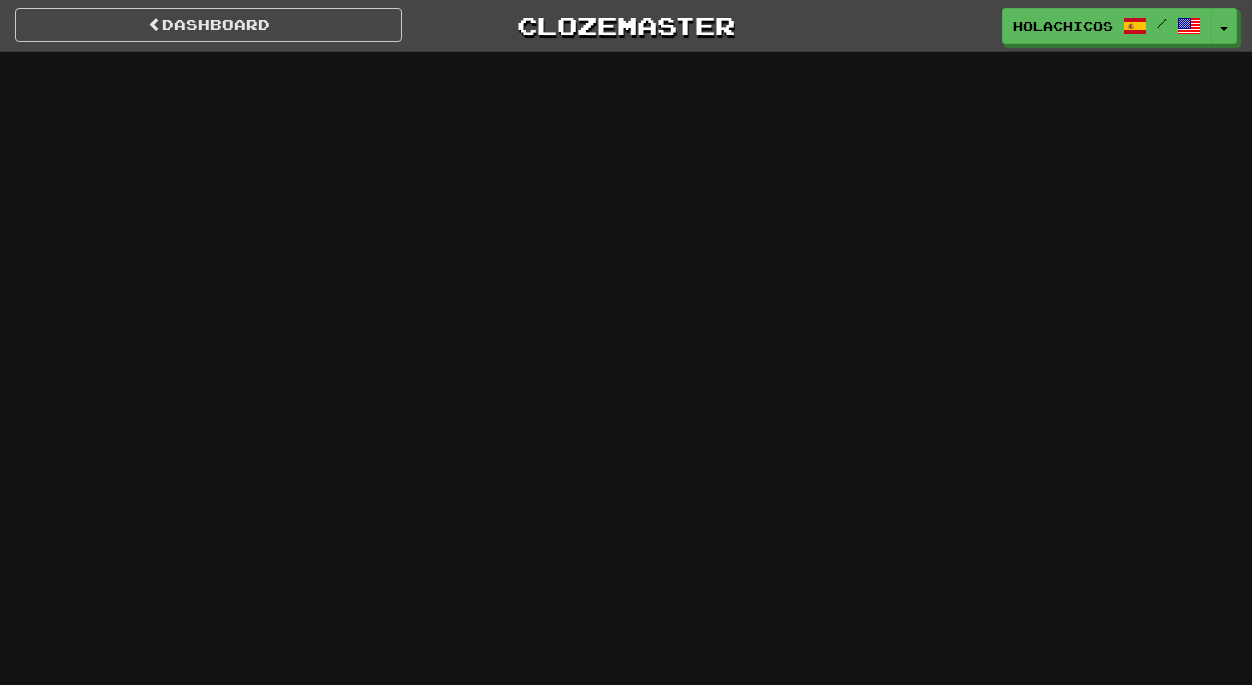 scroll, scrollTop: 0, scrollLeft: 0, axis: both 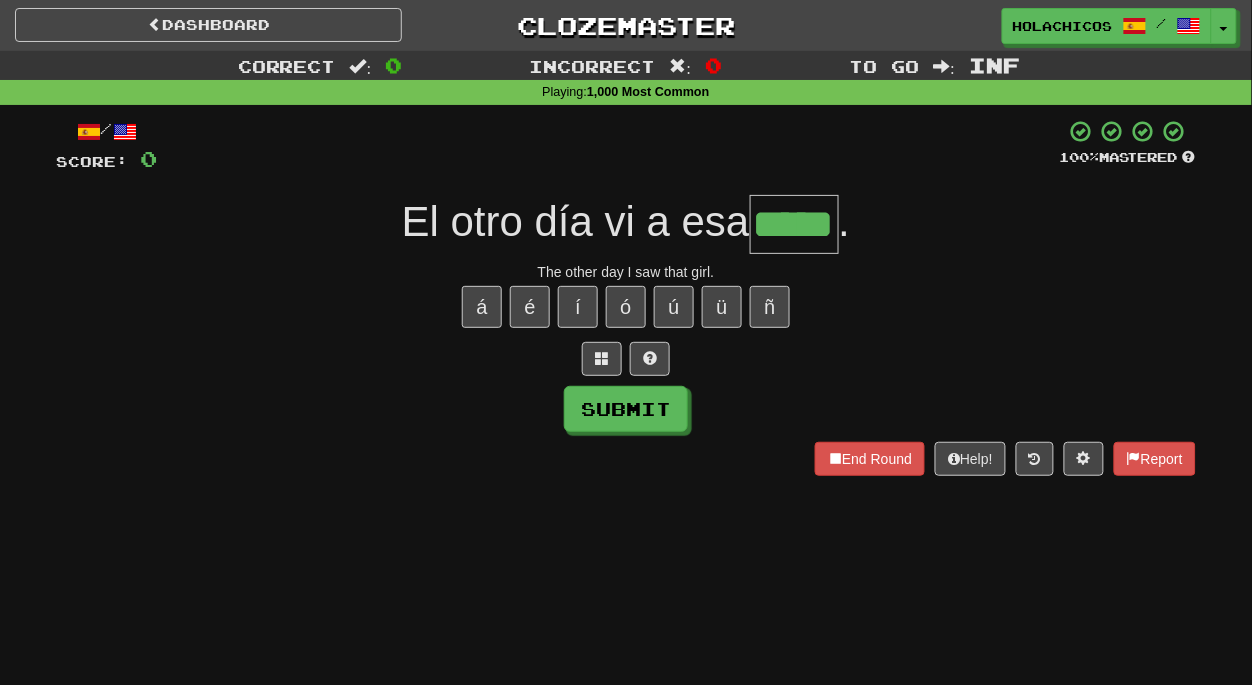 type on "****" 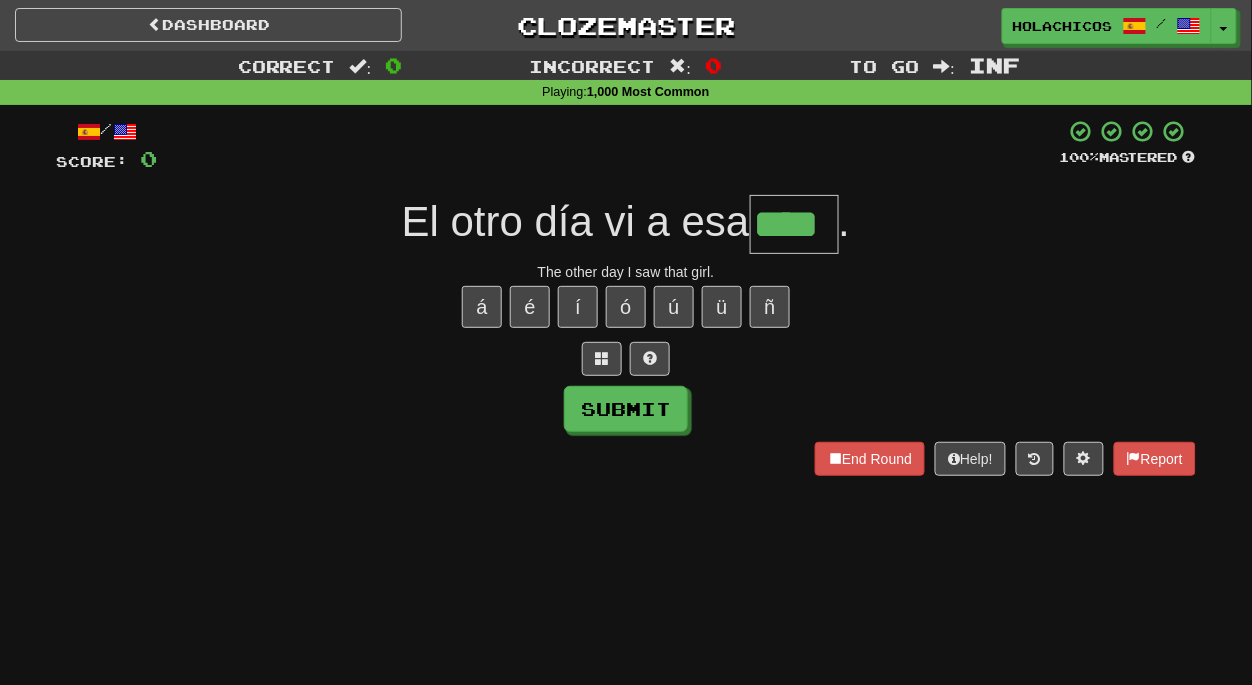 scroll, scrollTop: 0, scrollLeft: 0, axis: both 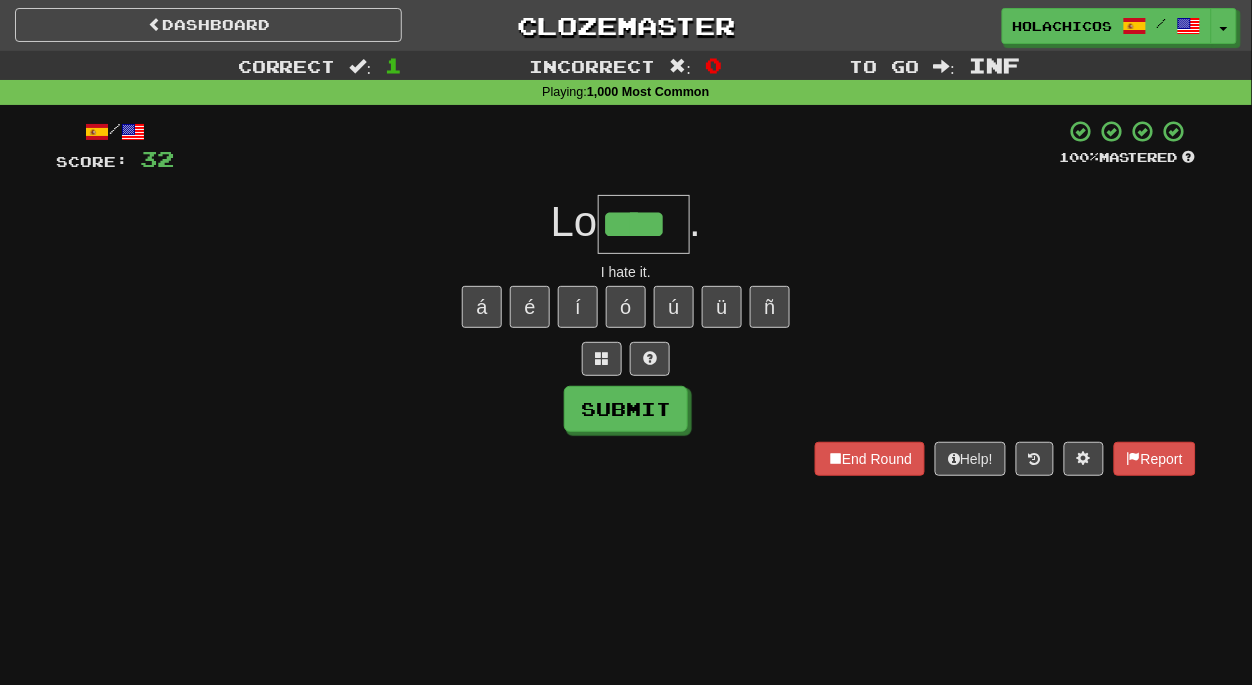 type on "****" 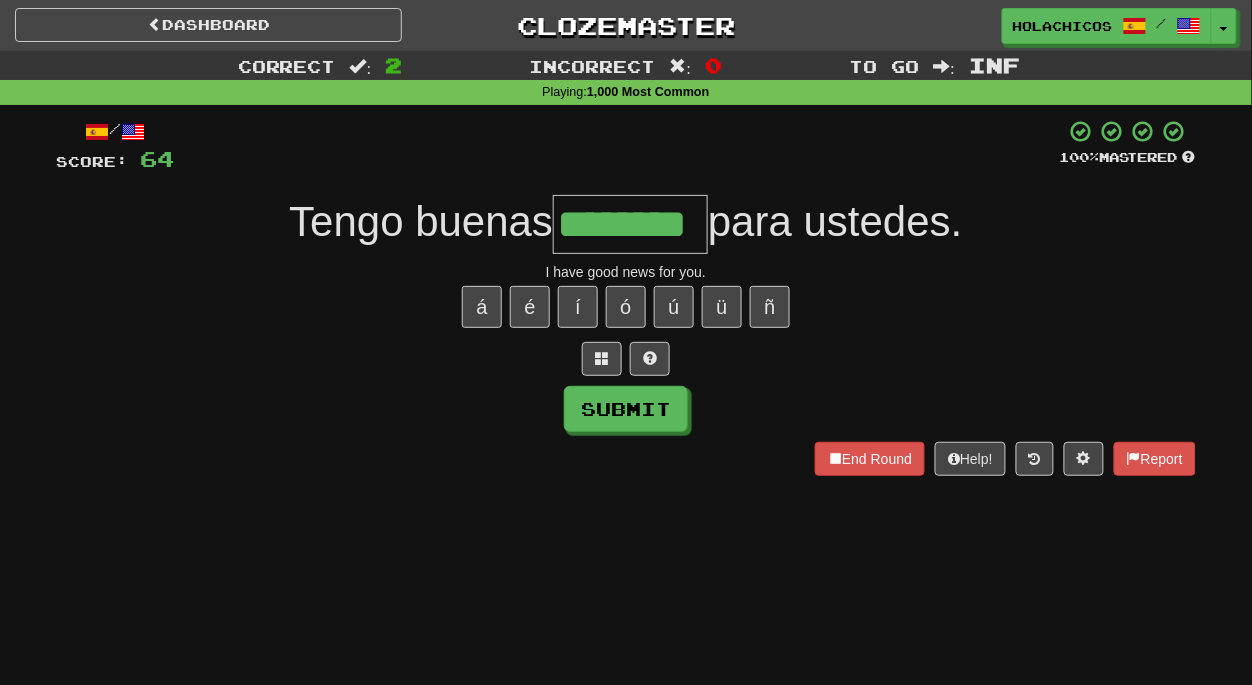 type on "********" 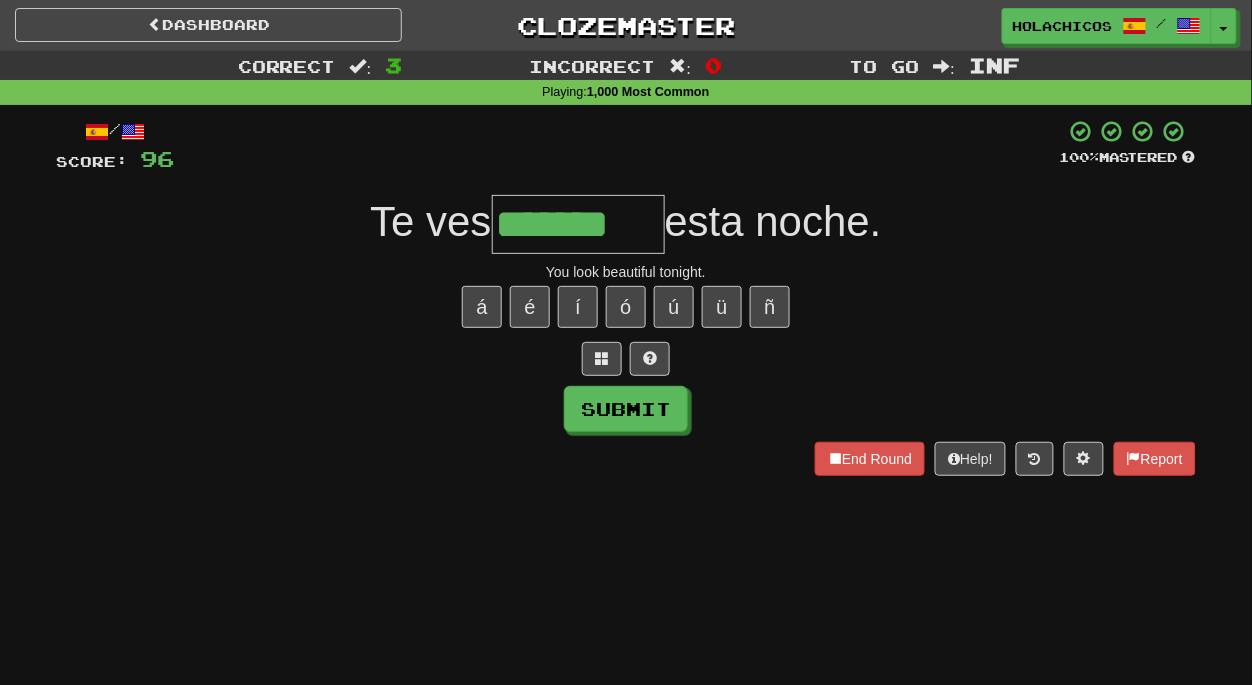type on "*******" 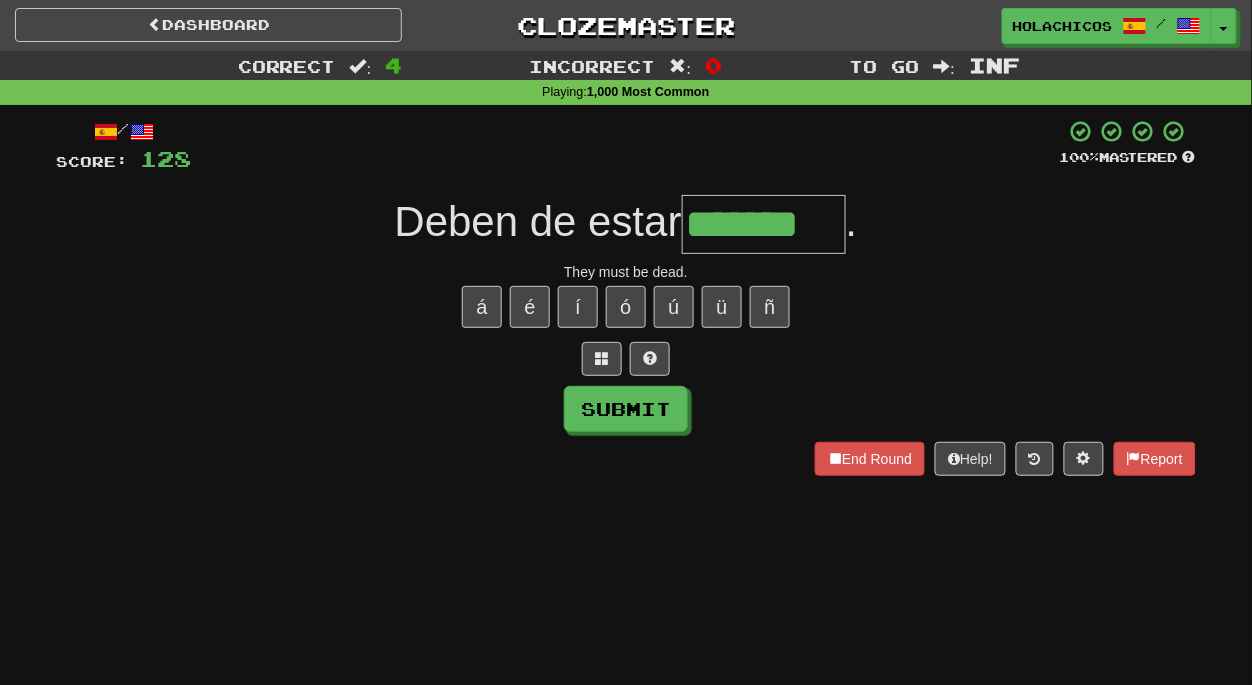 type on "*******" 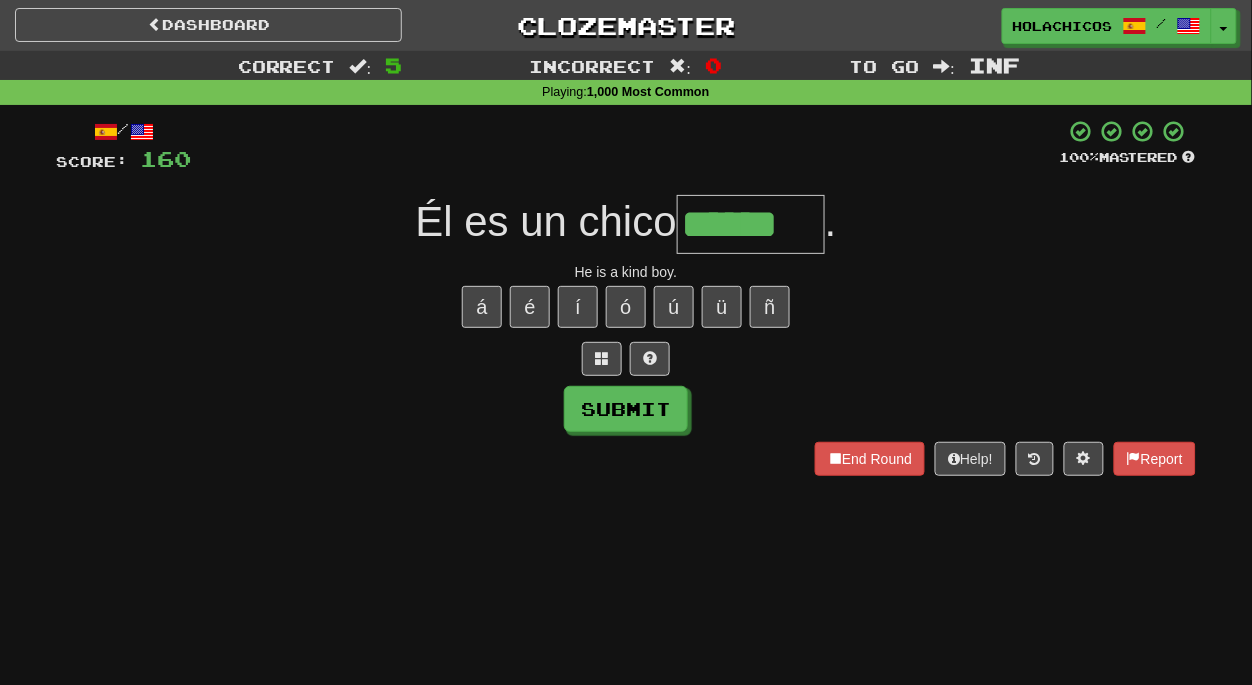 type on "******" 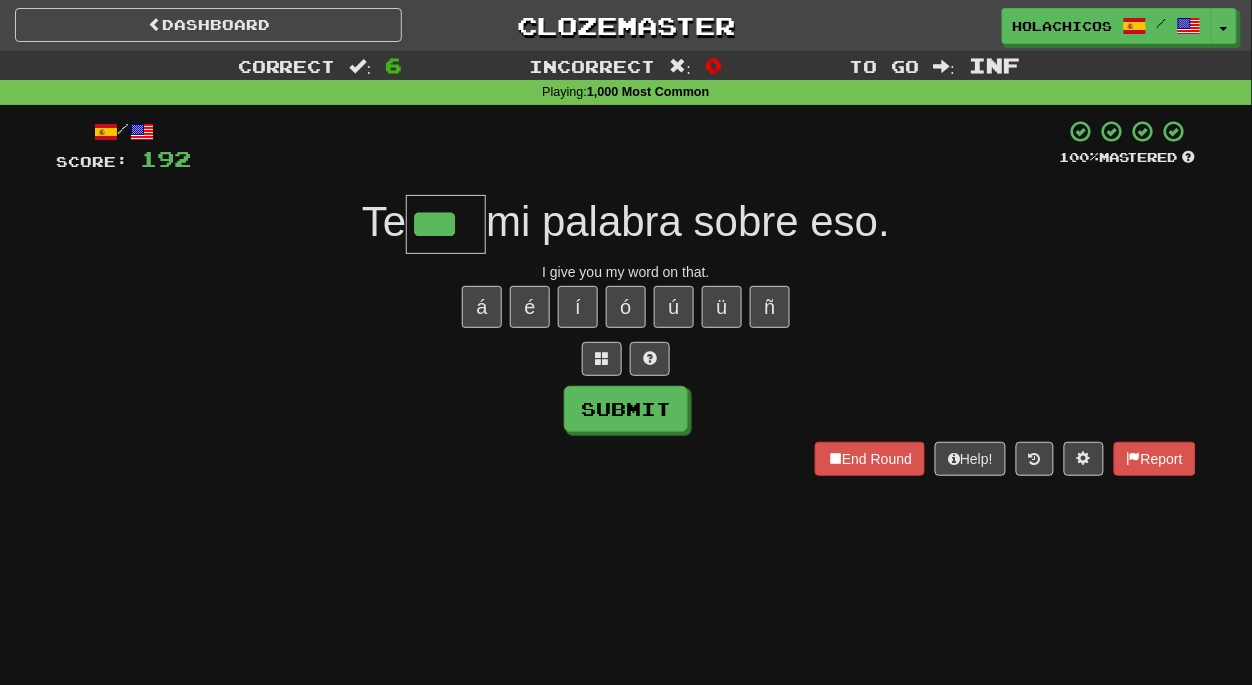 type on "***" 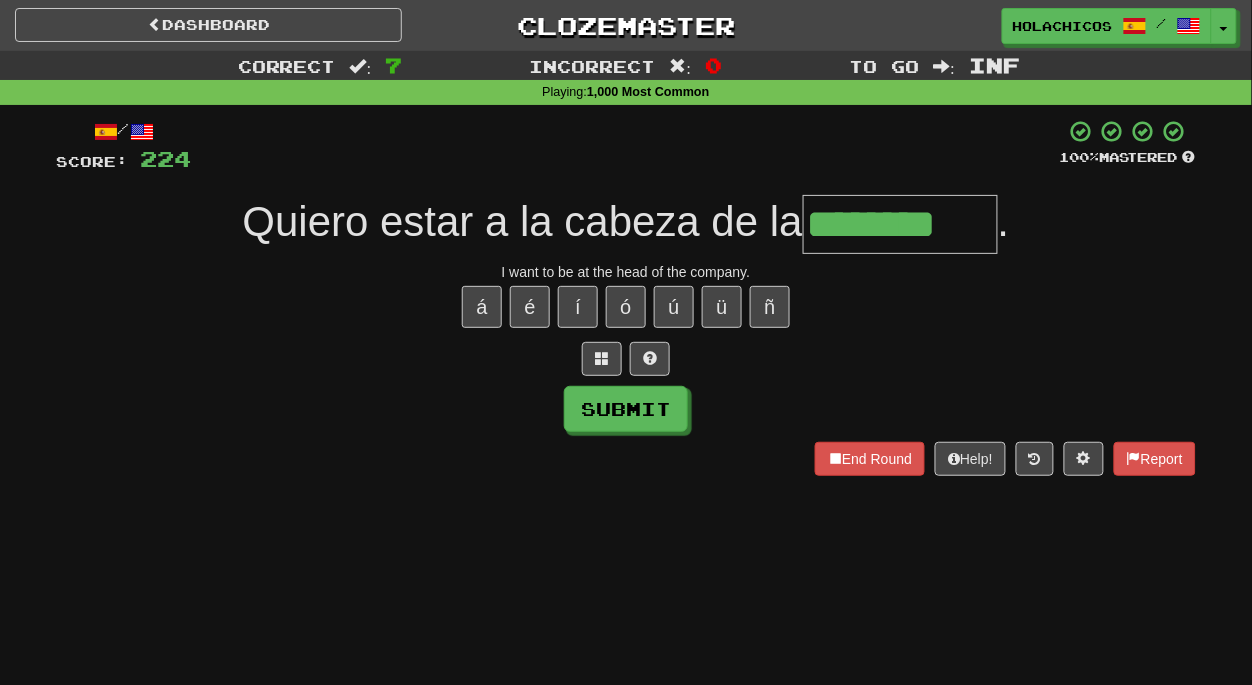 type on "********" 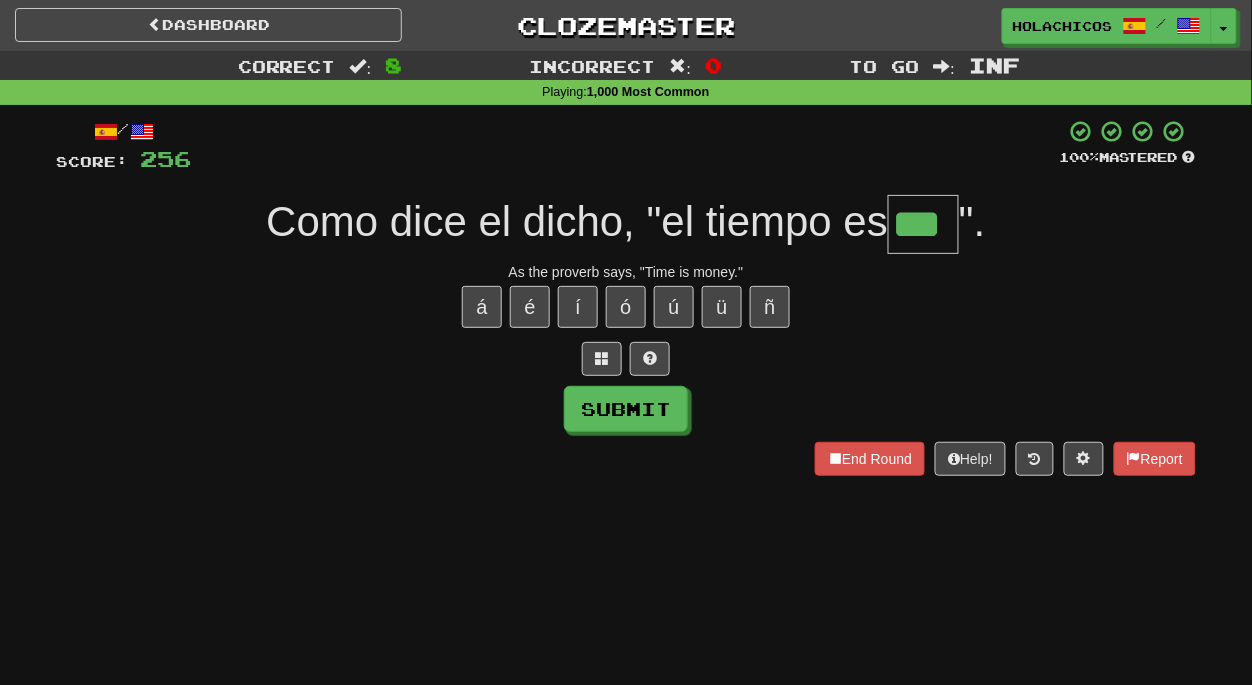 type on "***" 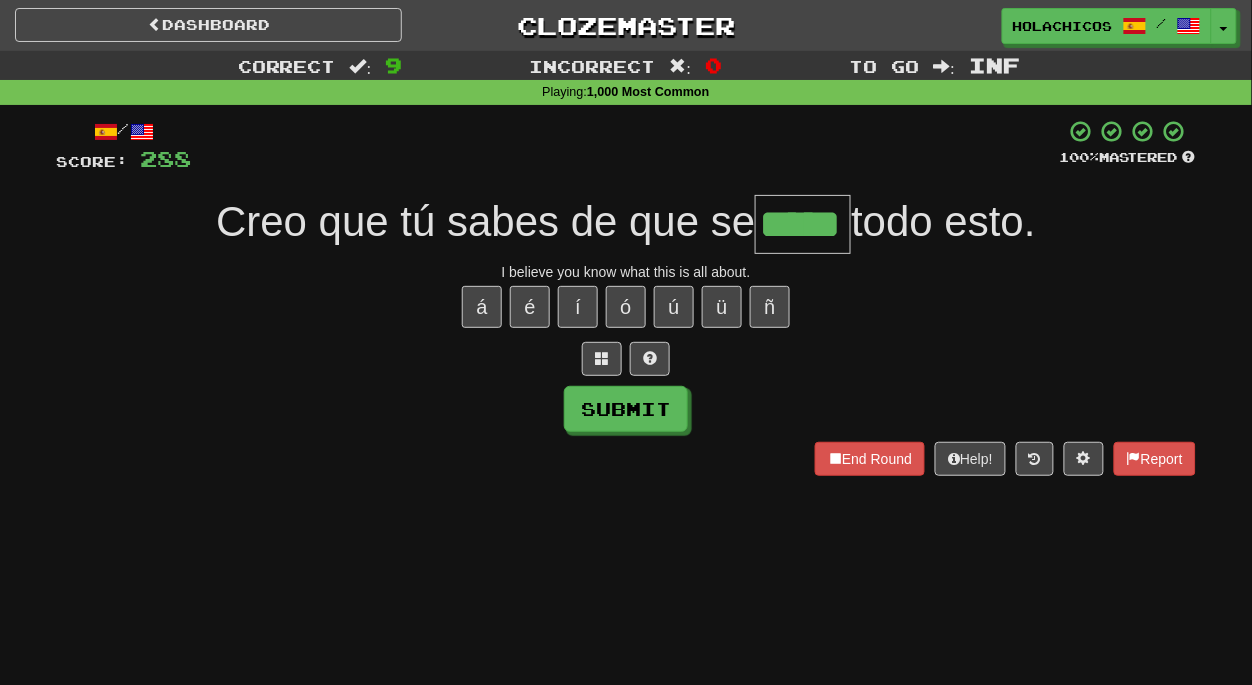 type on "*****" 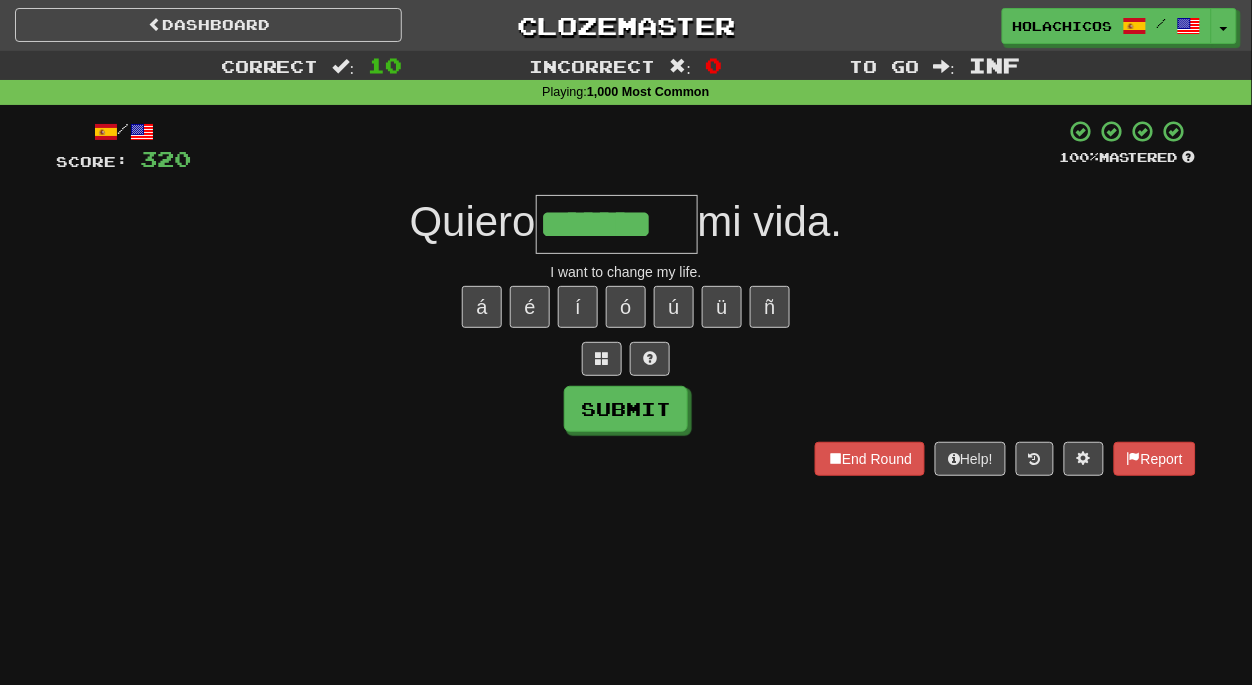 type on "*******" 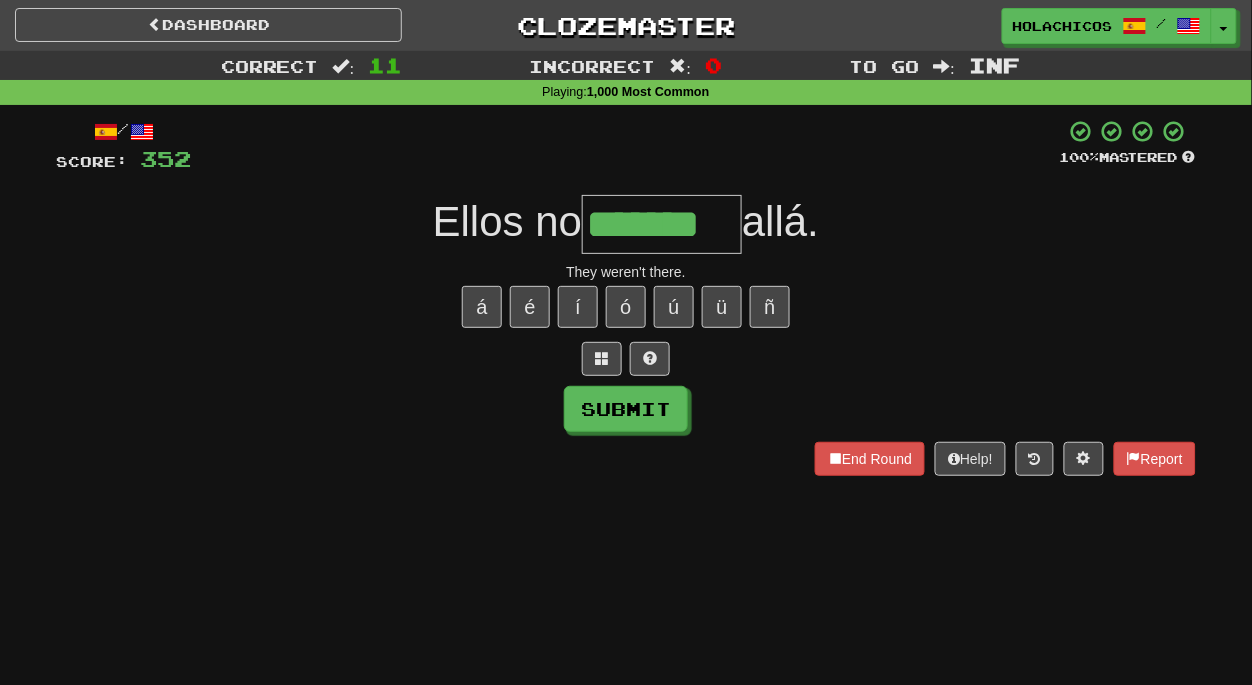 type on "*******" 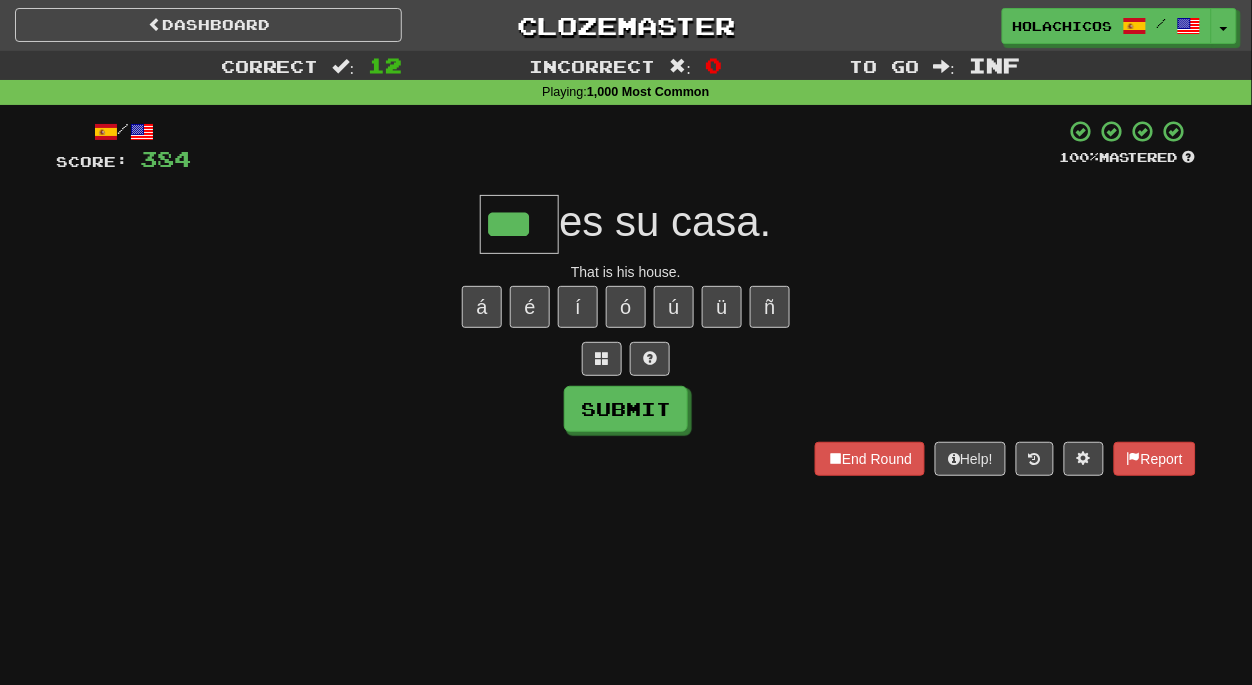 type on "***" 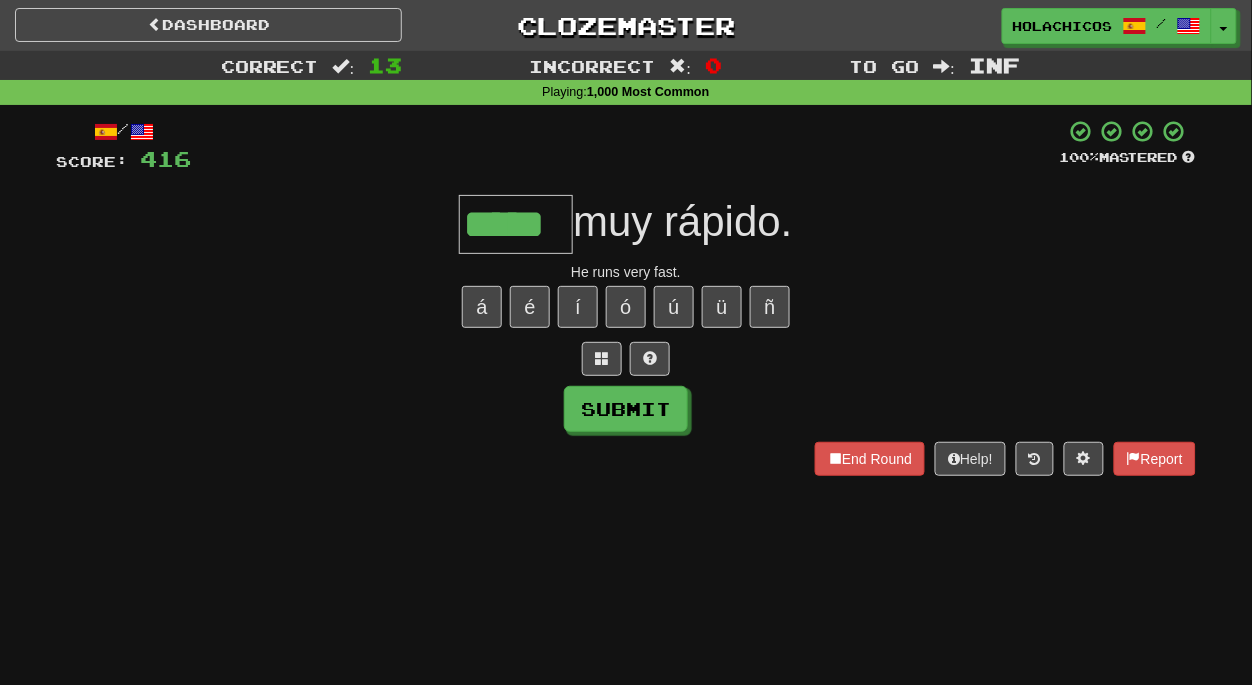 type on "*****" 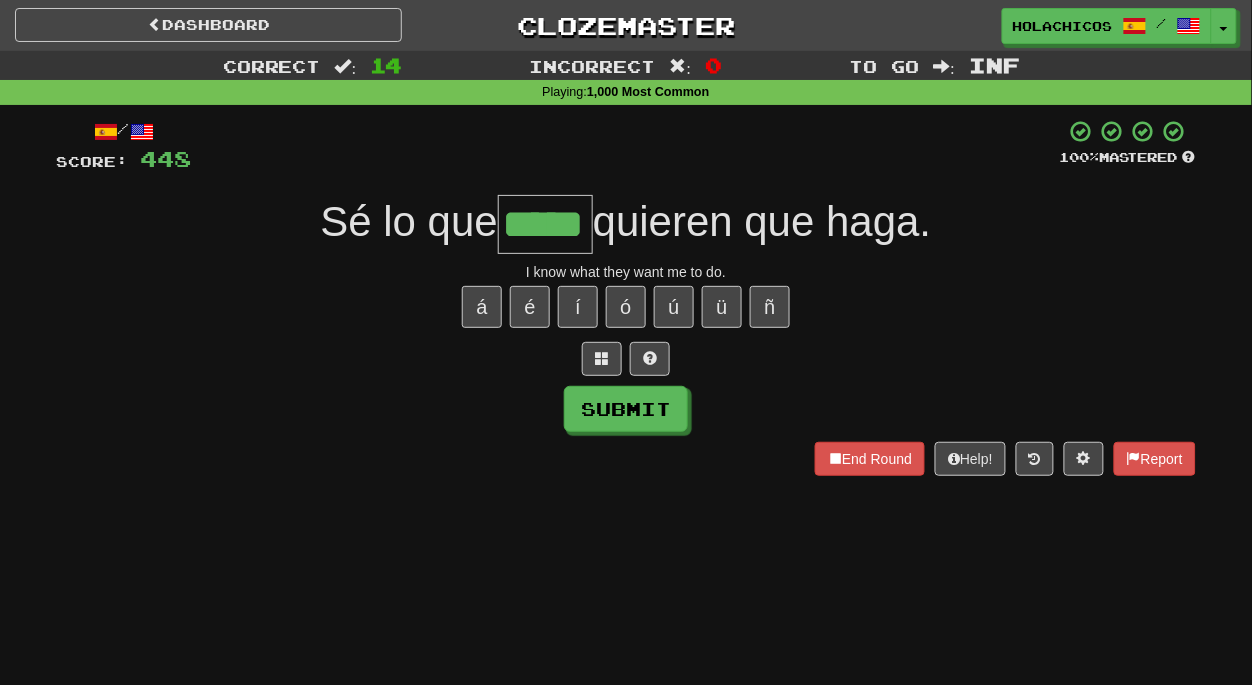type on "*****" 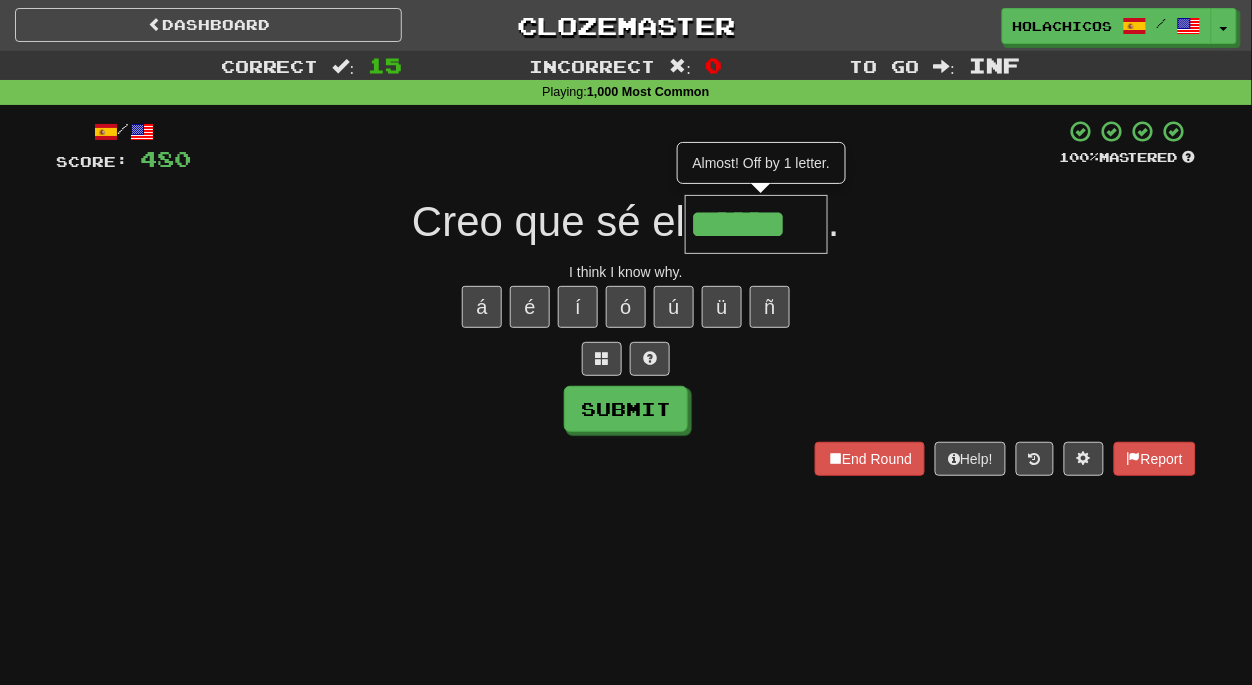 type on "******" 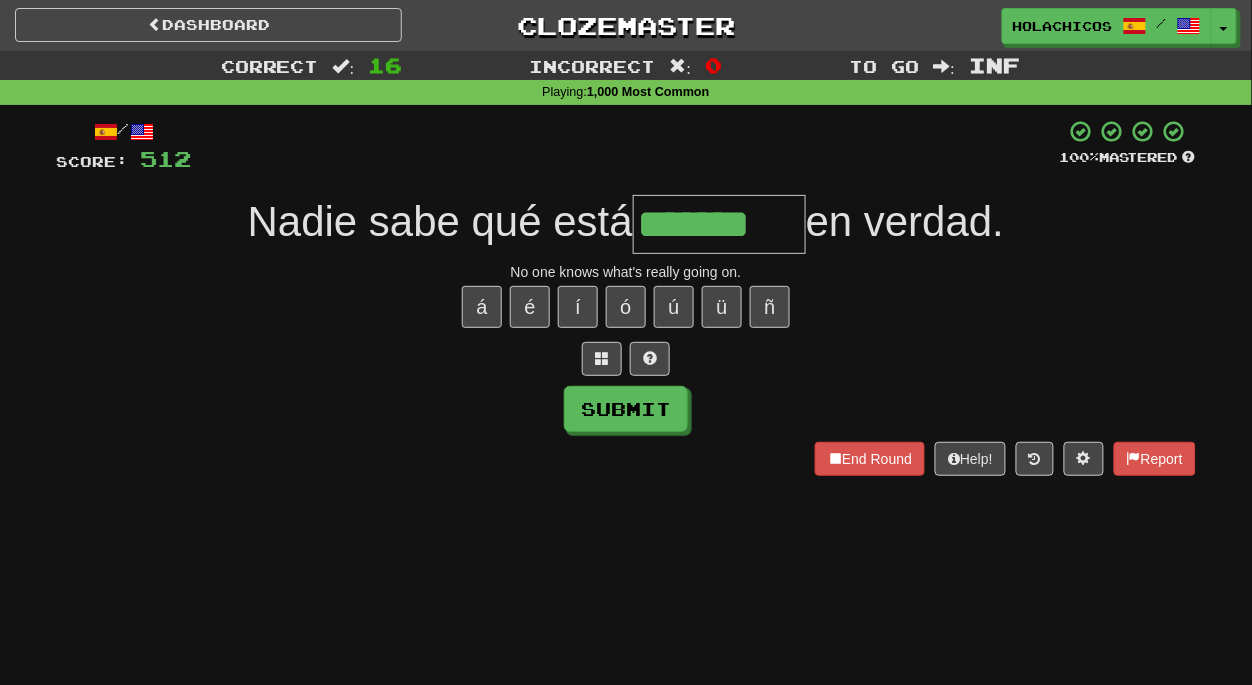type on "*******" 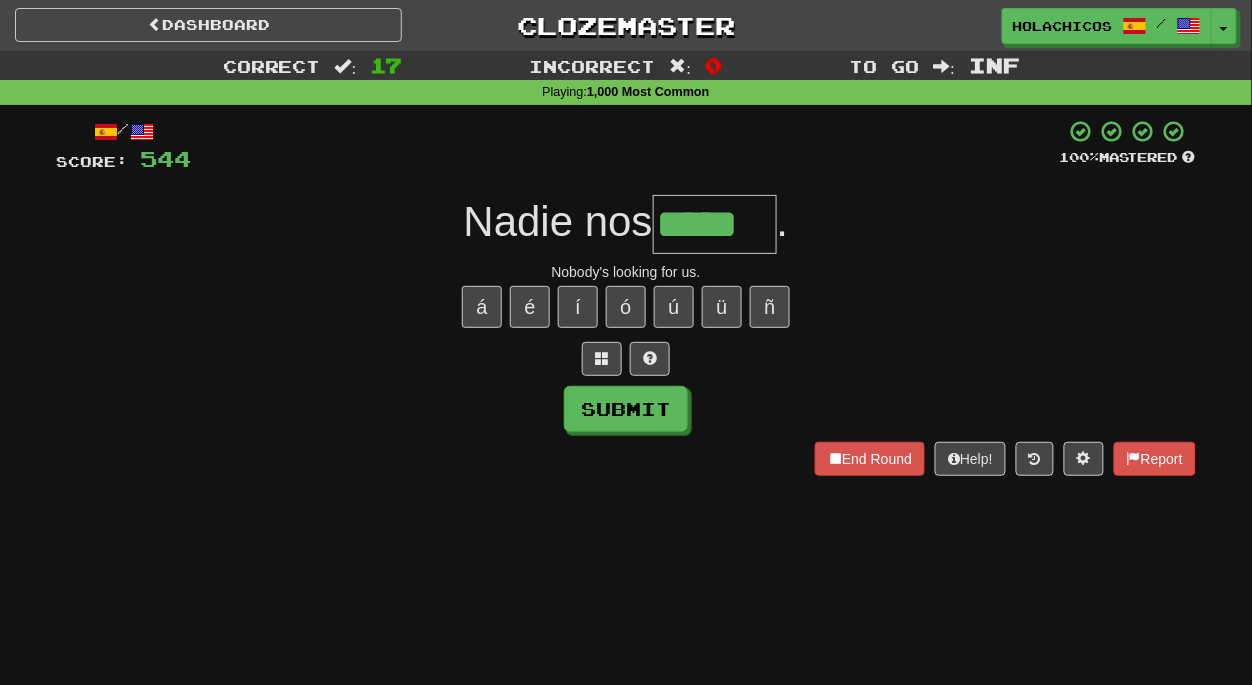 type on "*****" 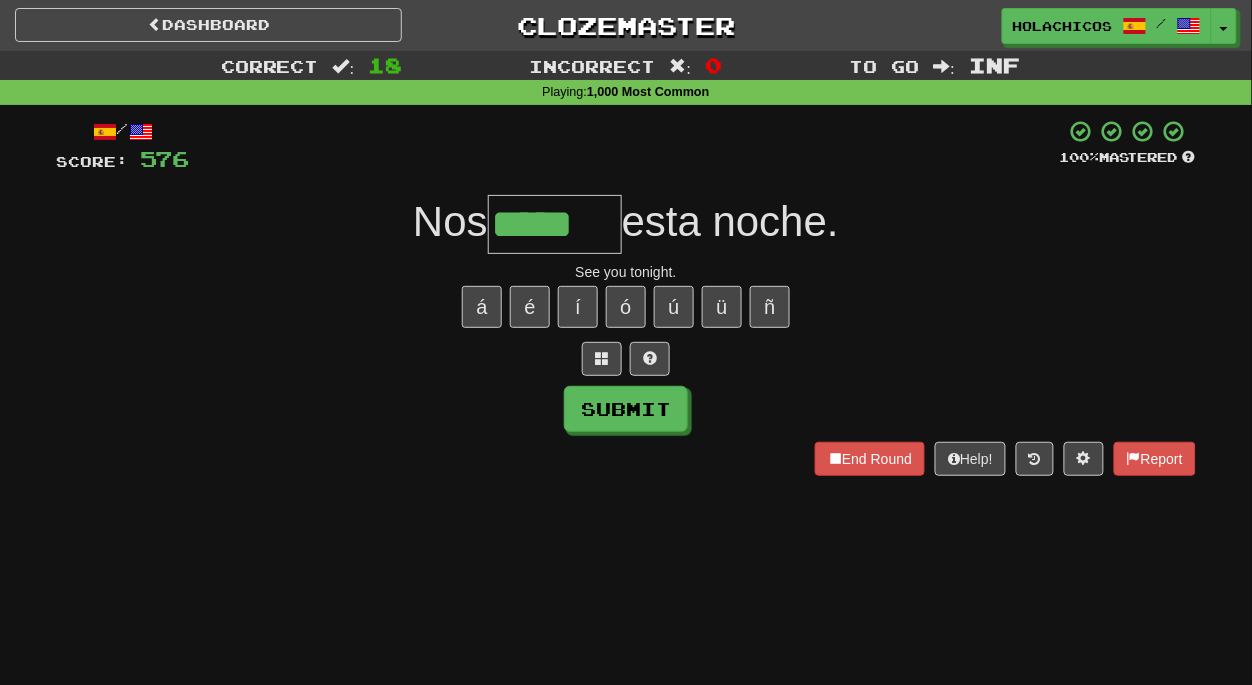 type on "*****" 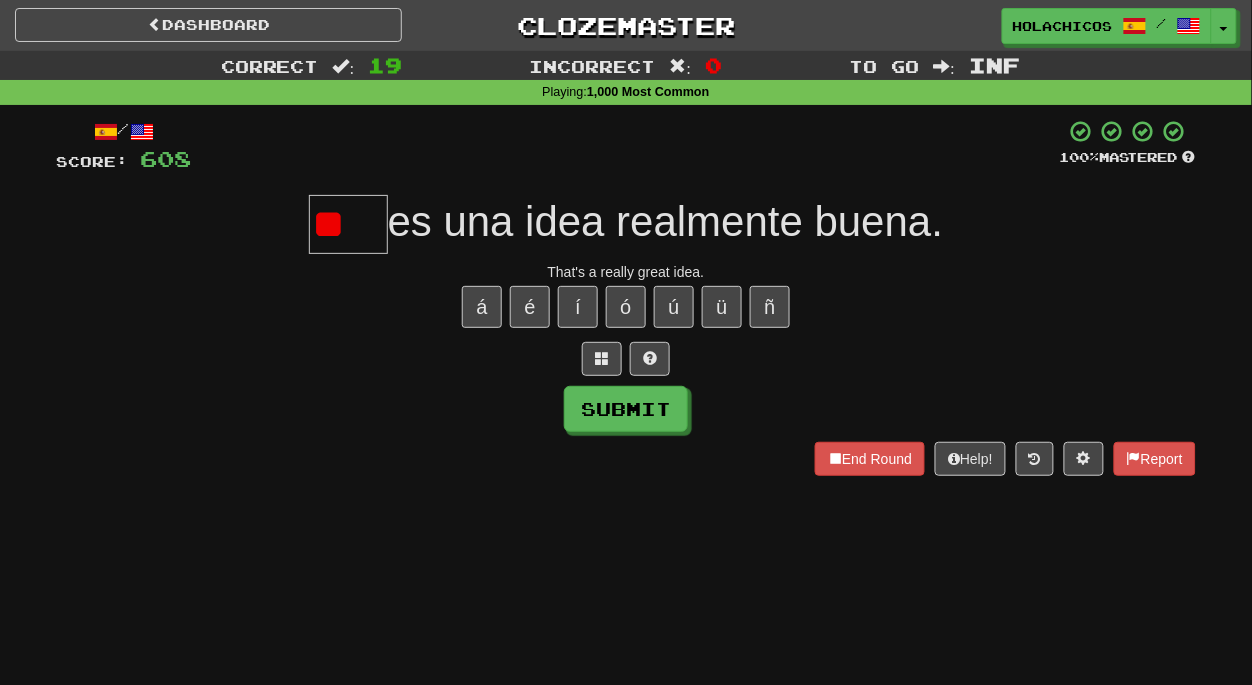 type on "*" 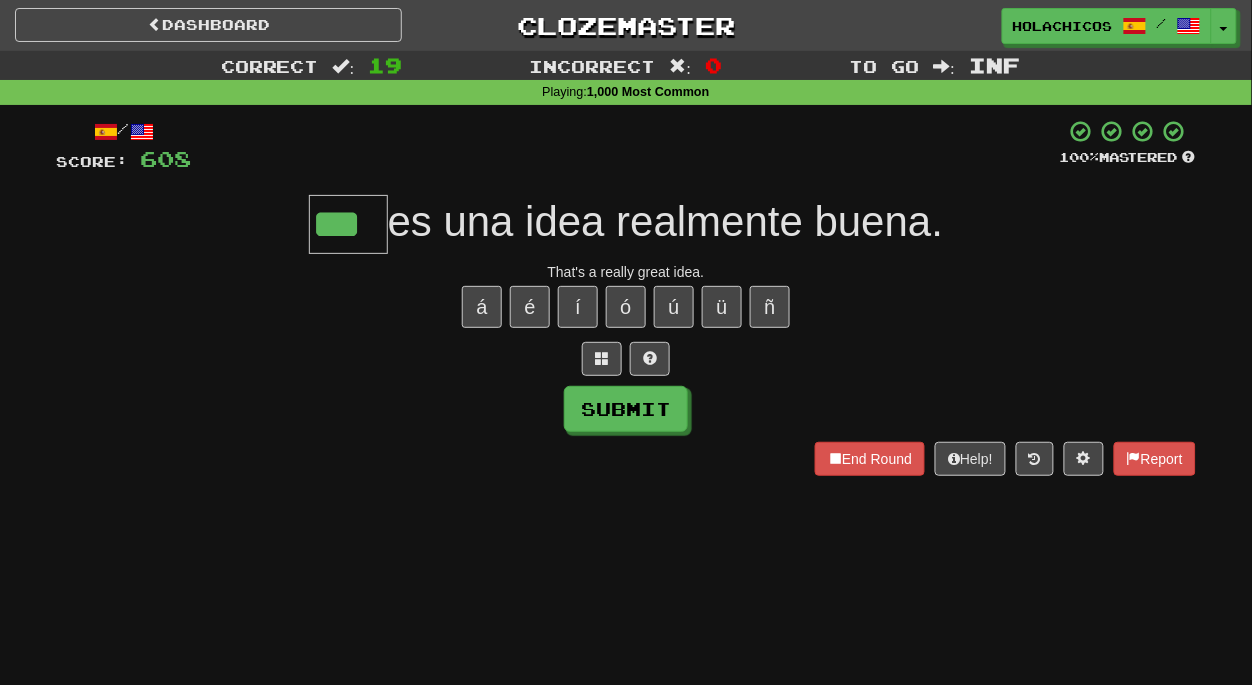 type on "***" 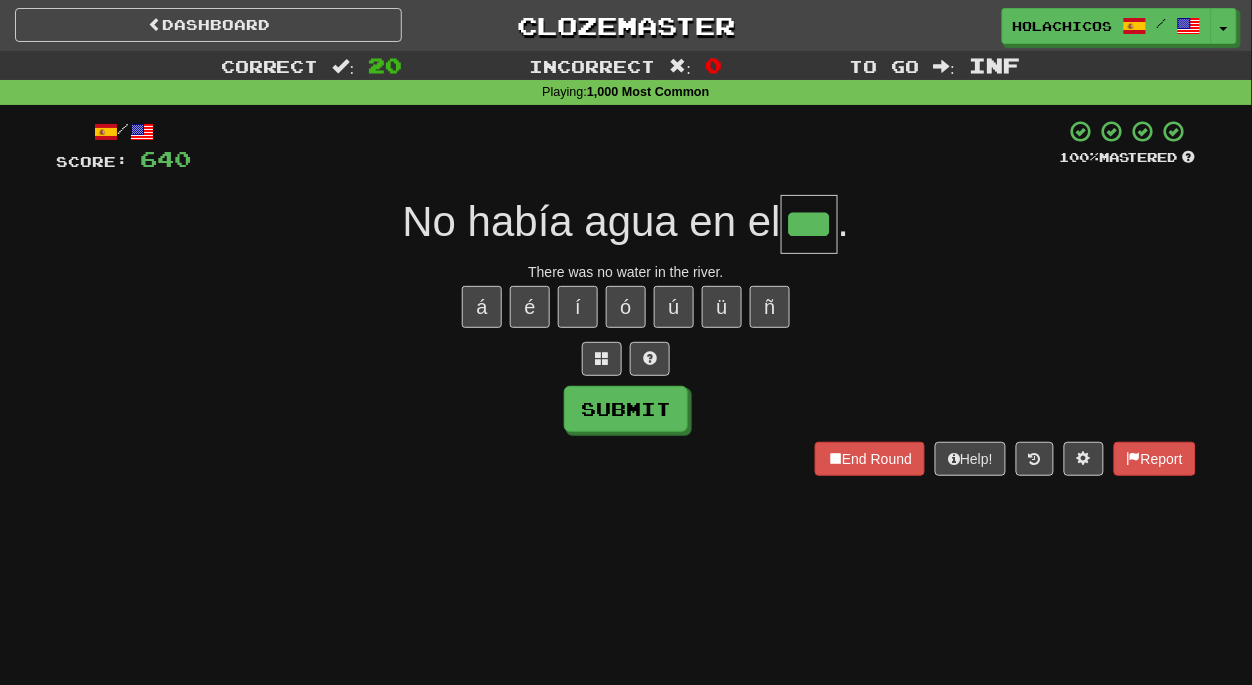 type on "***" 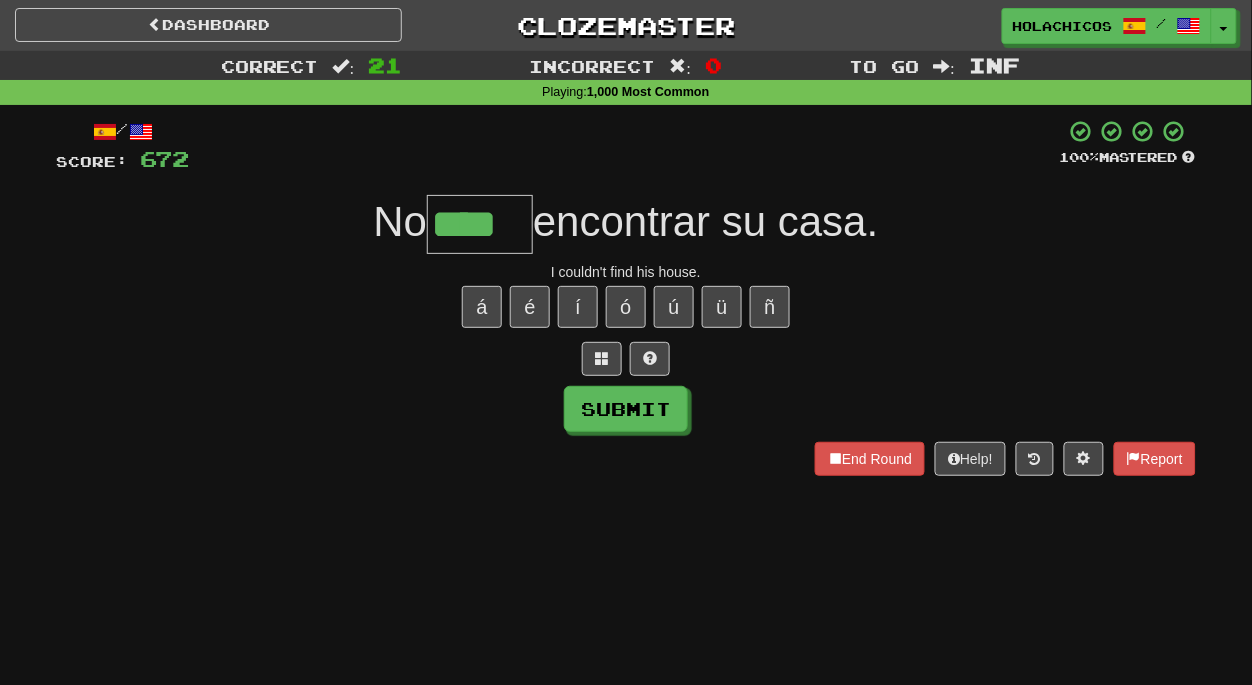 type on "****" 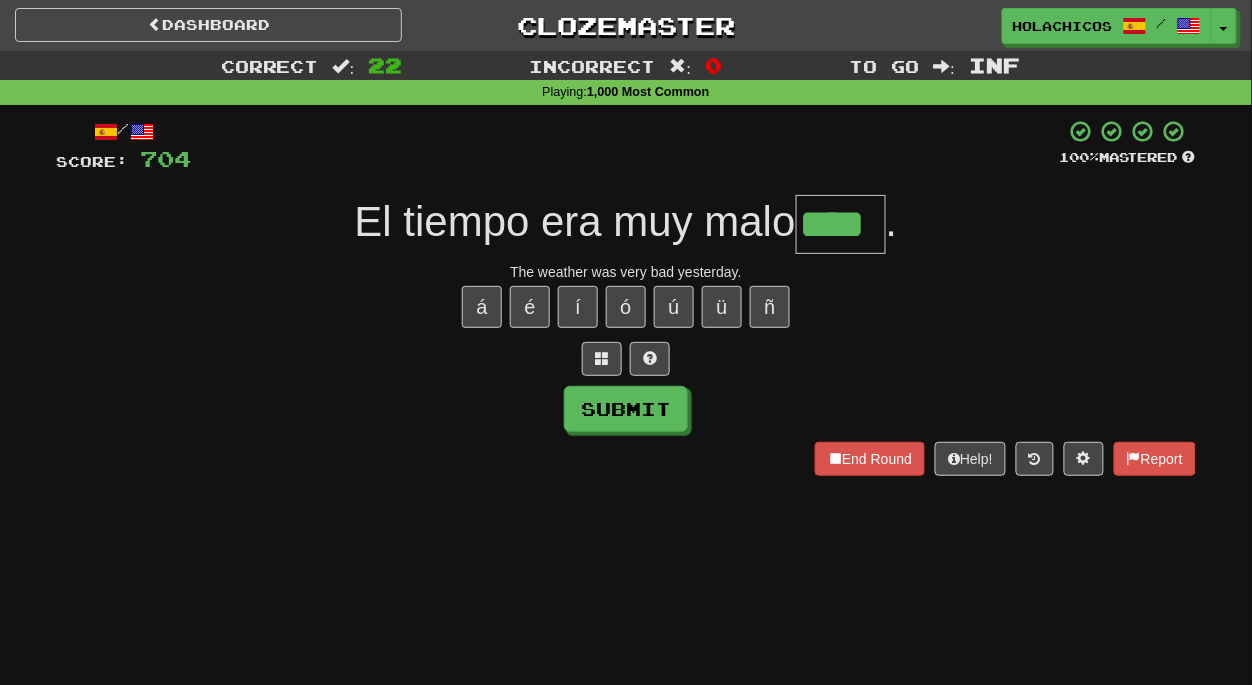 type on "****" 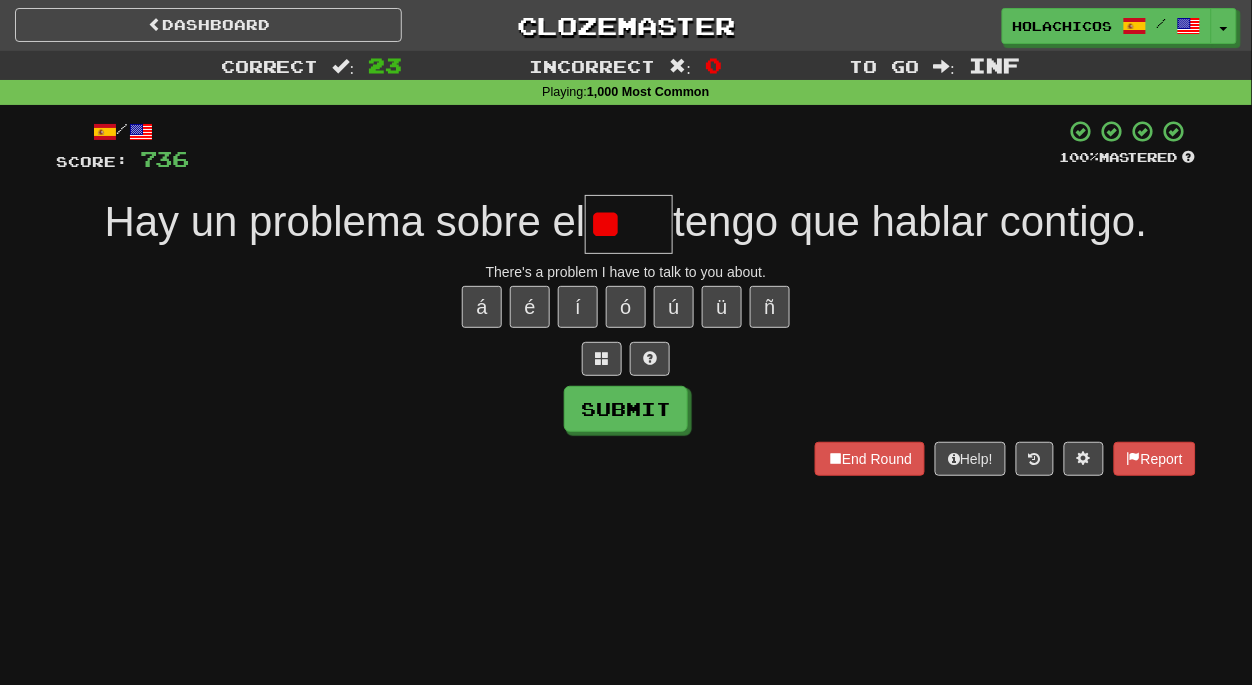 type on "*" 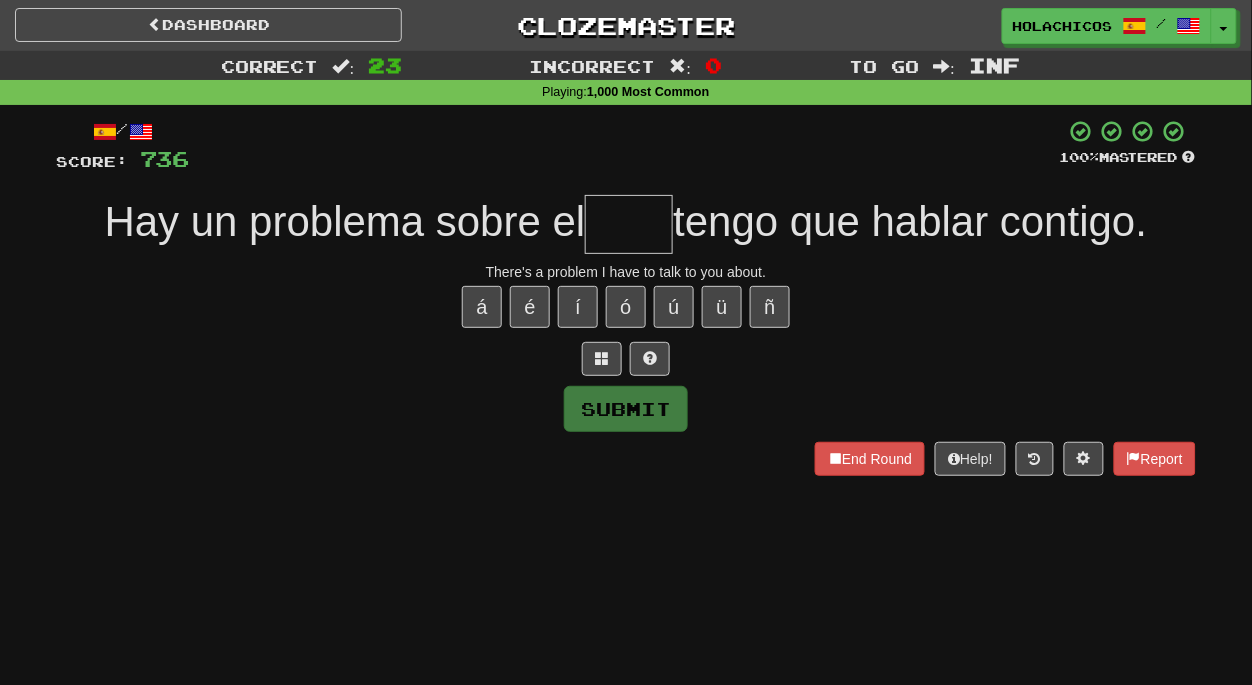 type on "*" 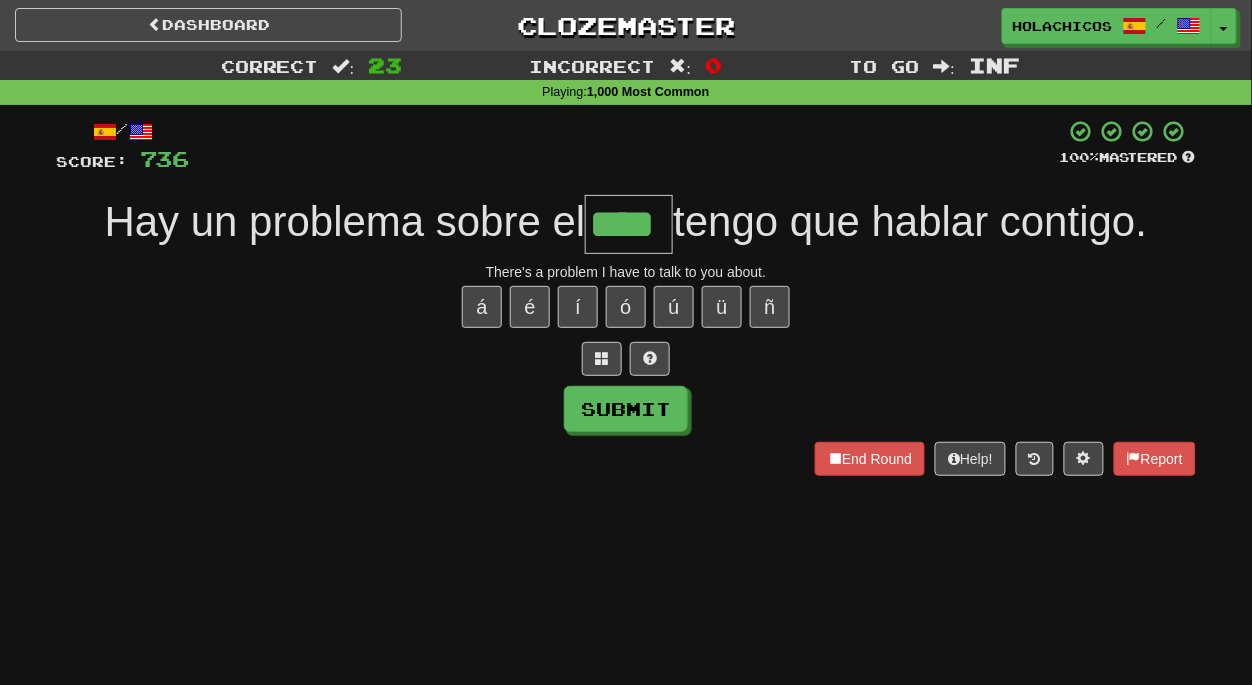 type on "****" 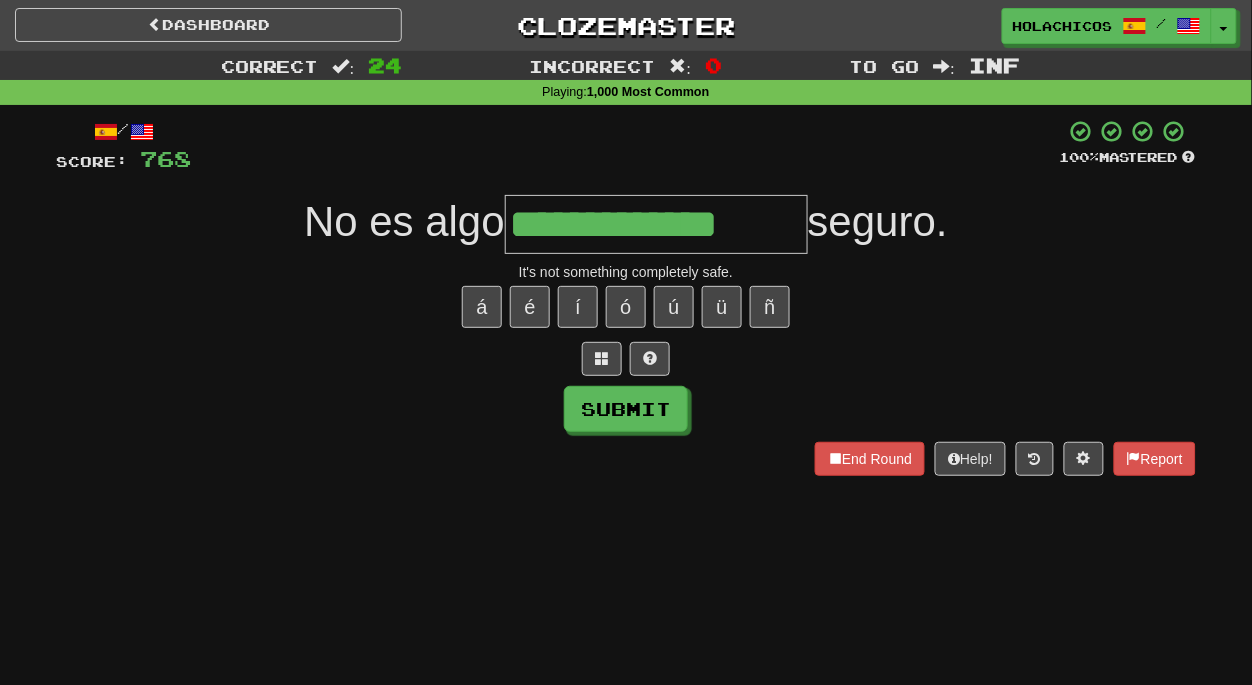 type on "**********" 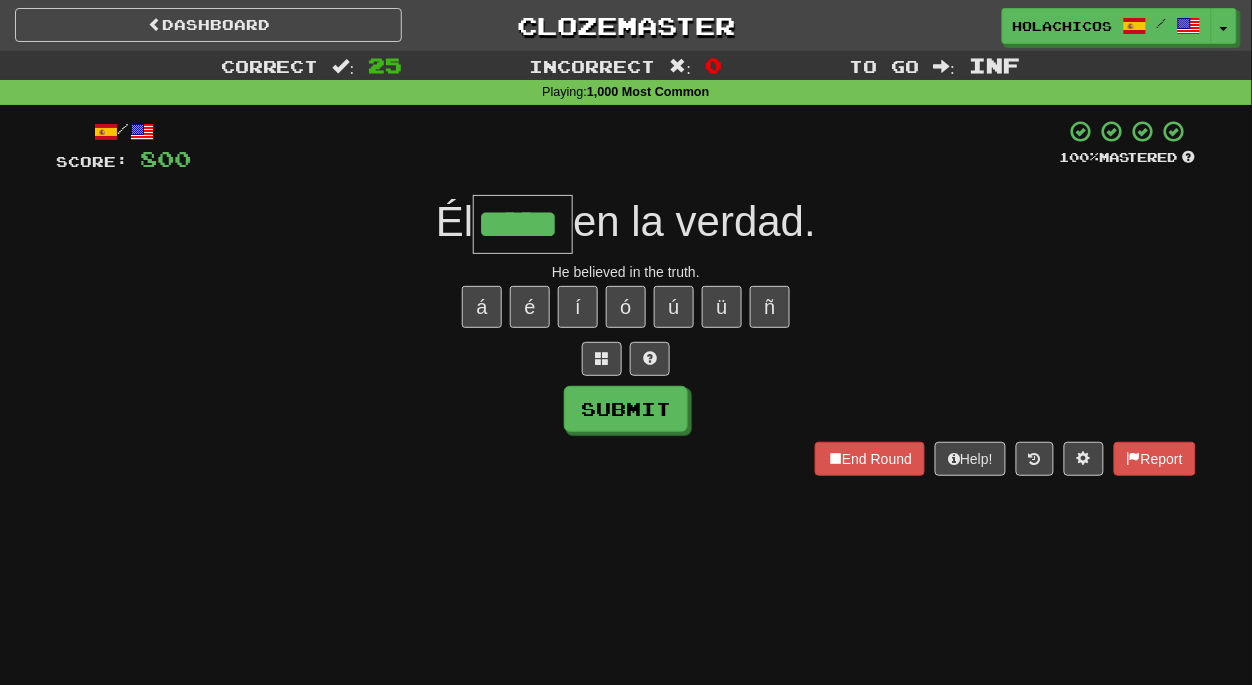 type on "*****" 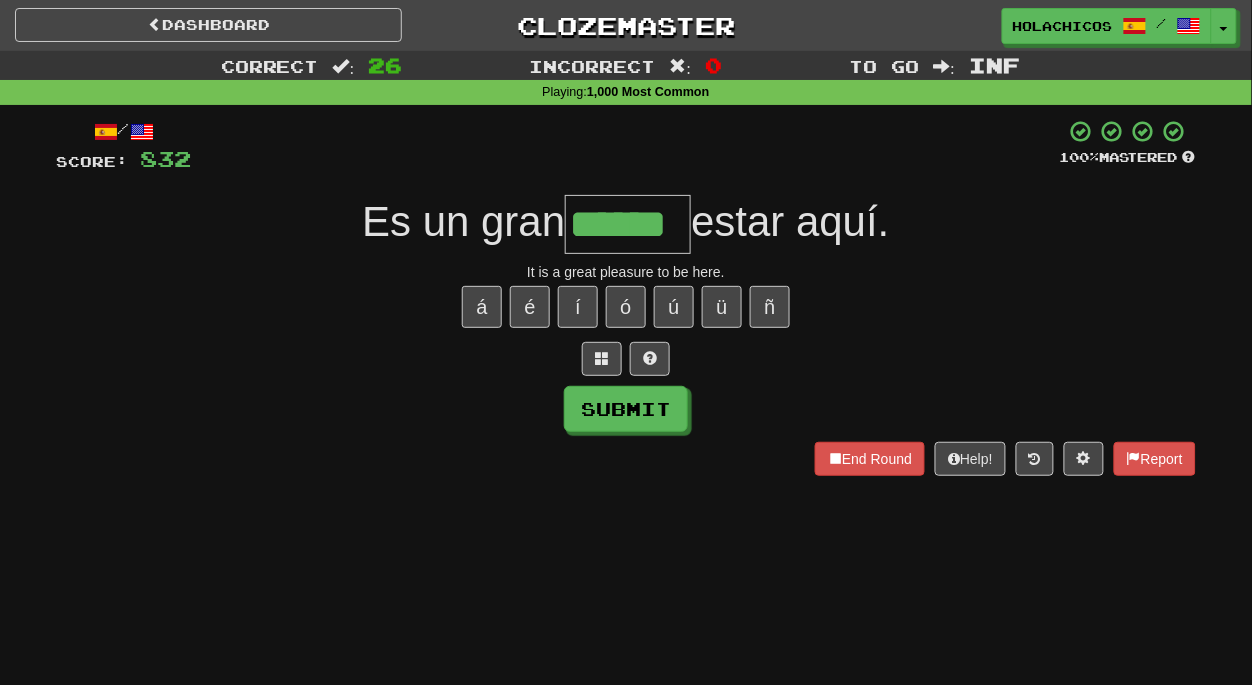 type on "******" 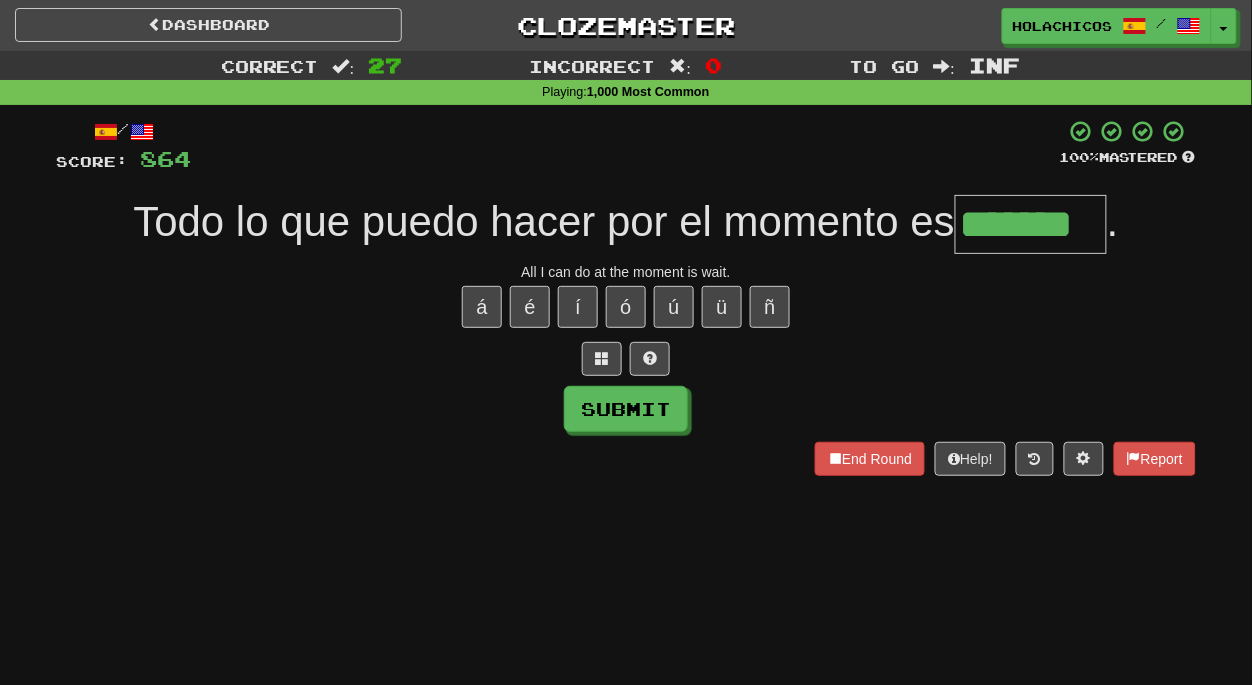 type on "*******" 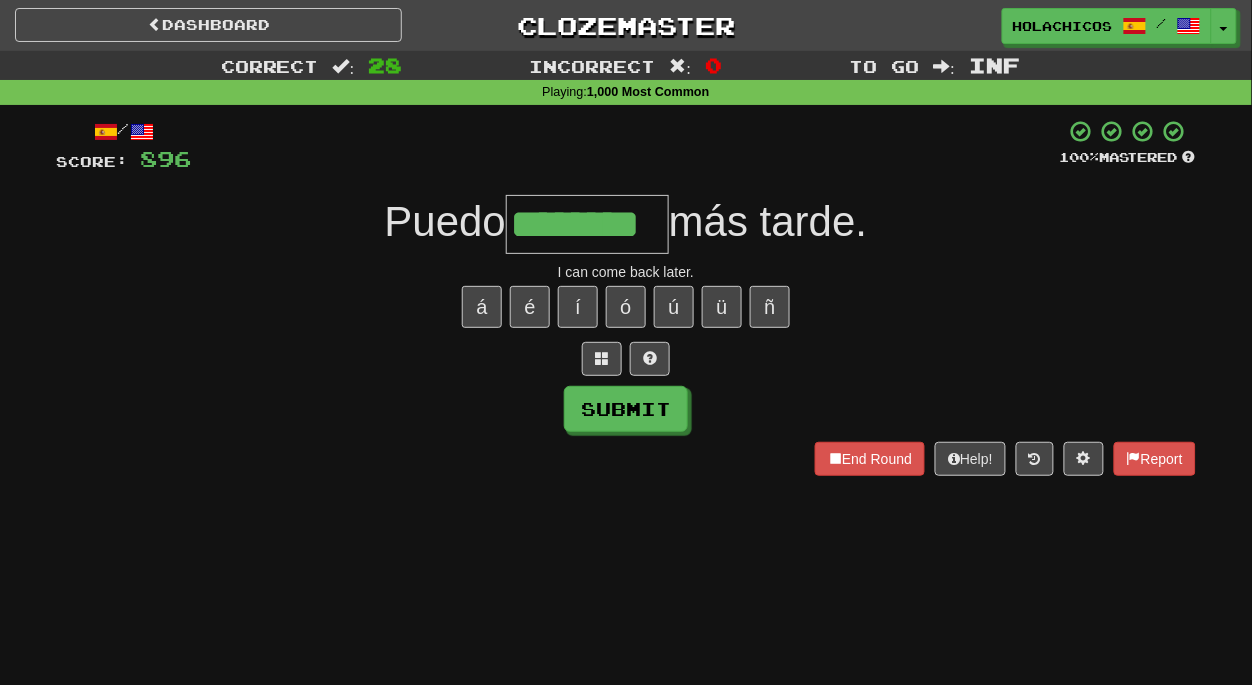 type on "********" 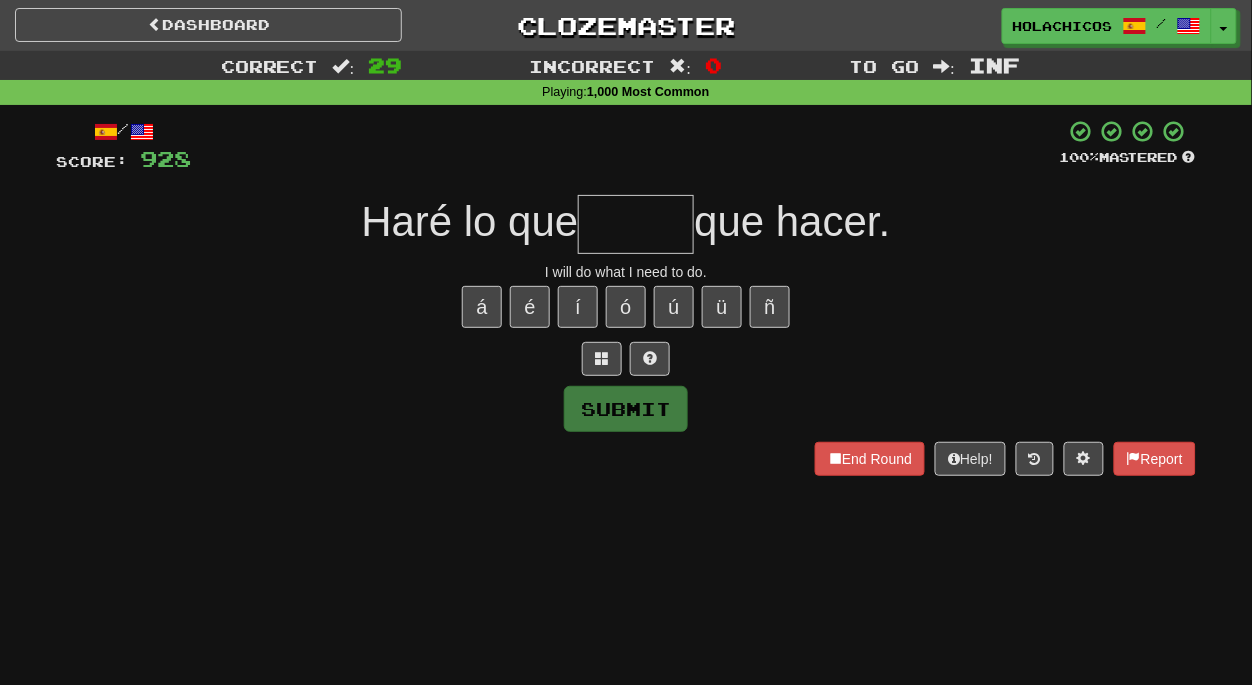 type on "*" 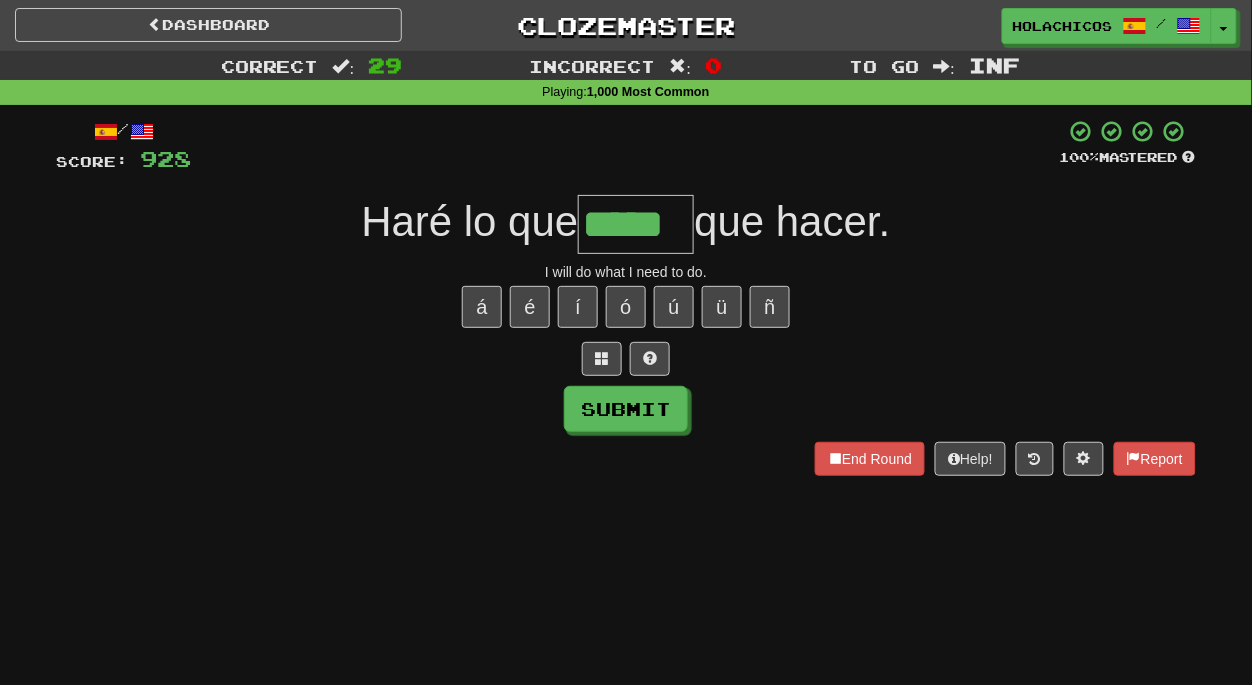 type on "*****" 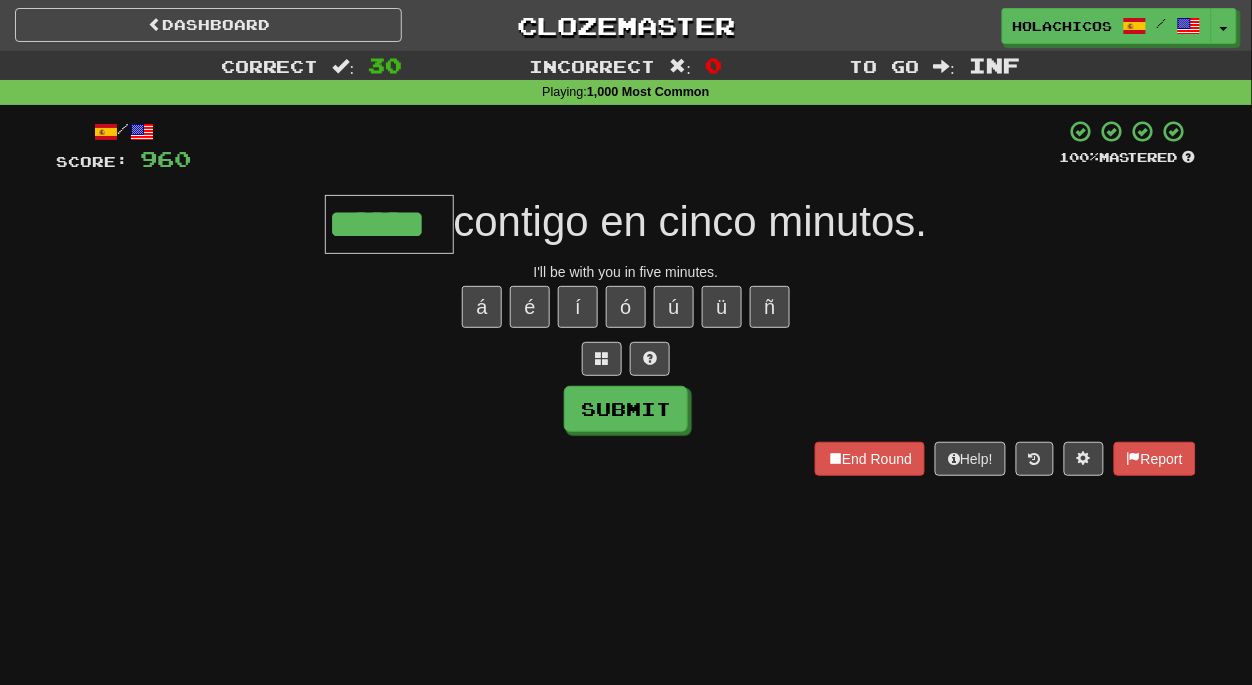 type on "******" 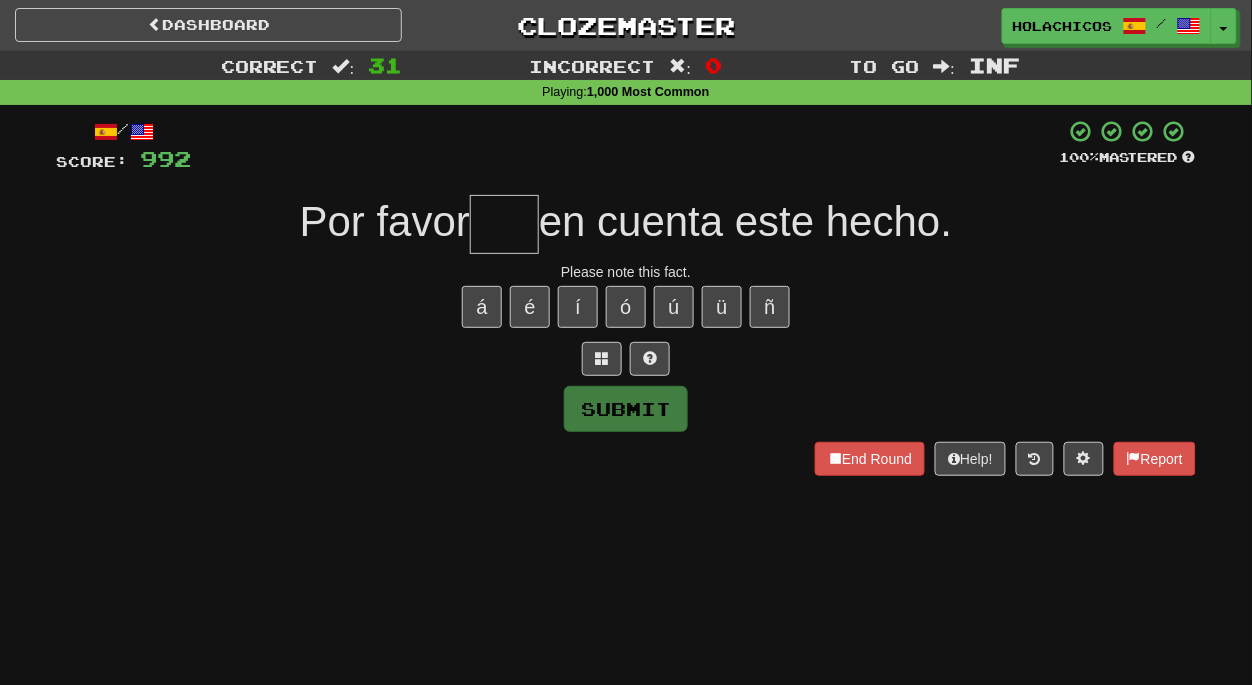 type on "*" 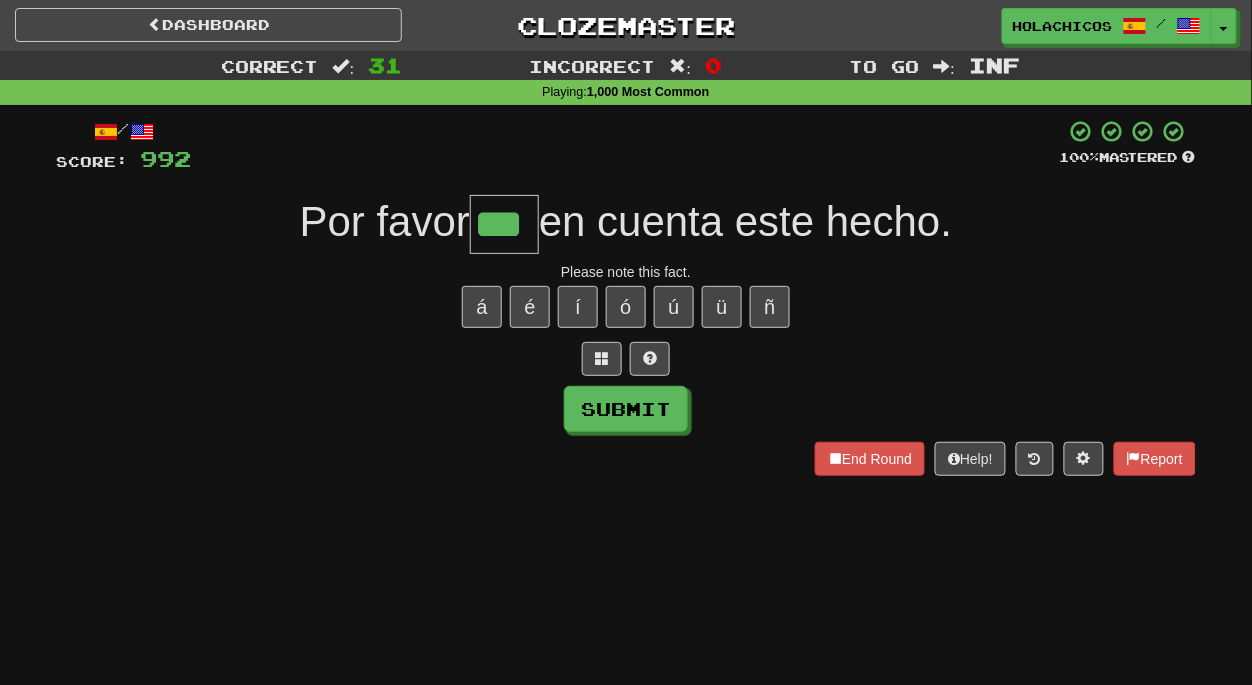 type on "***" 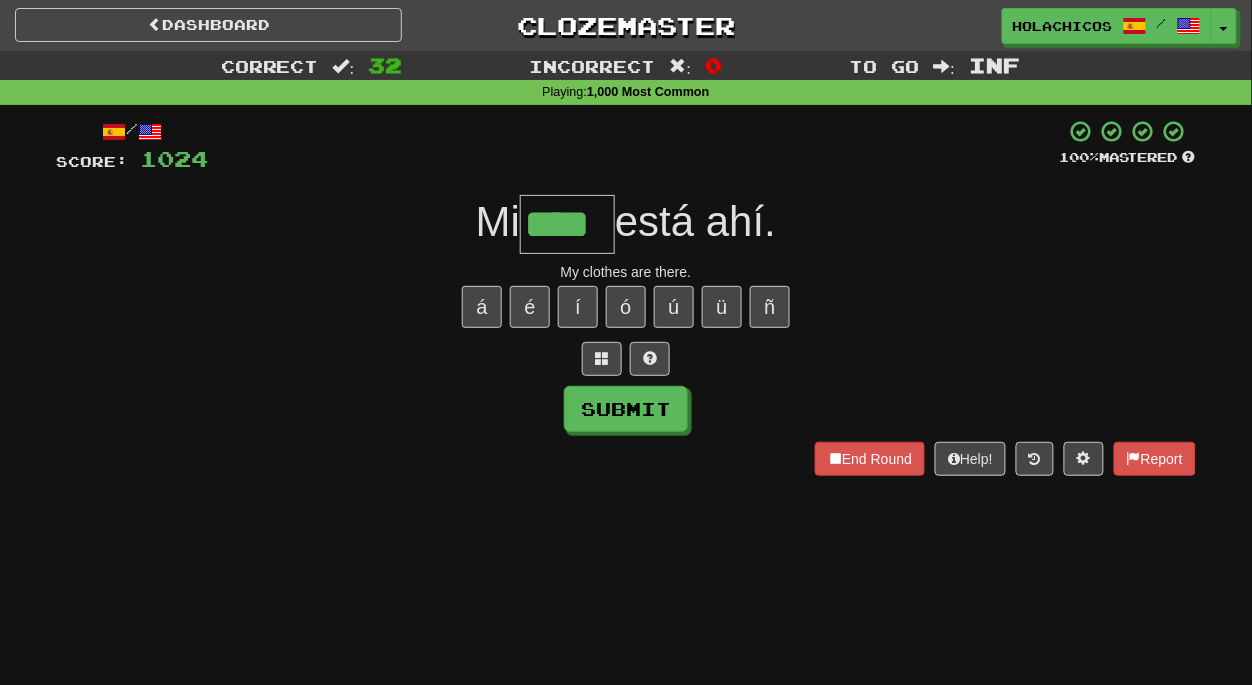 type on "****" 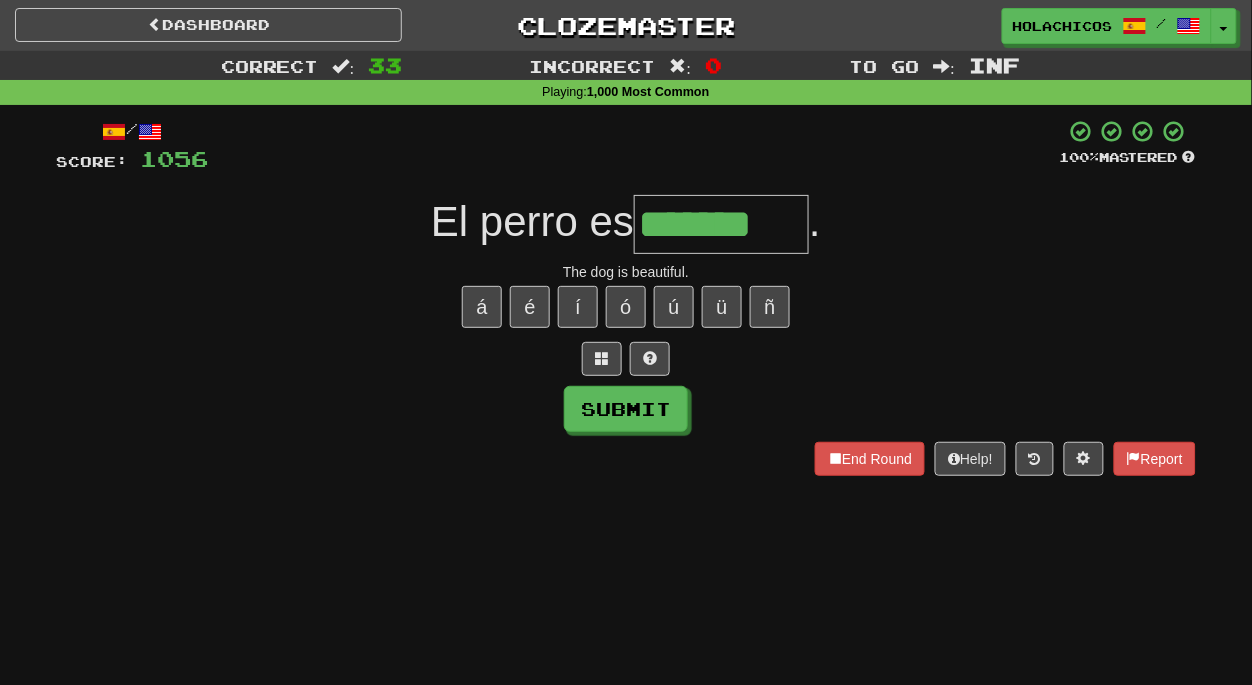 type on "*******" 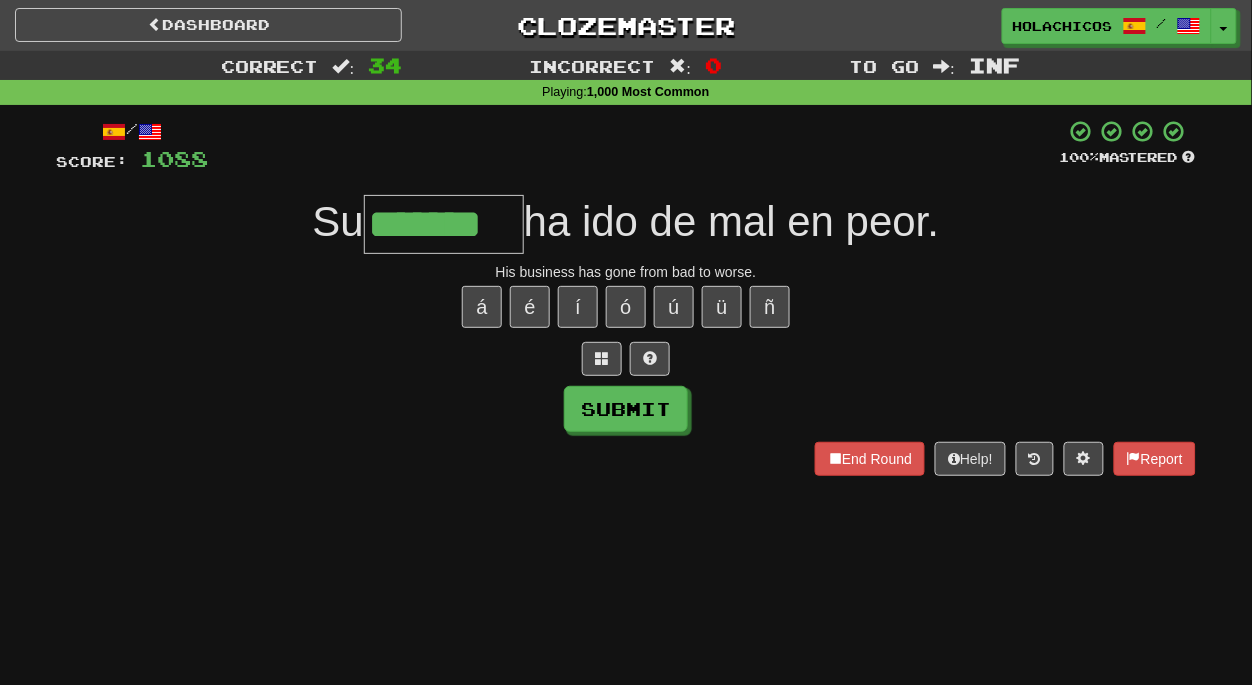 type on "*******" 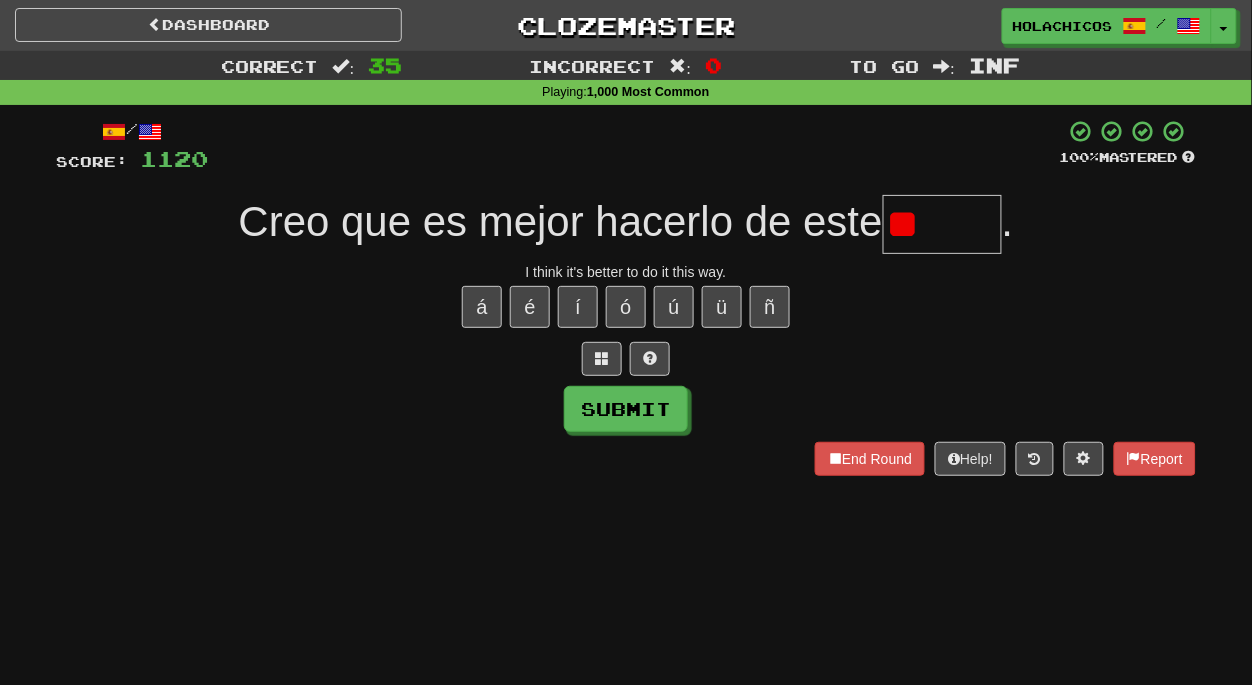 type on "*" 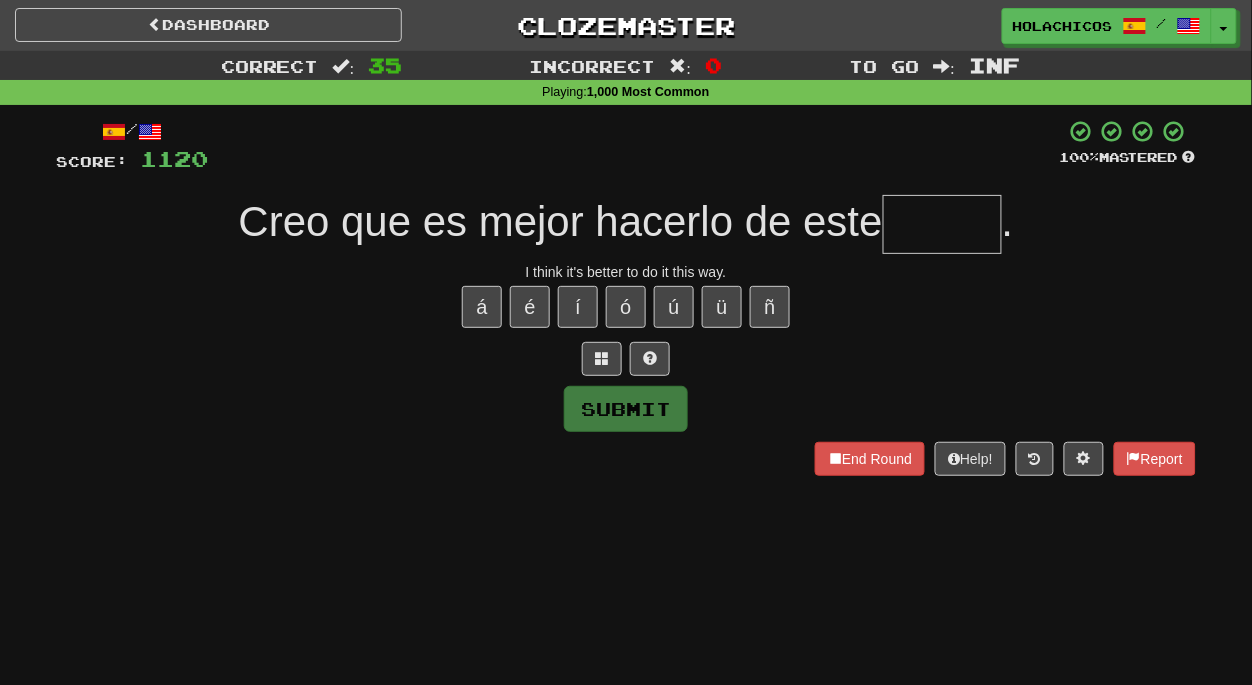 type on "*" 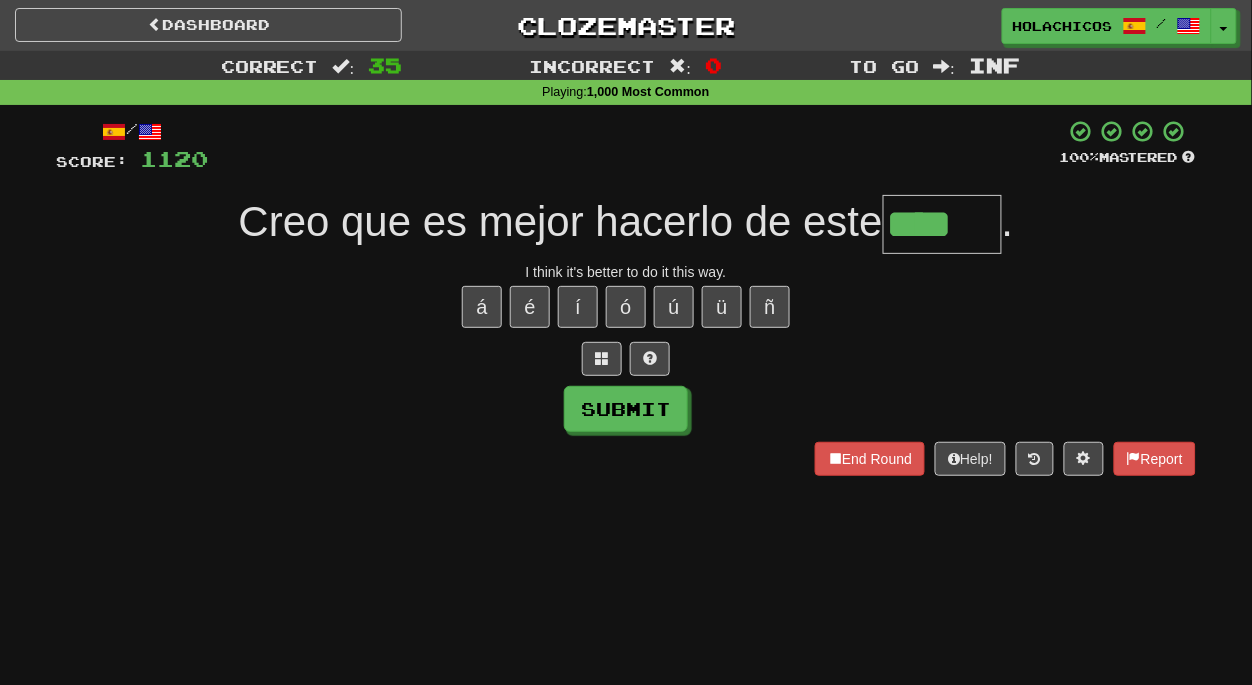 type on "****" 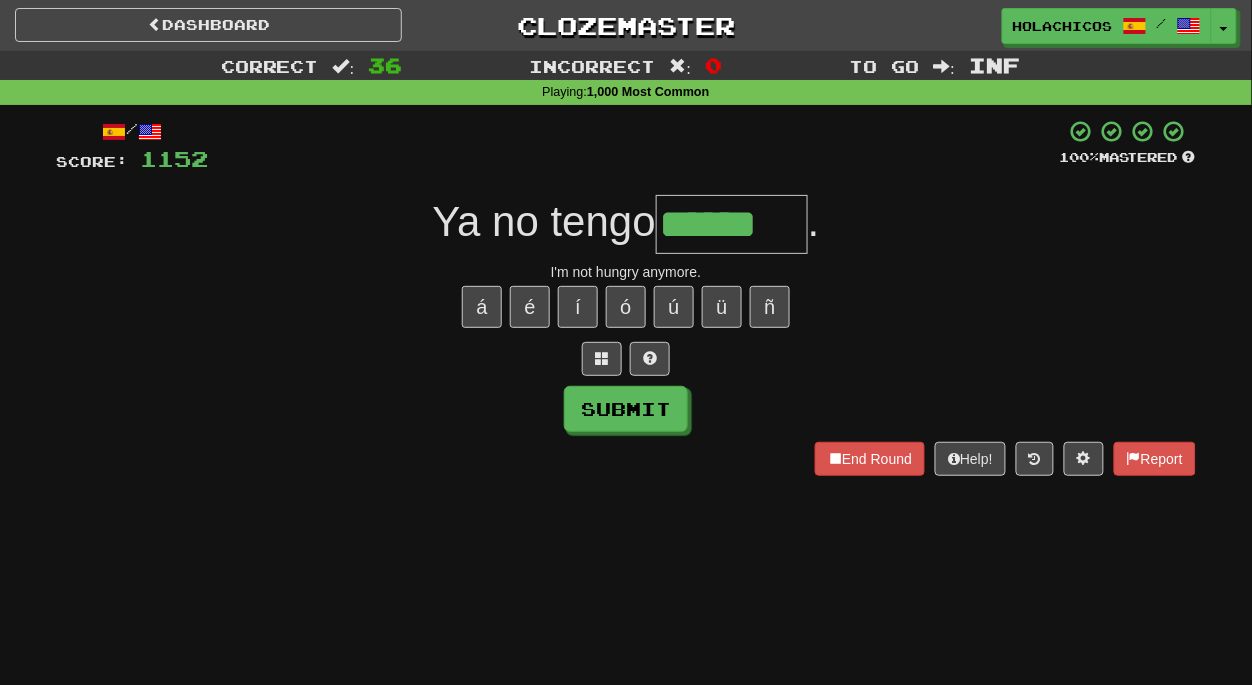 type on "******" 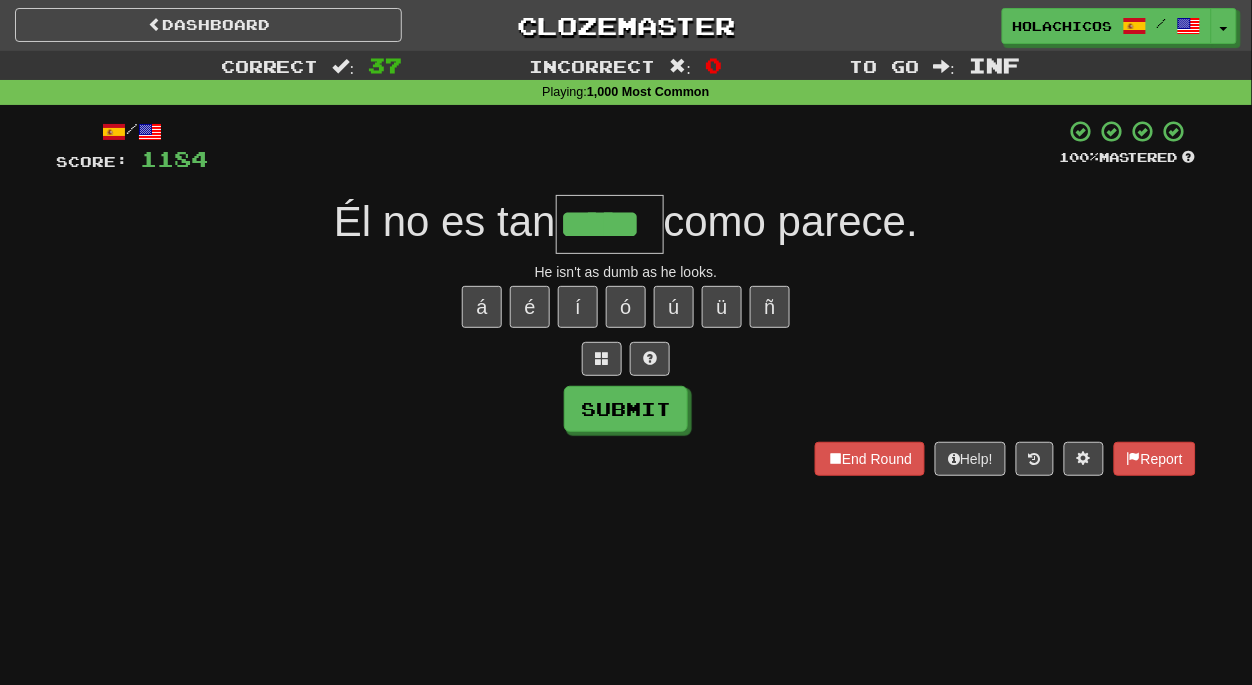 type on "*****" 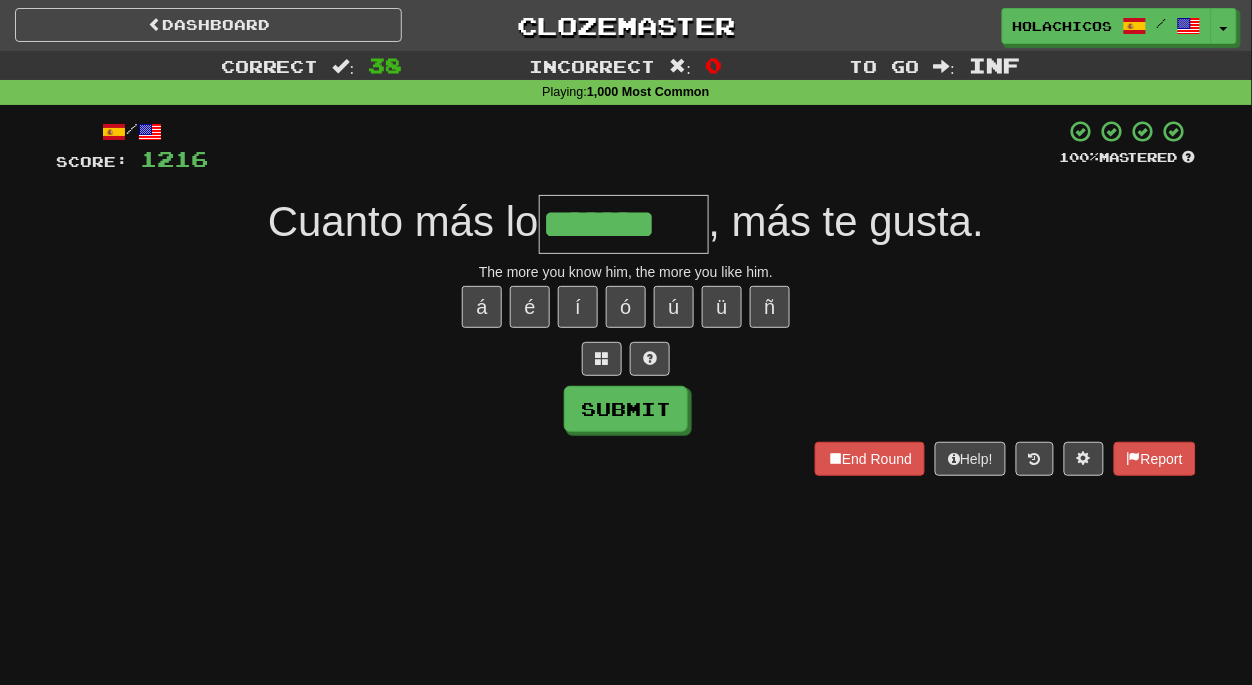 type on "*******" 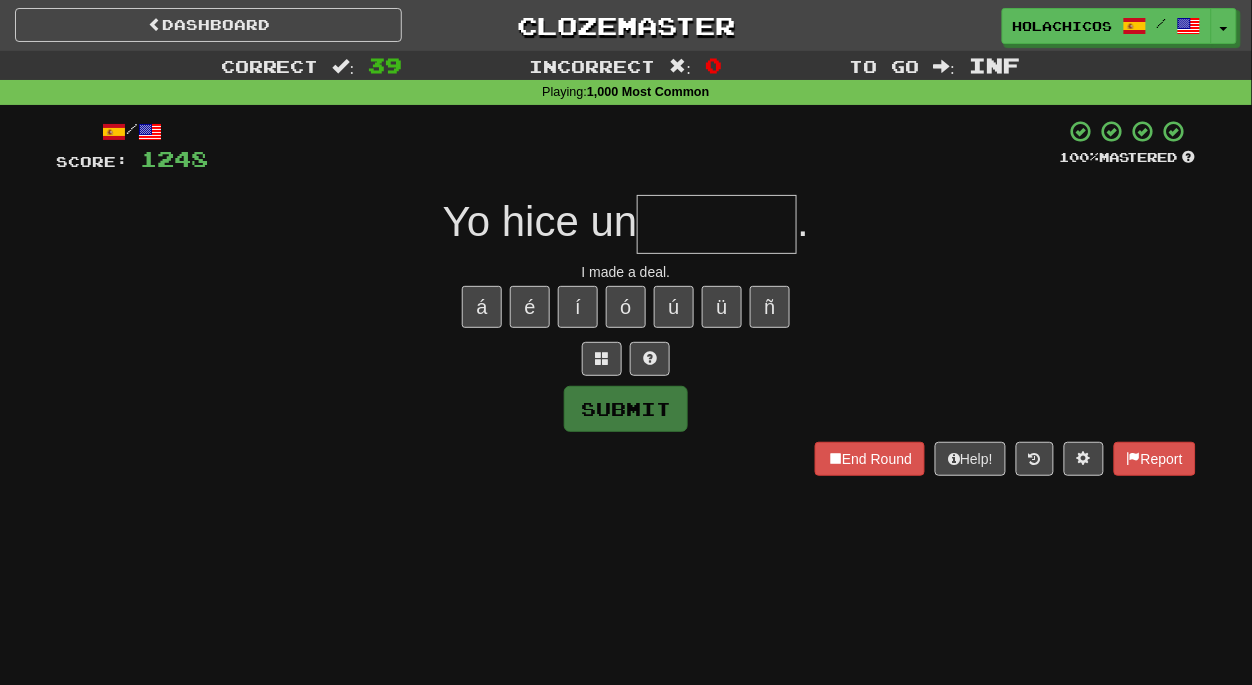type on "*" 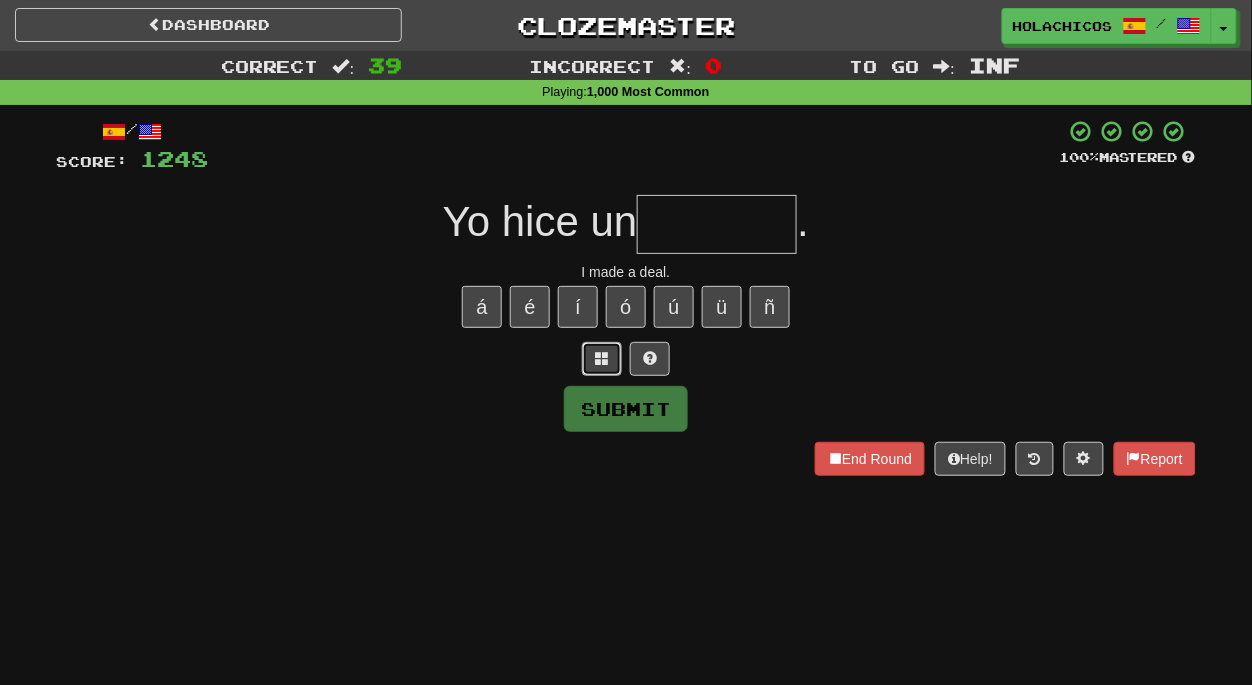 click at bounding box center (602, 359) 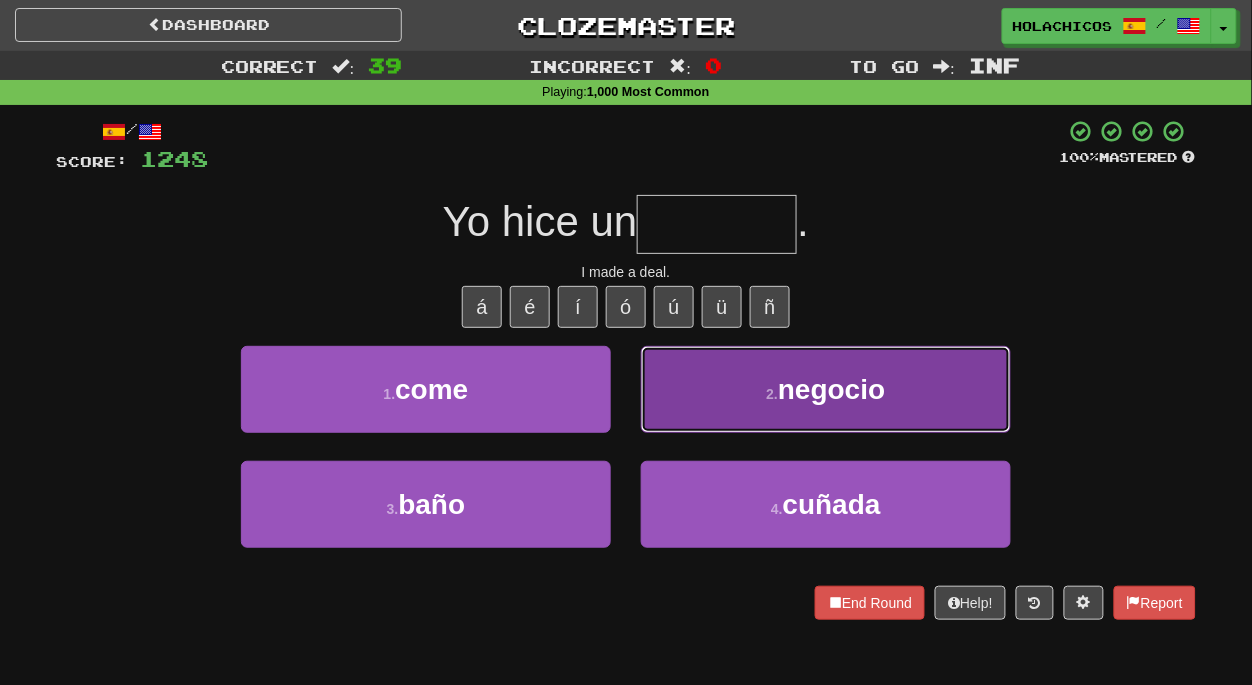 click on "negocio" at bounding box center (831, 389) 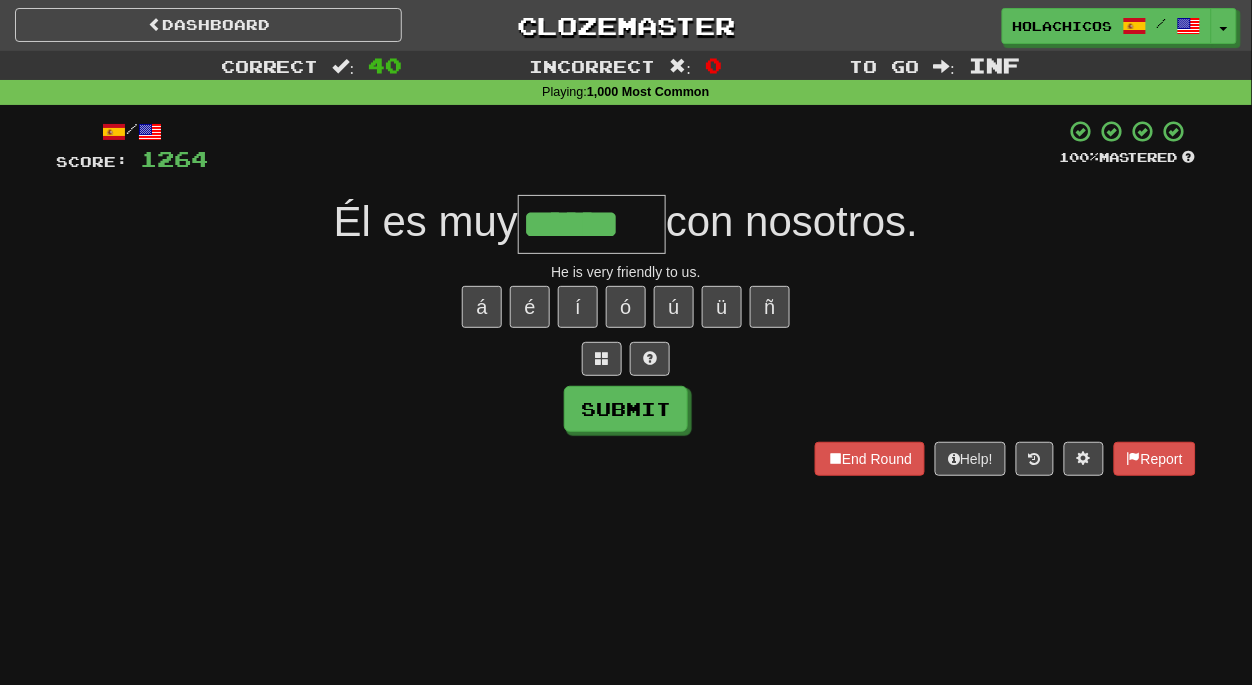 type on "******" 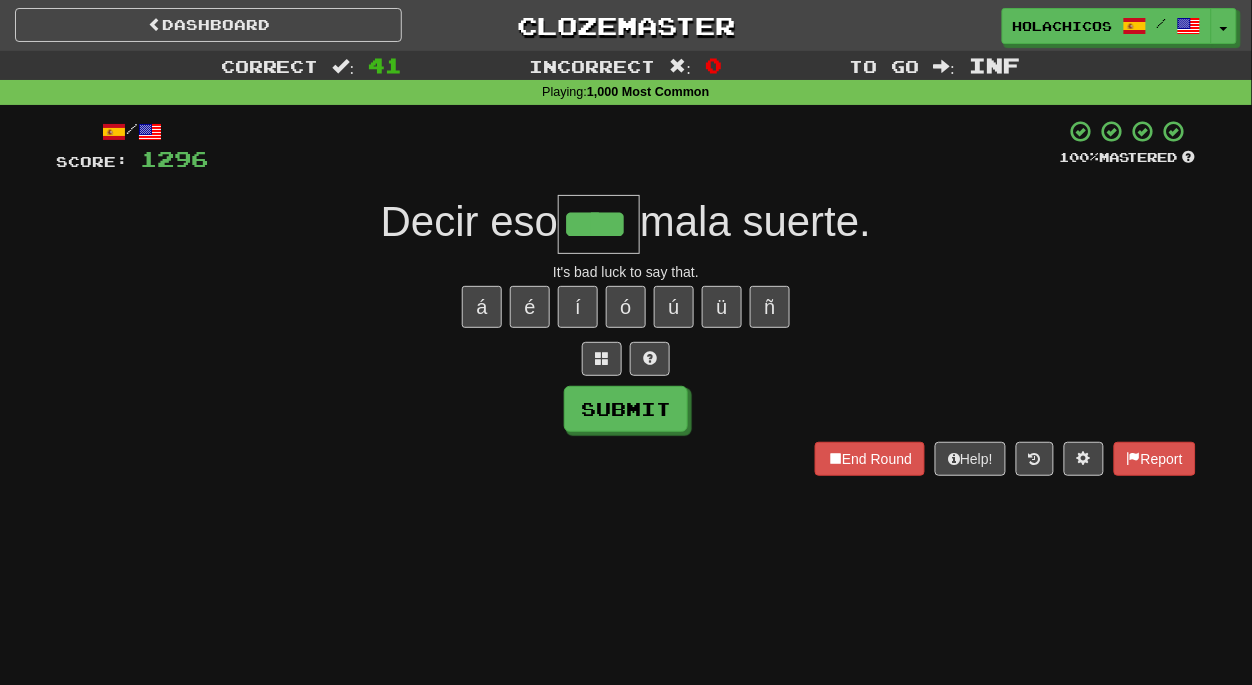 type on "****" 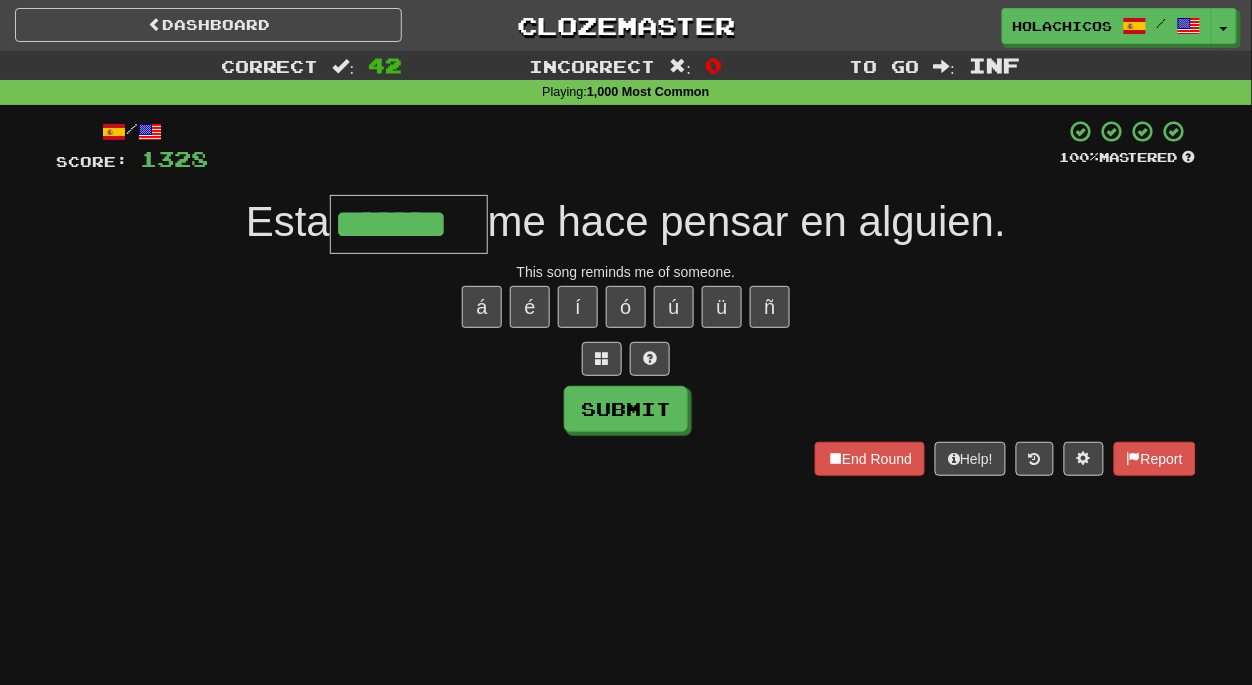 type on "*******" 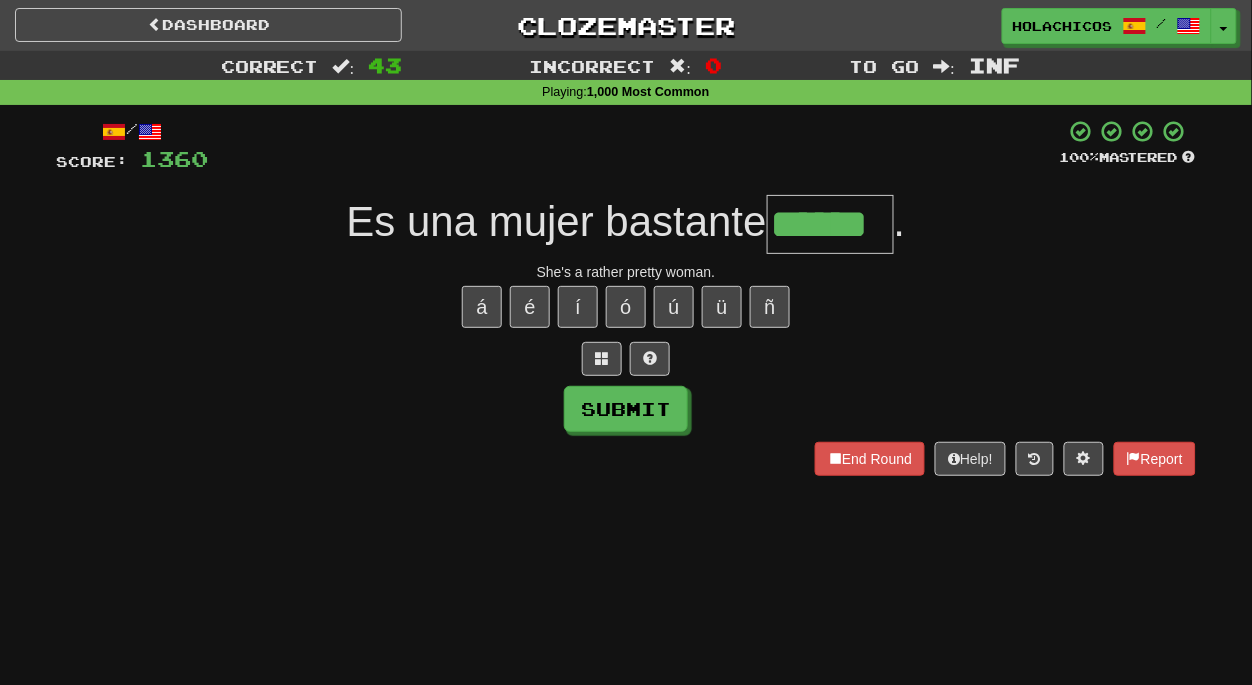 type on "******" 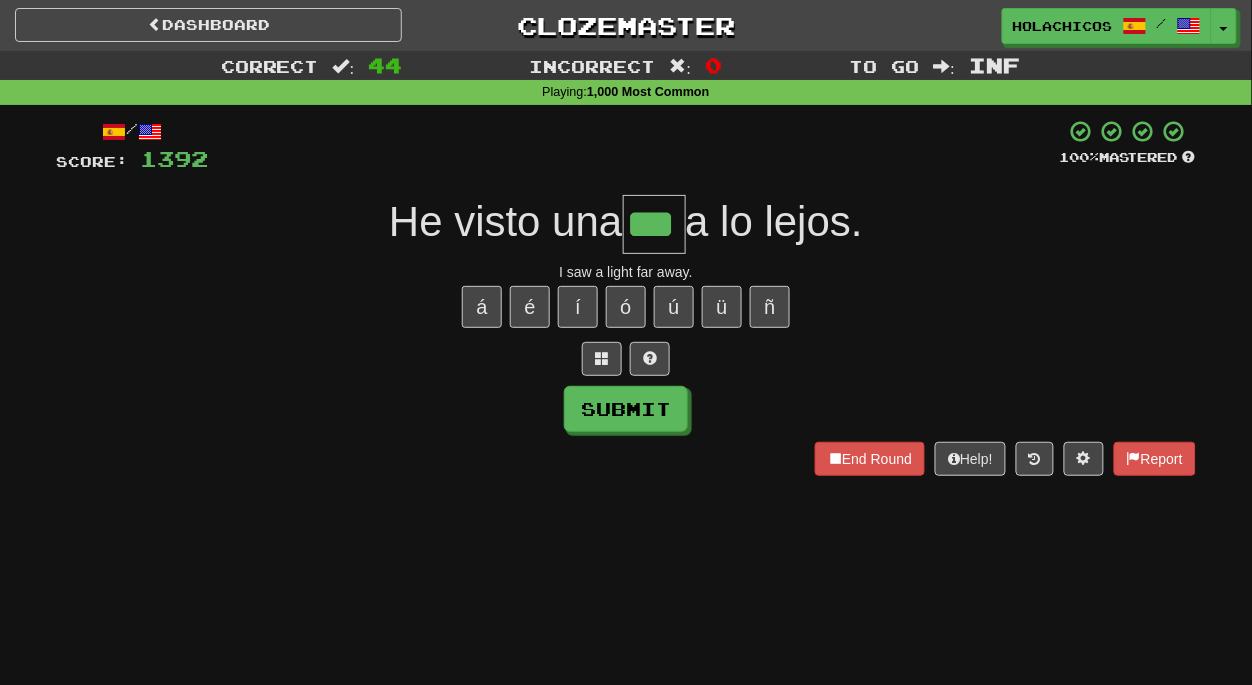 type on "***" 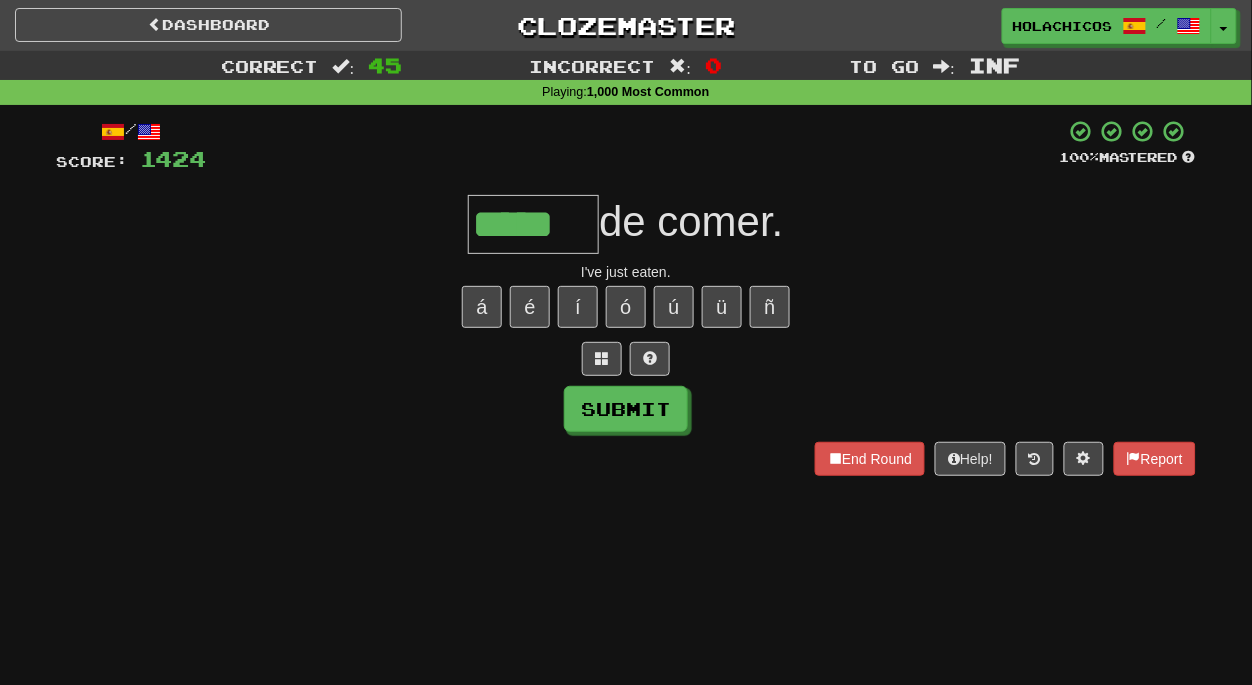 type on "*****" 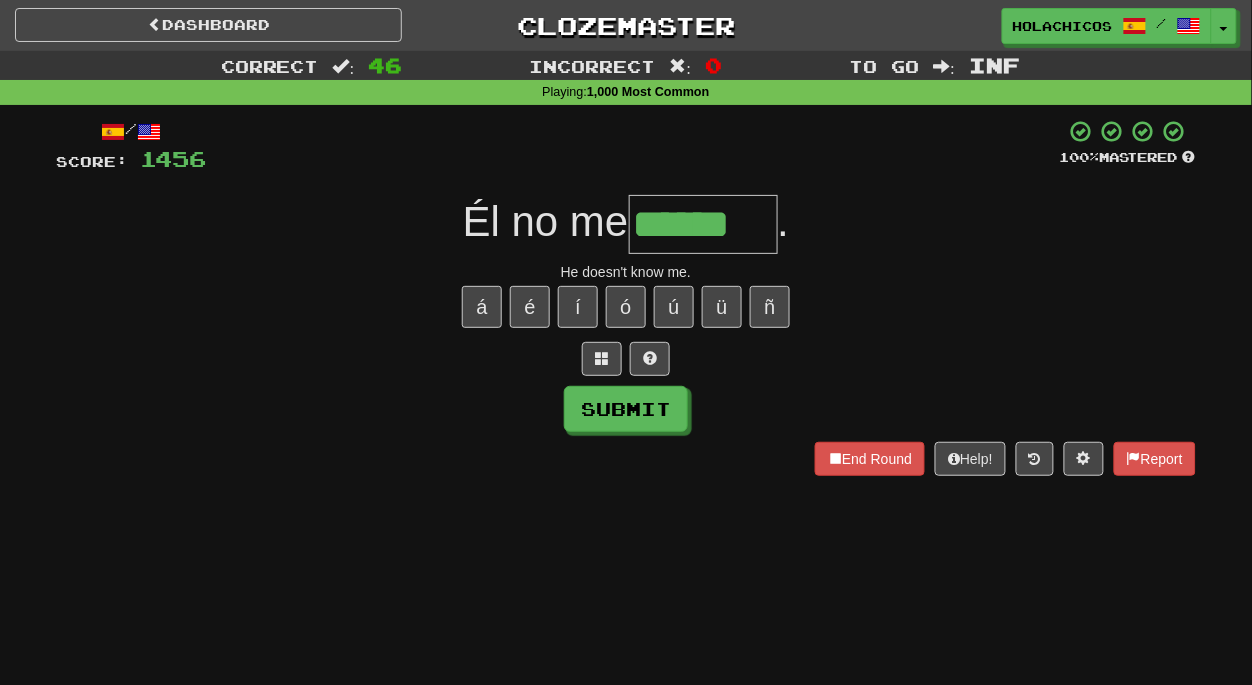 type on "******" 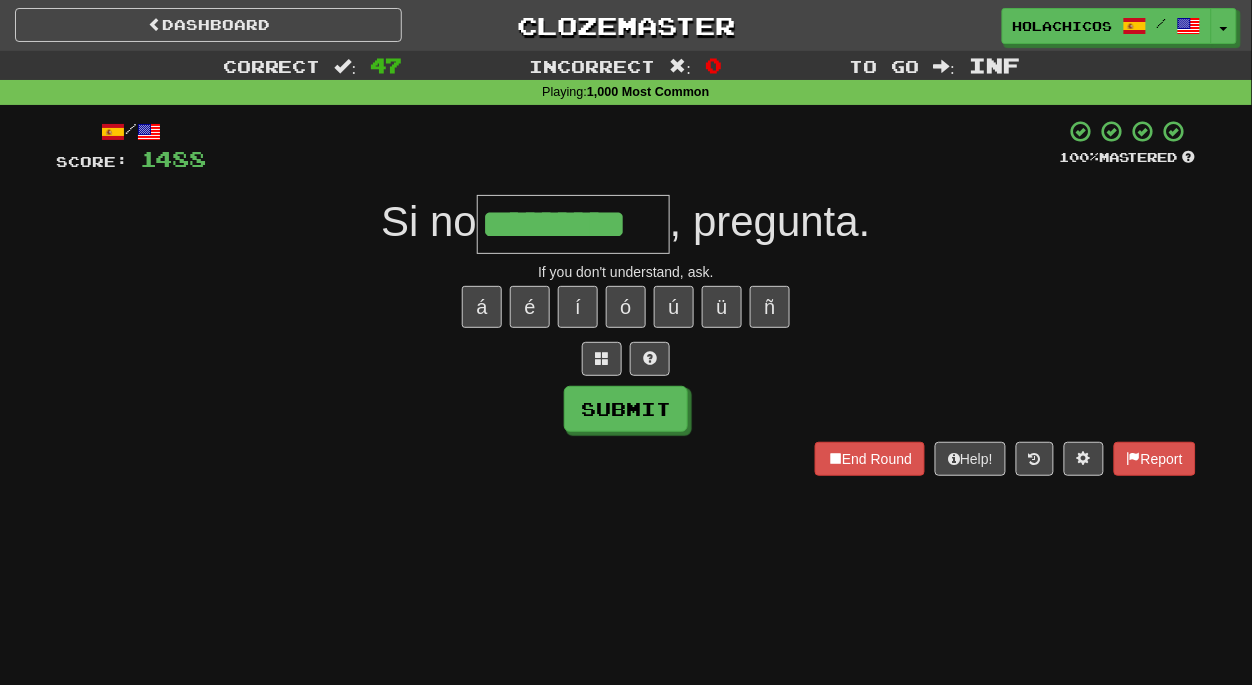 type on "*********" 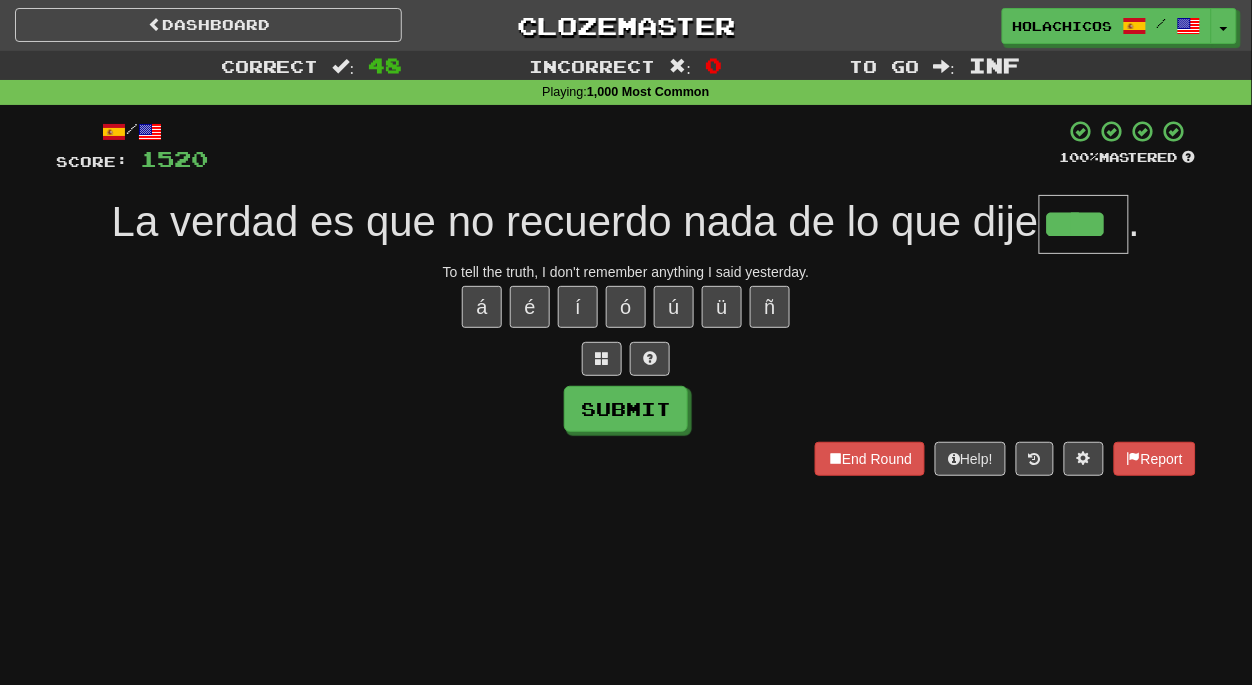 type on "****" 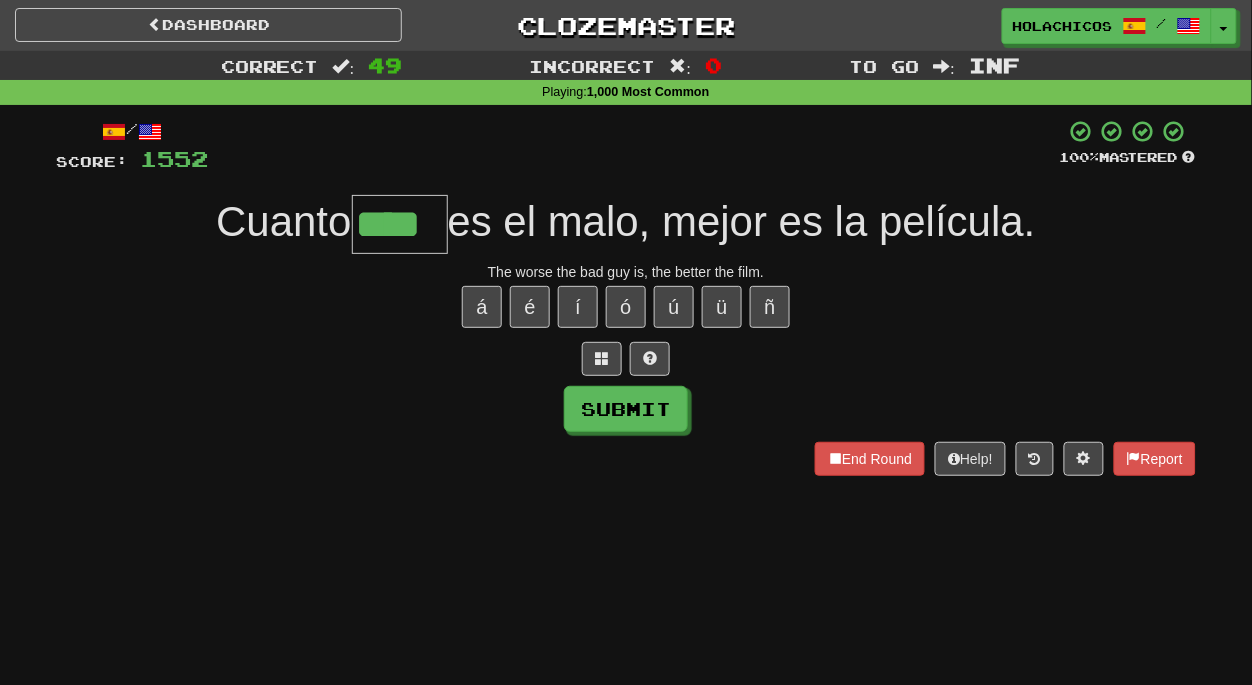 type on "****" 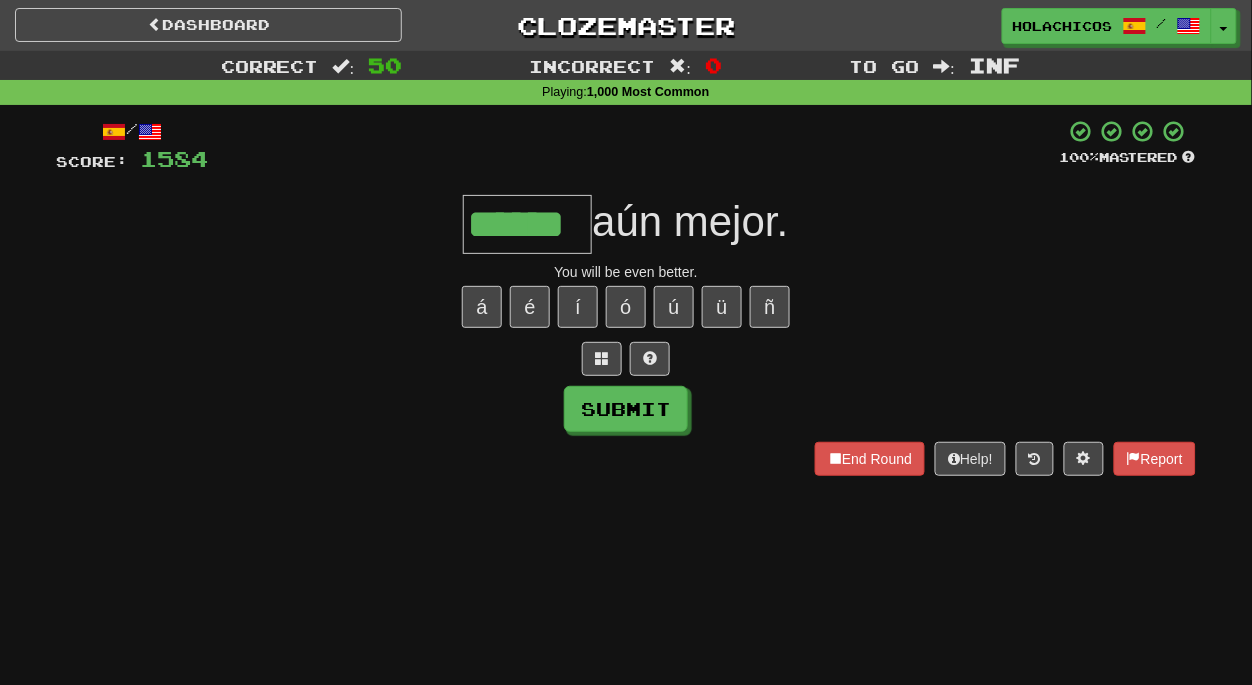 type on "******" 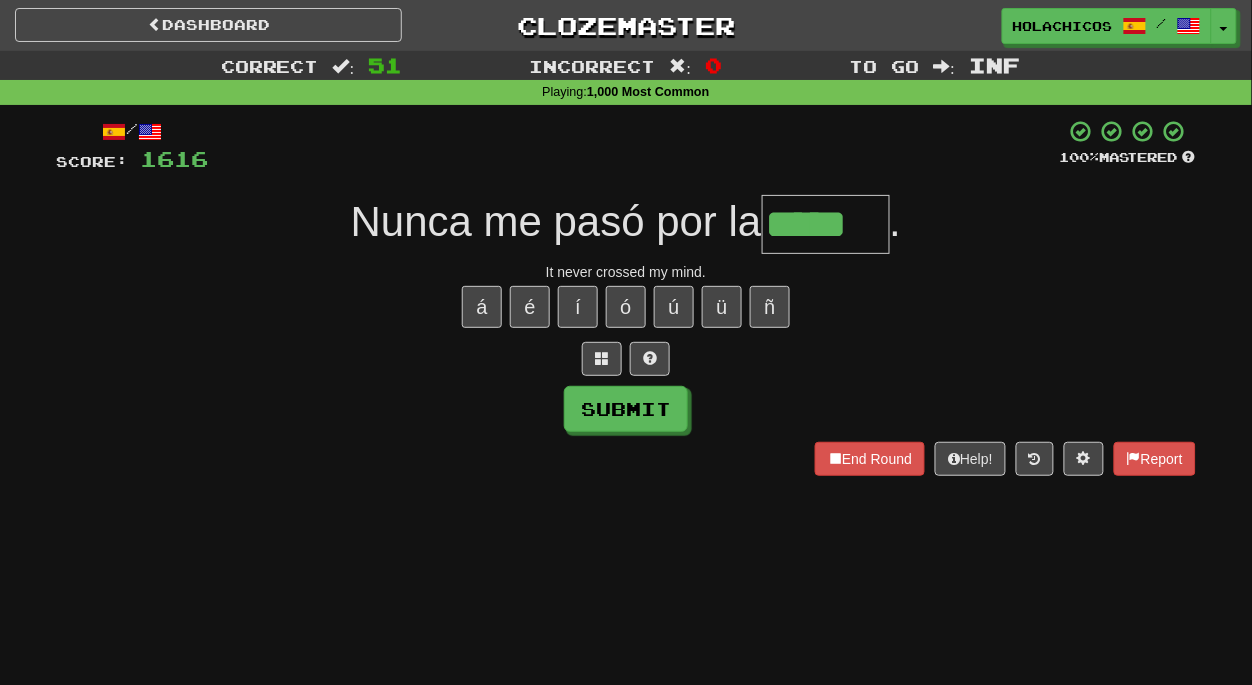 type on "*****" 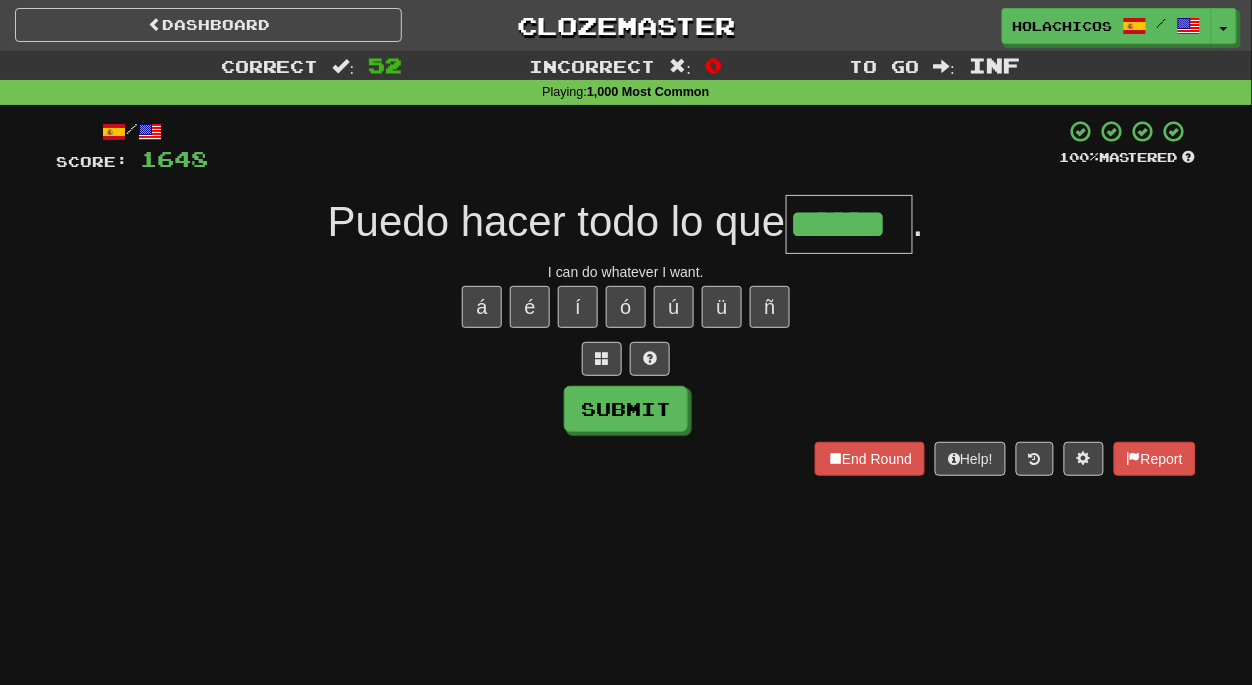 type on "******" 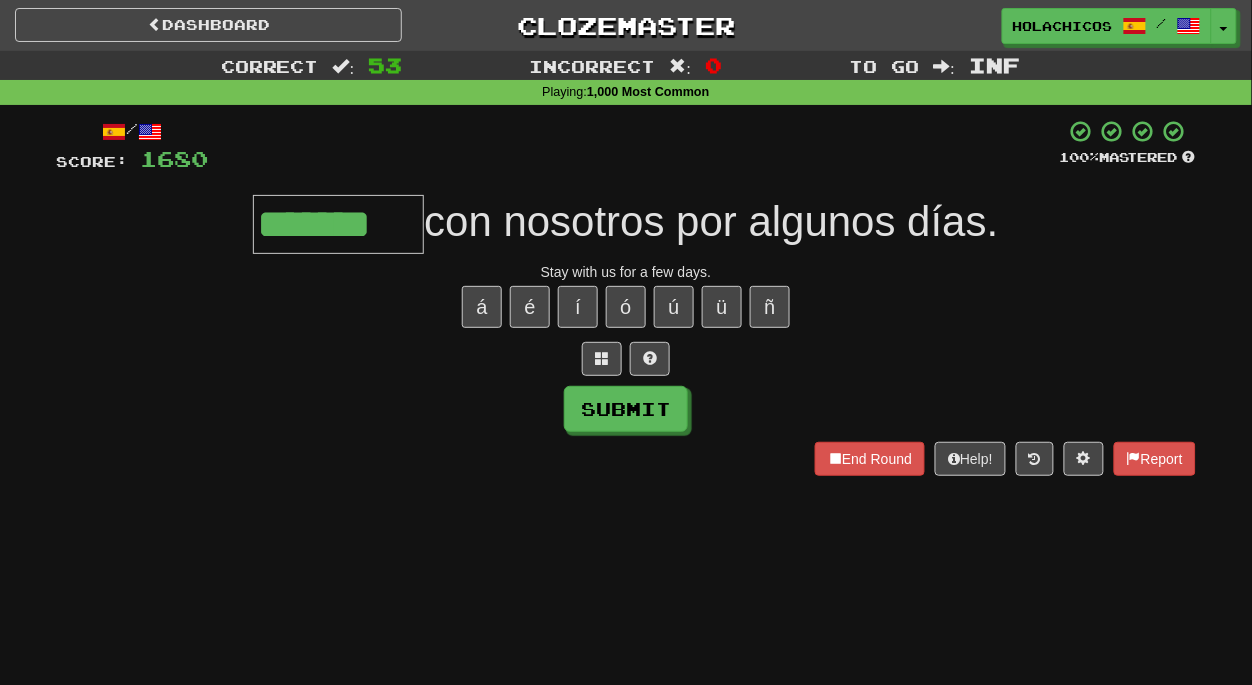 type on "*******" 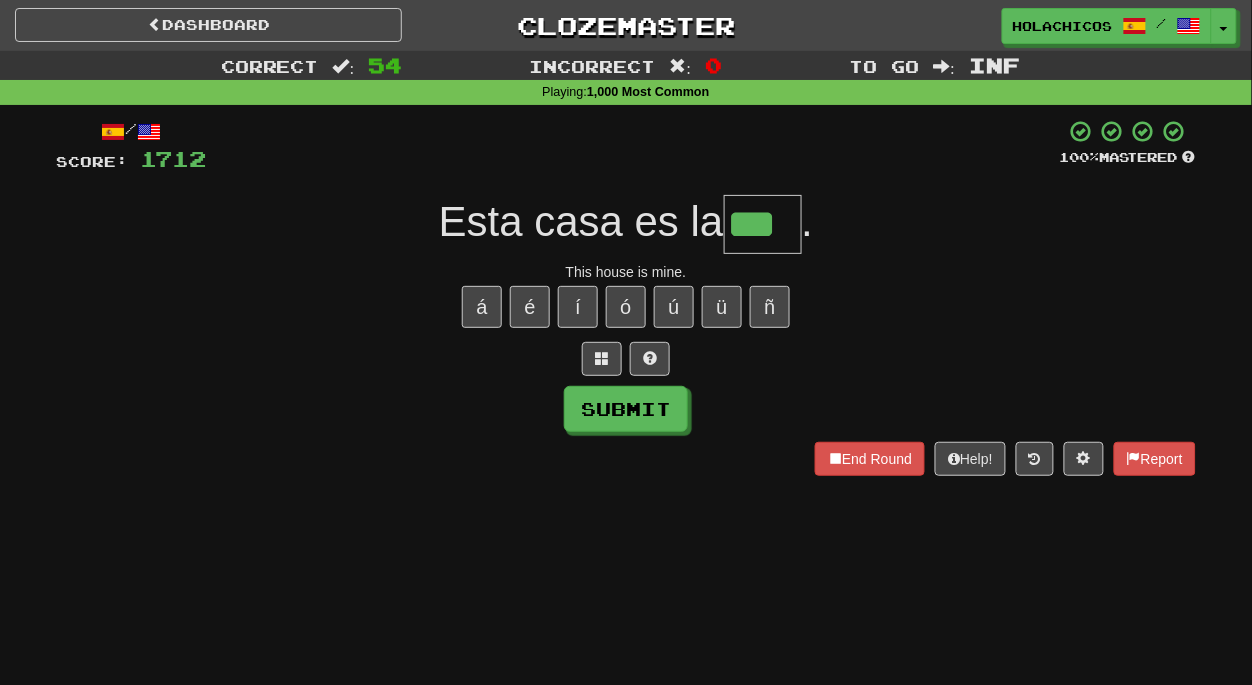 type on "***" 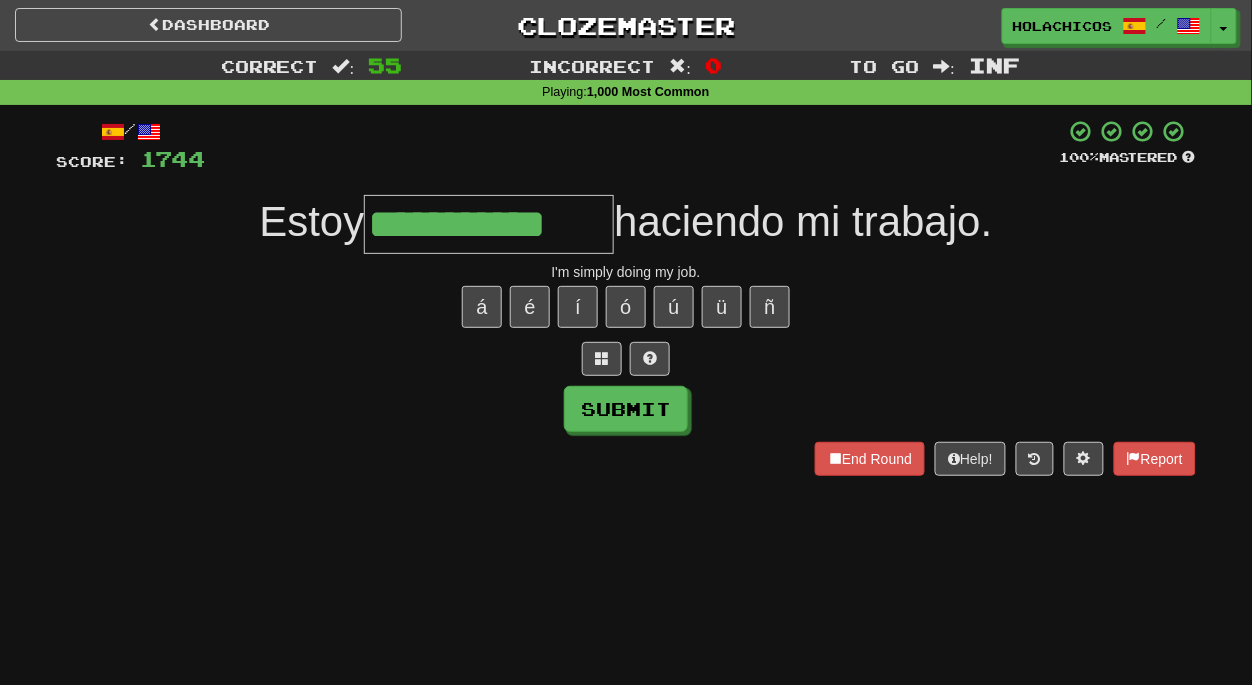 type on "**********" 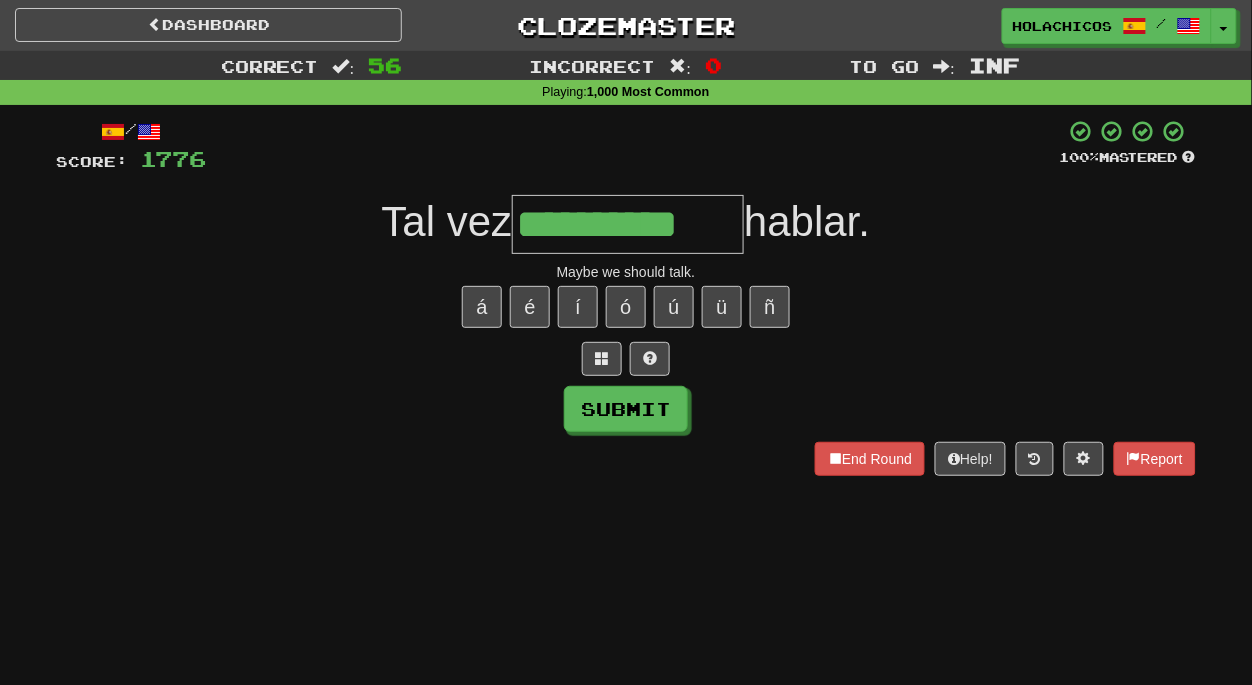type on "**********" 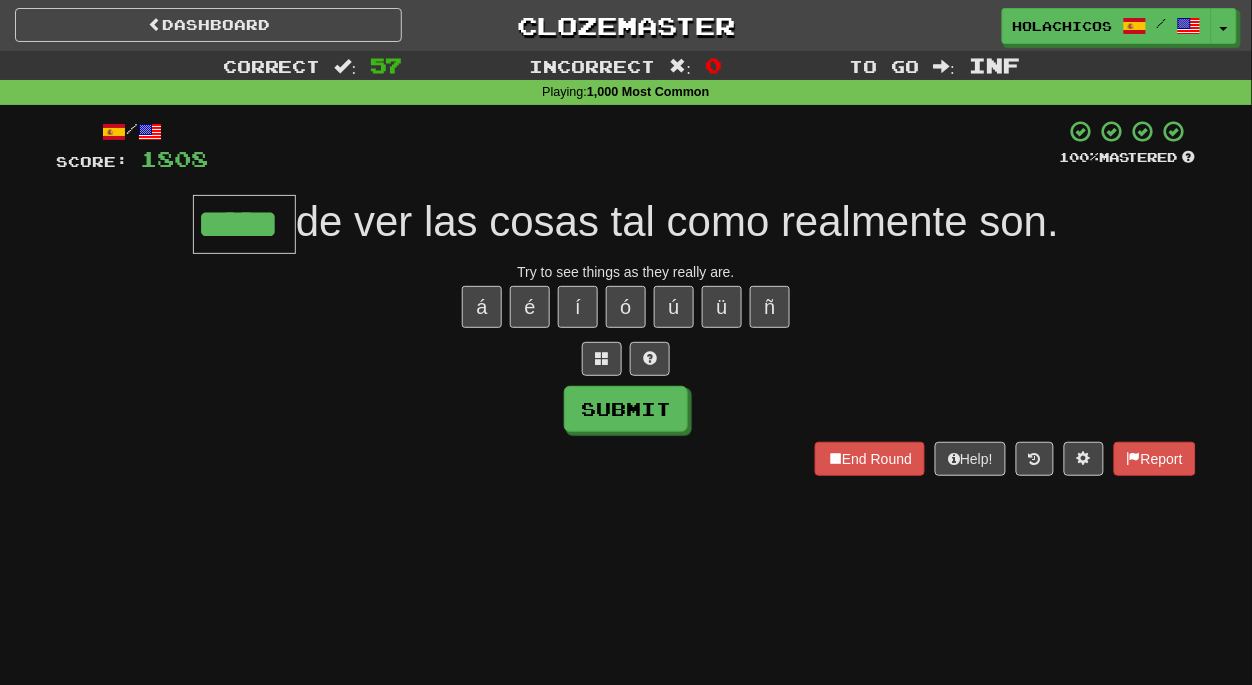 type on "*****" 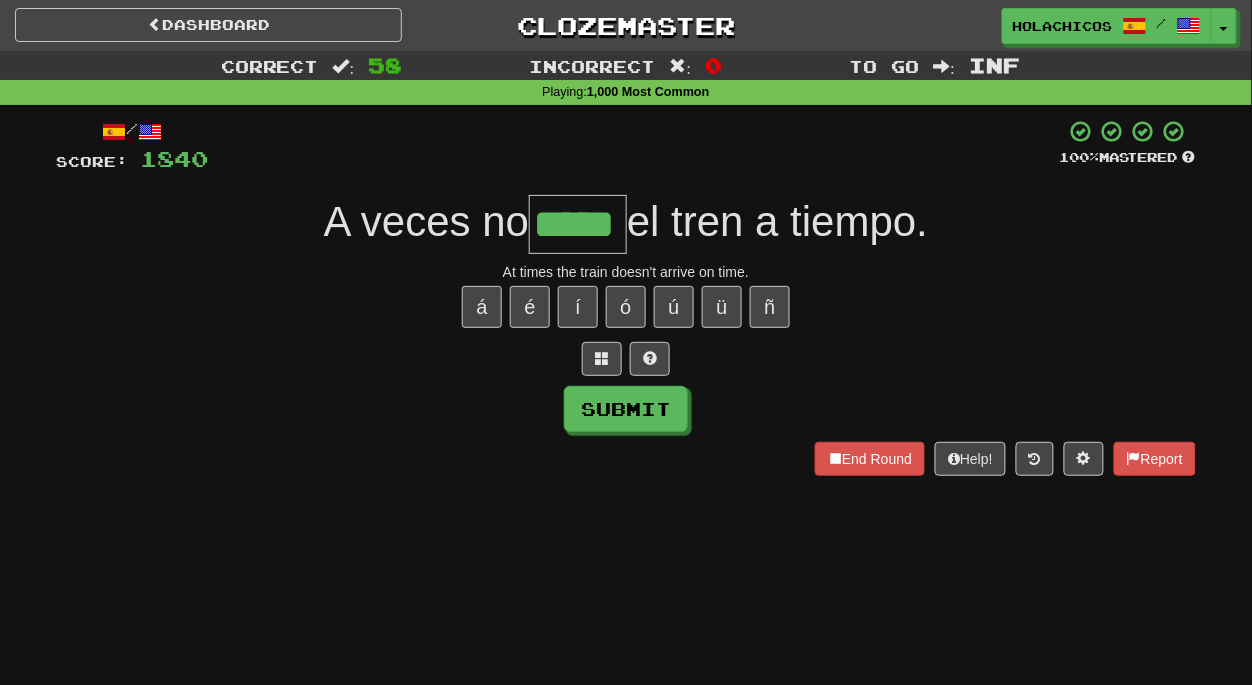 type on "*****" 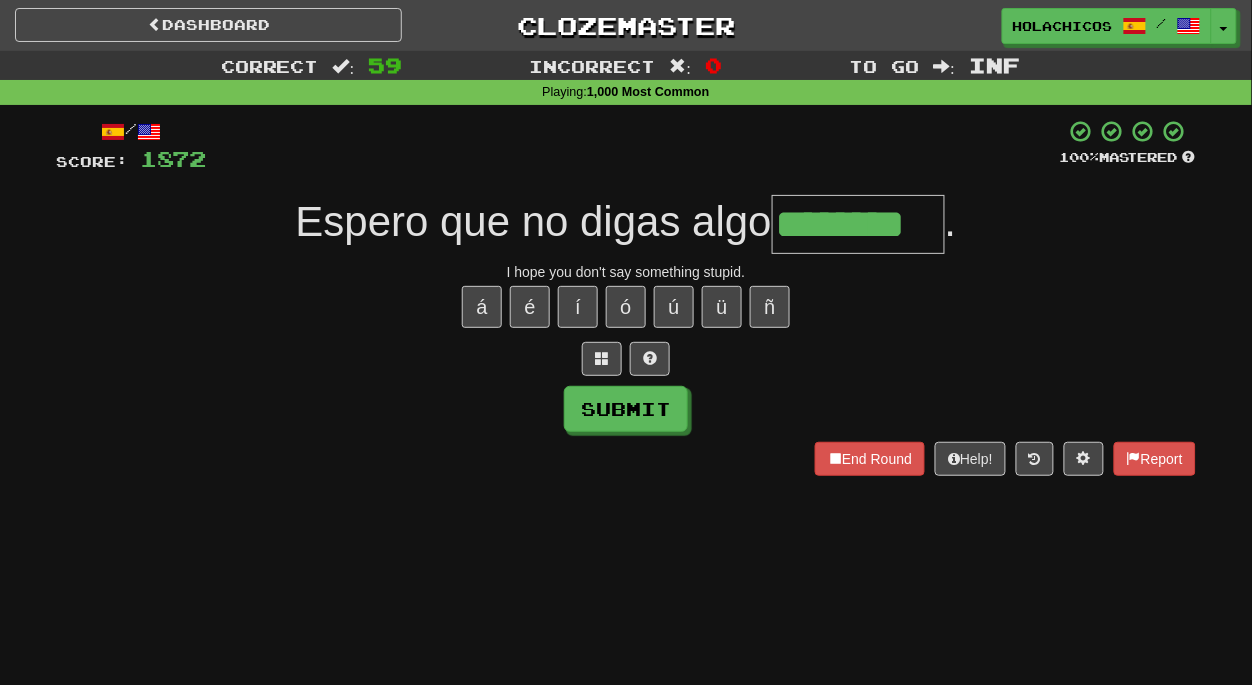 type on "********" 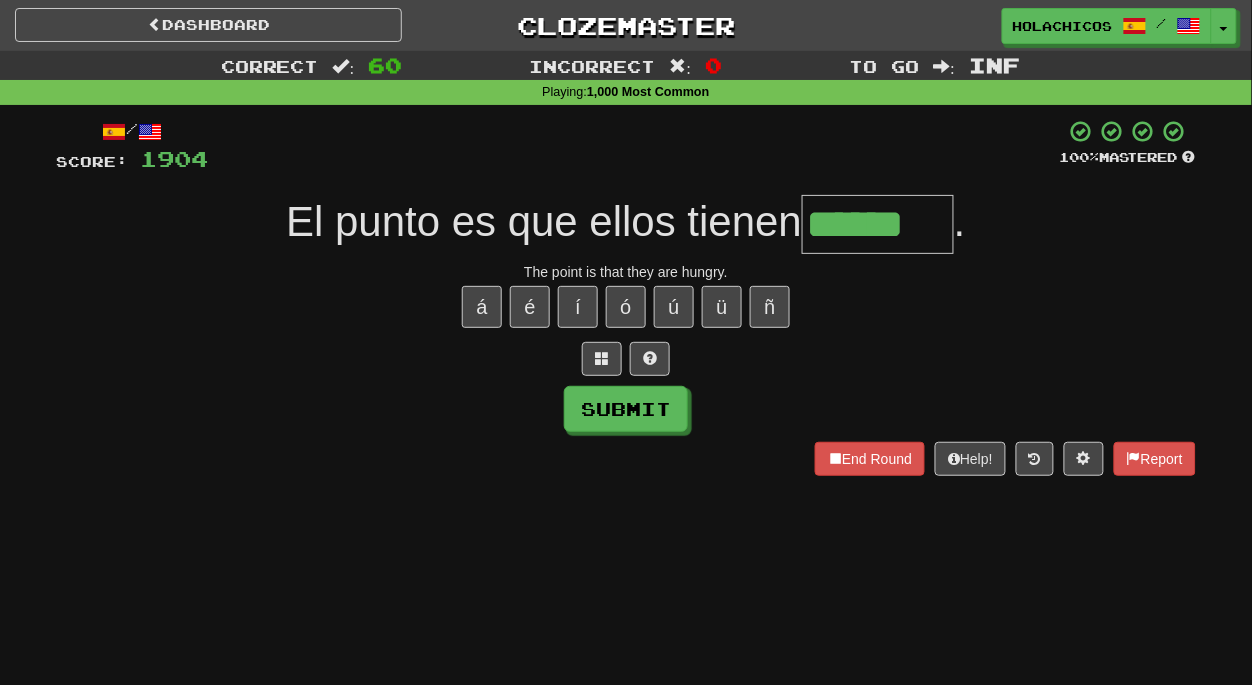 type on "******" 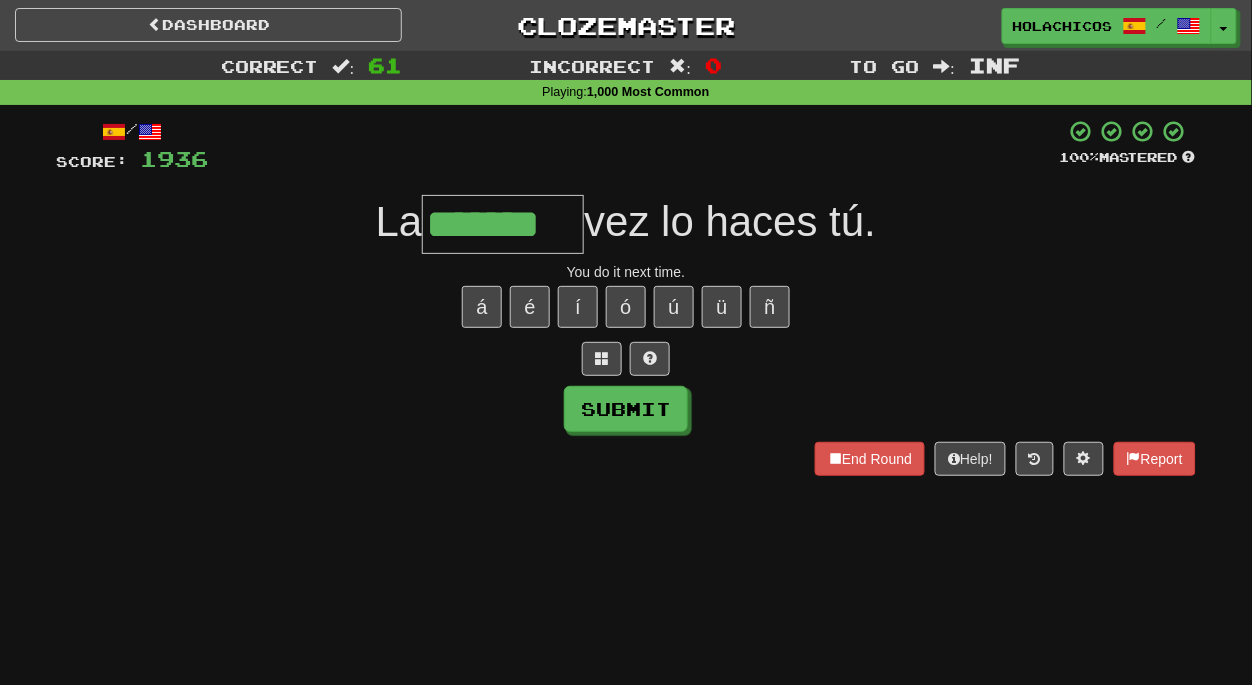 type on "*******" 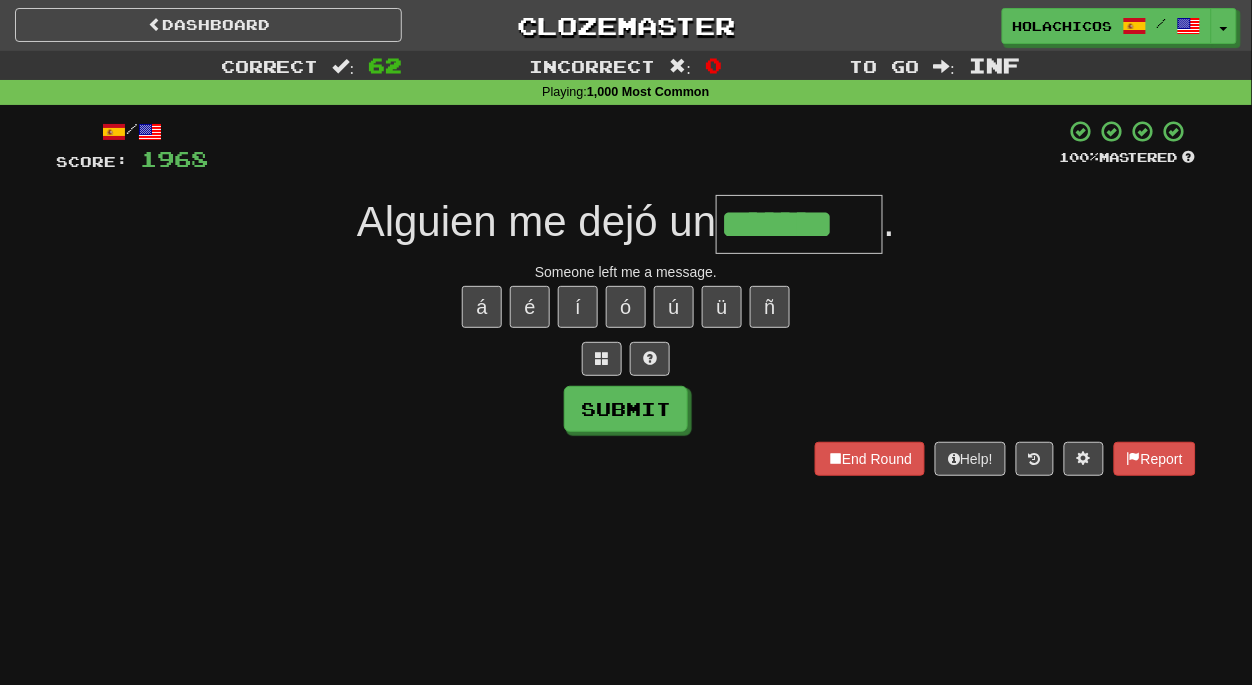 type on "*******" 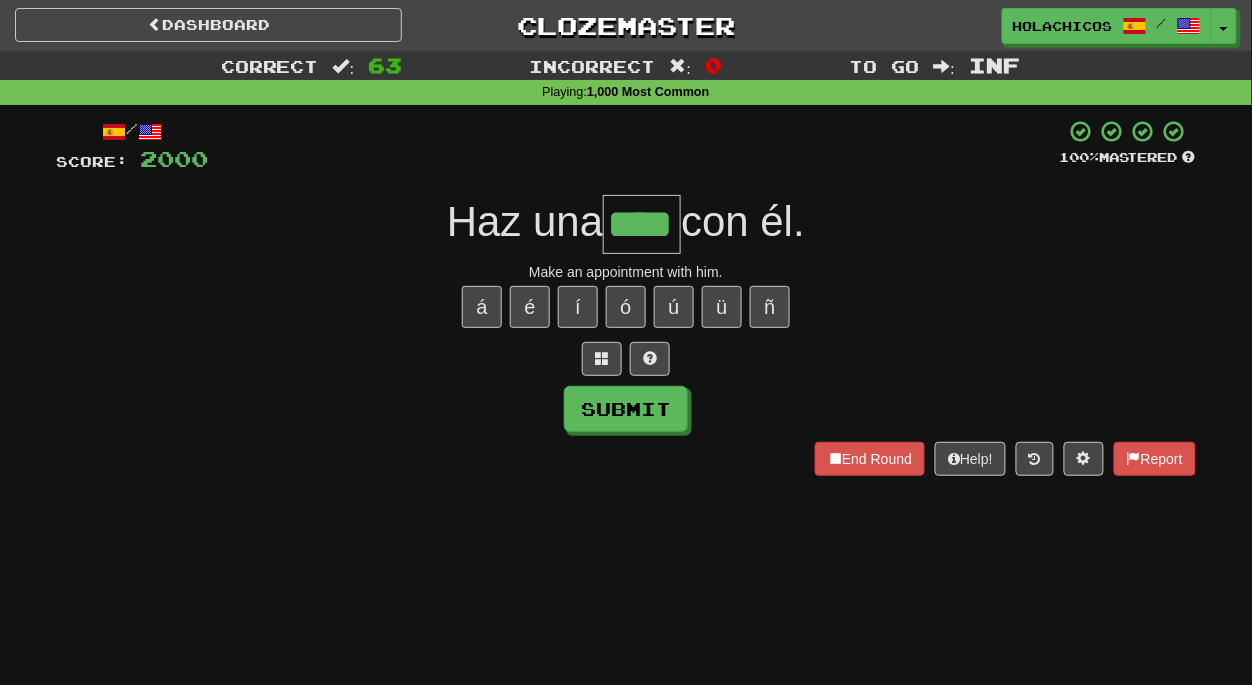 type on "****" 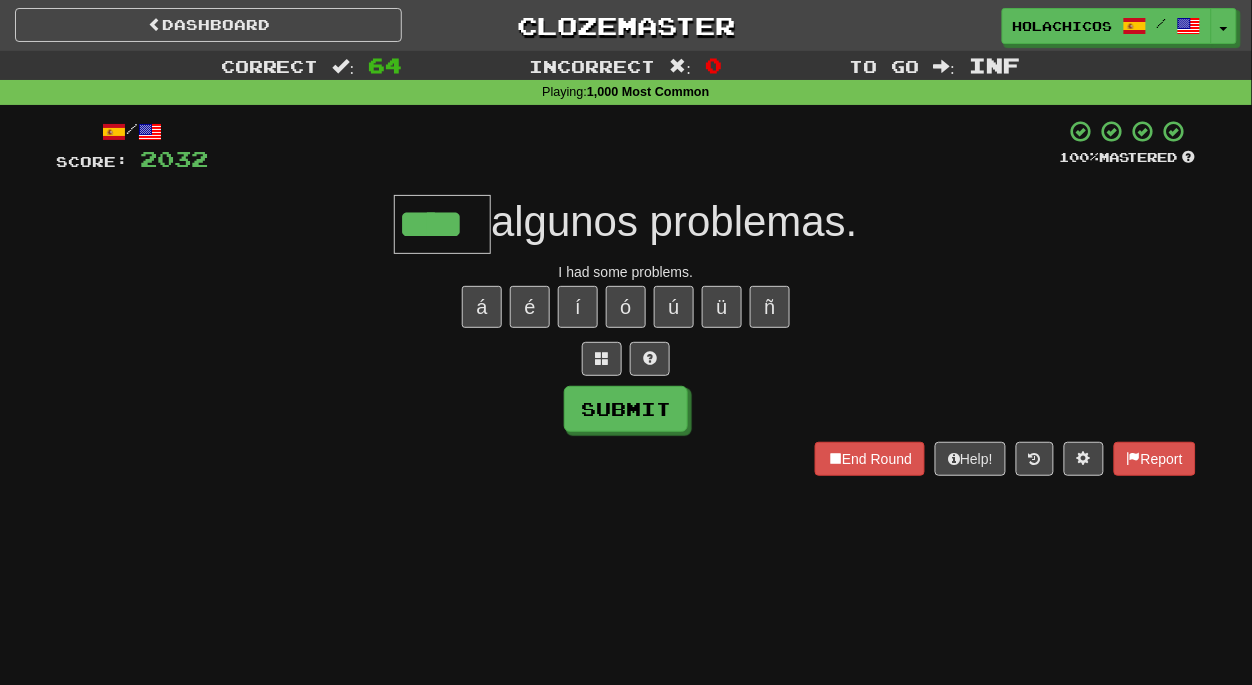 type on "****" 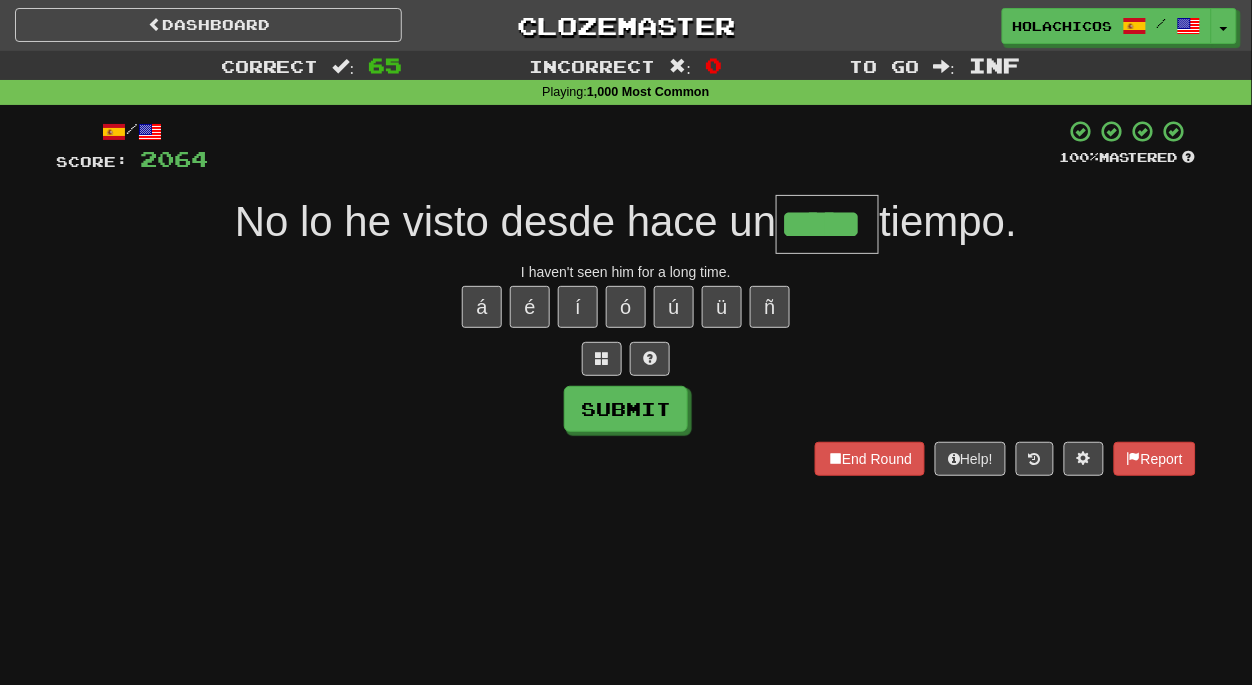 type on "*****" 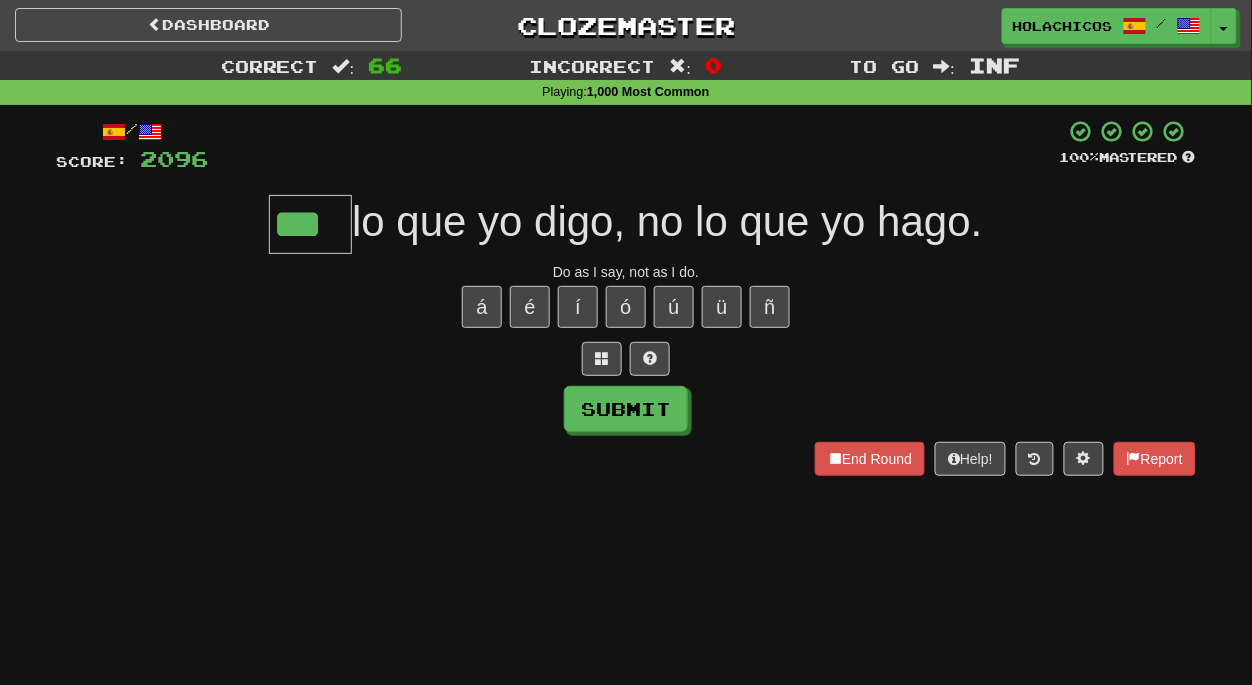type on "***" 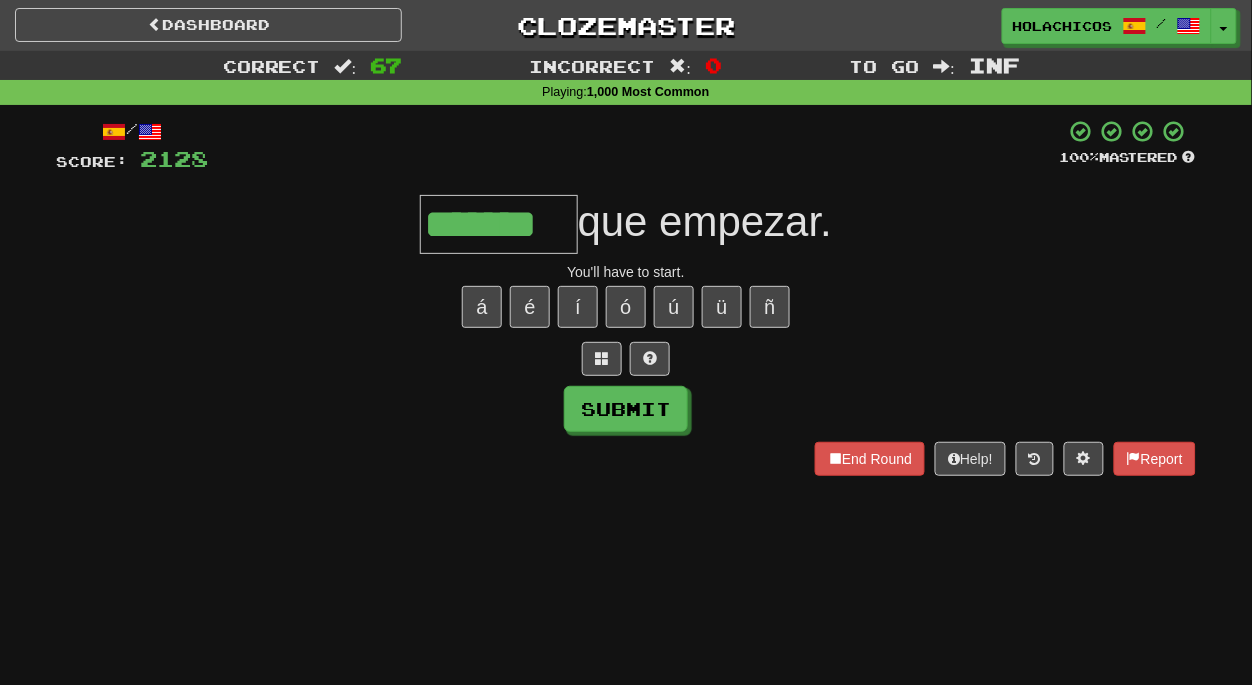 type on "*******" 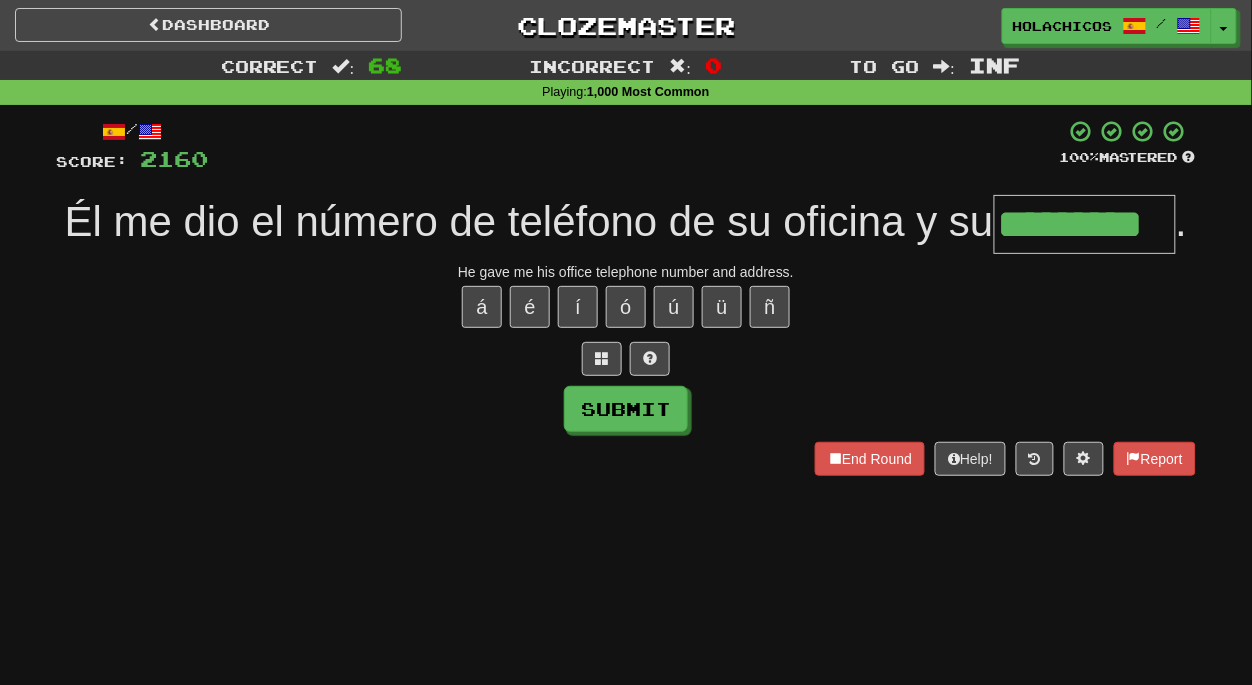 type on "*********" 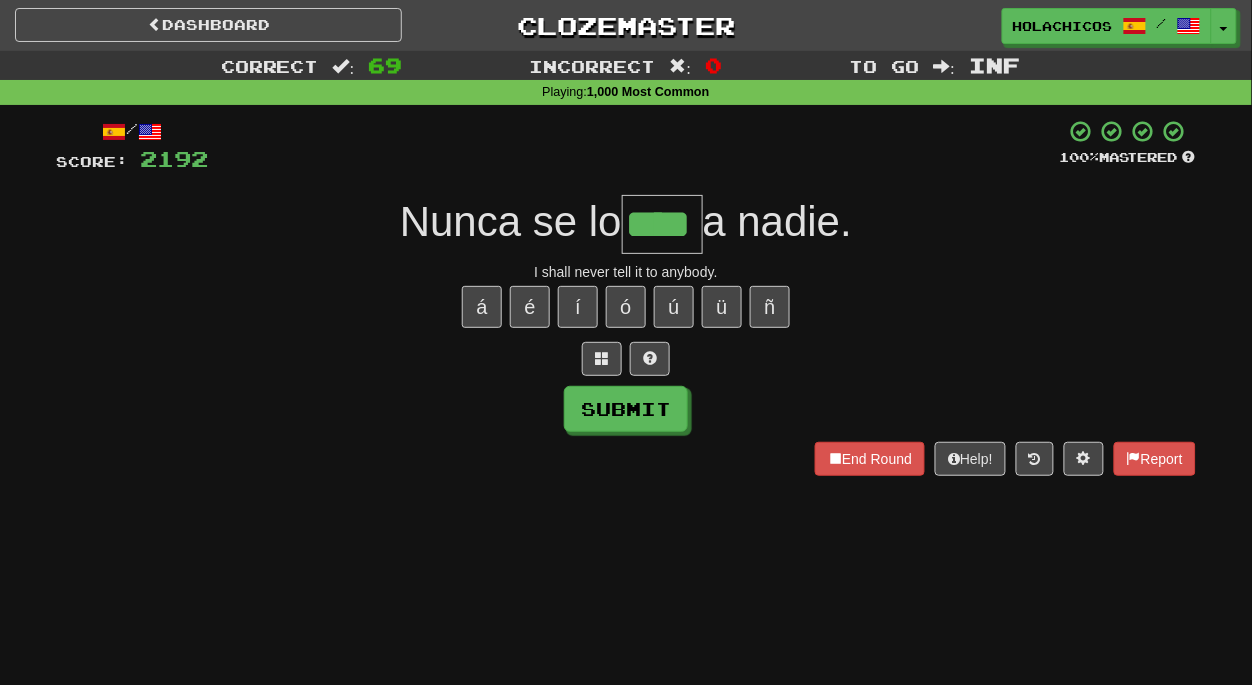 type on "****" 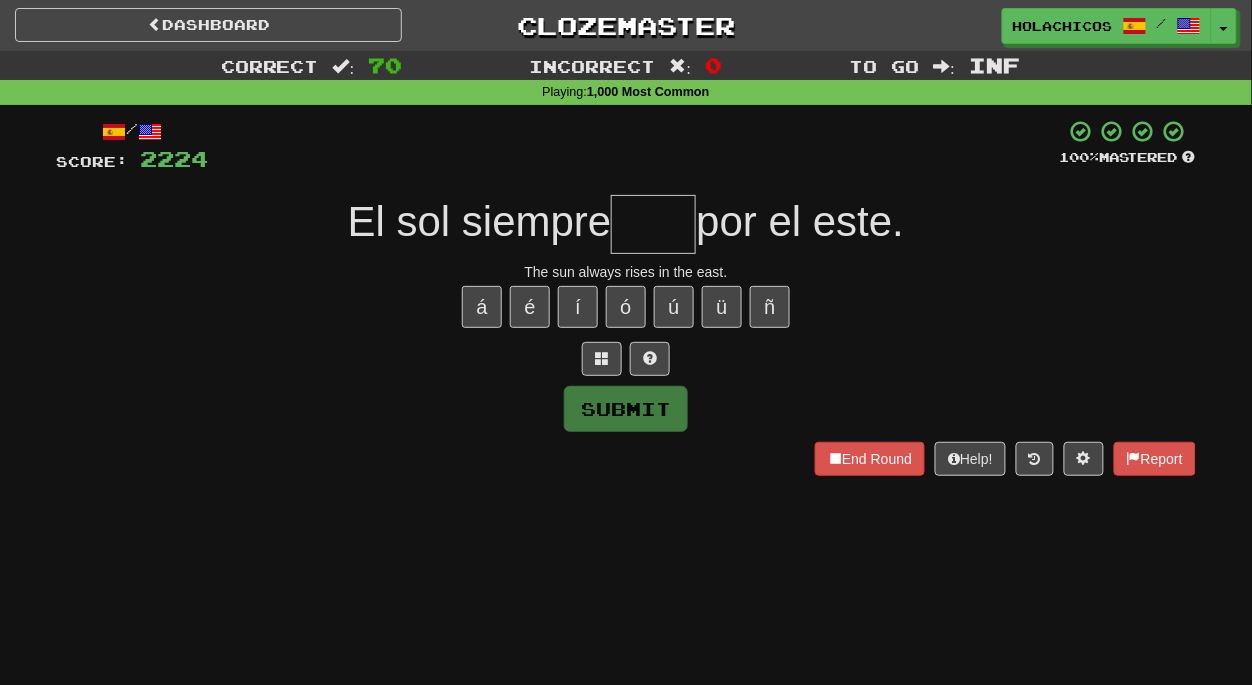 type on "*" 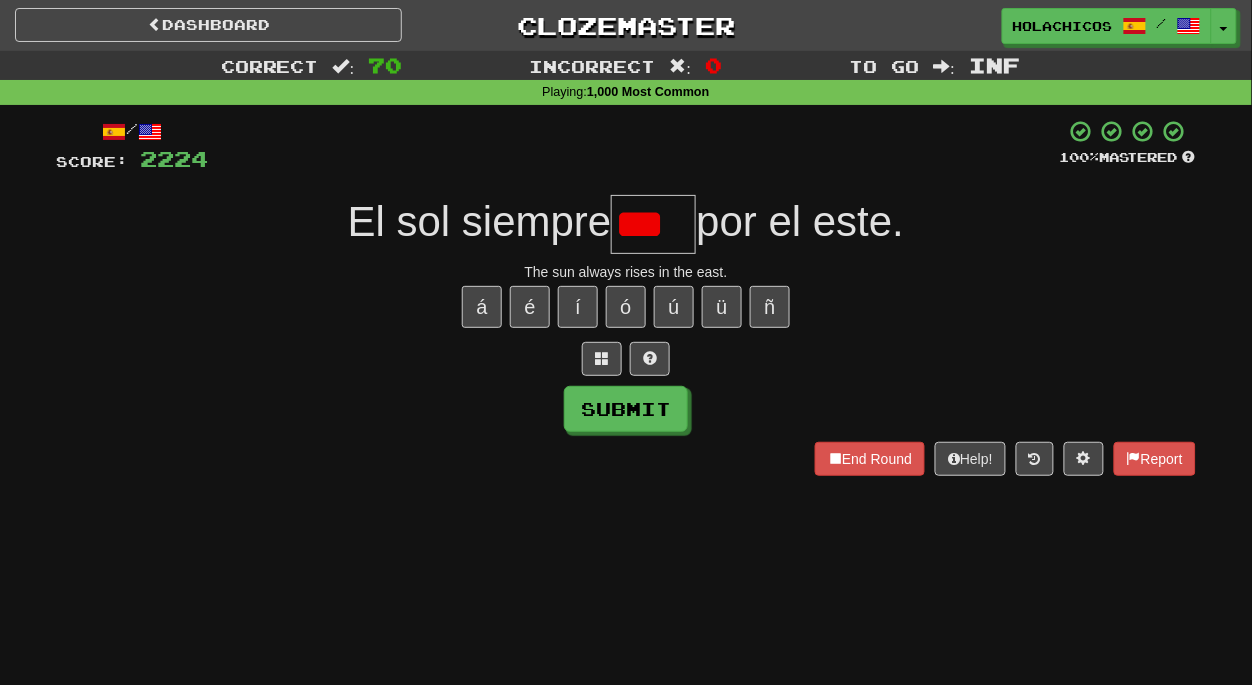 scroll, scrollTop: 0, scrollLeft: 0, axis: both 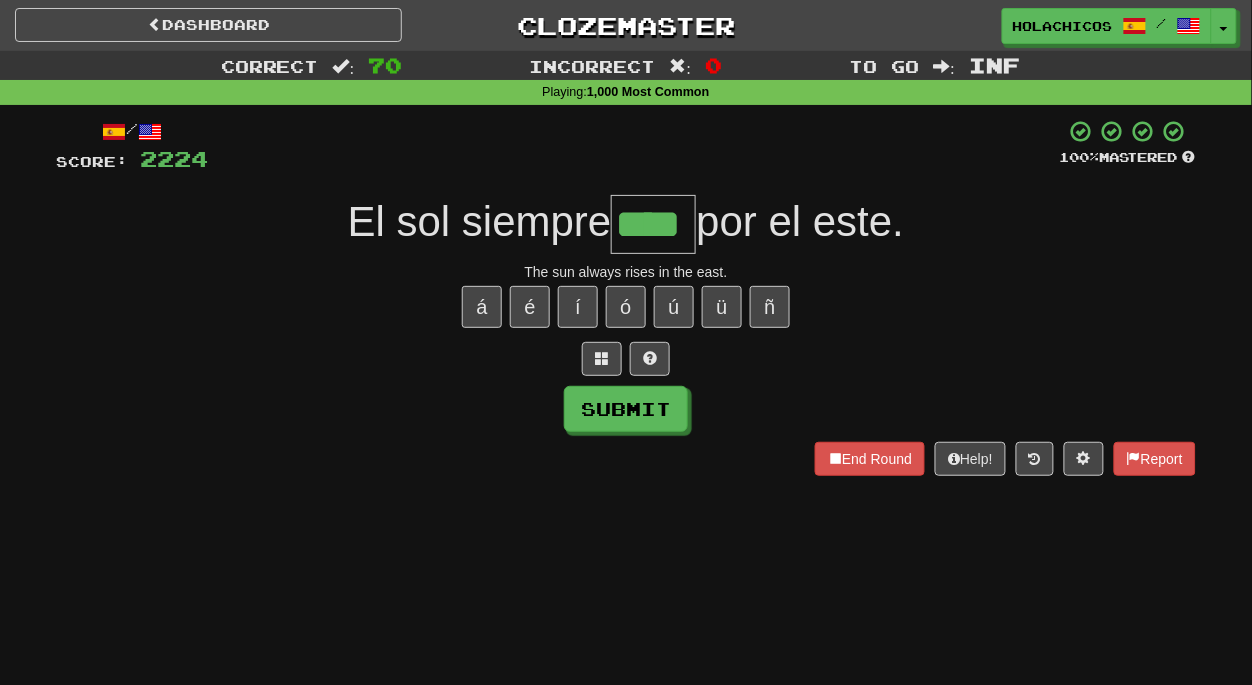 type on "****" 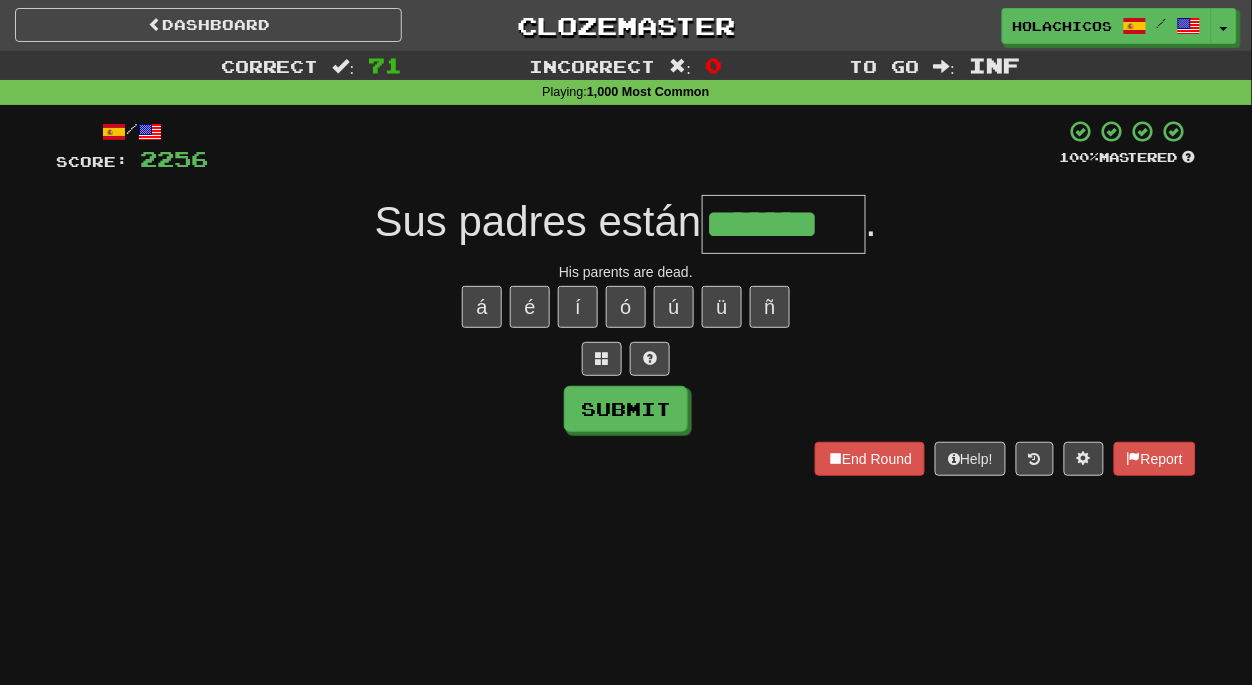 type on "*******" 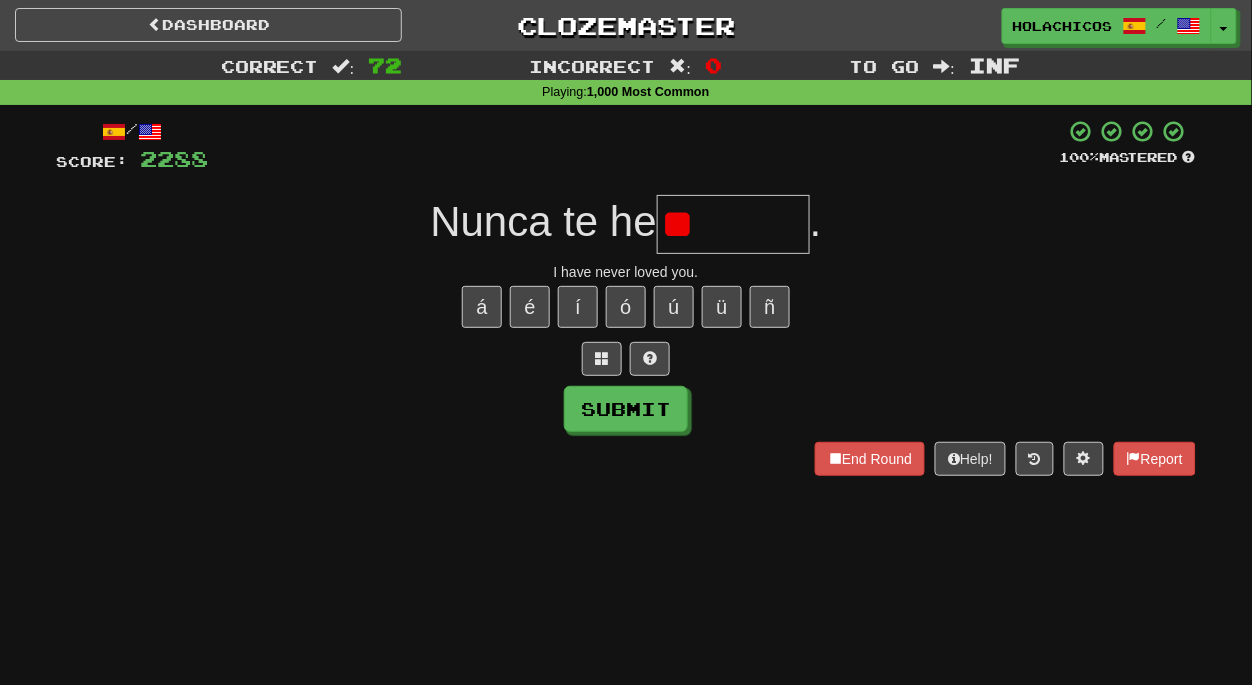 type on "*" 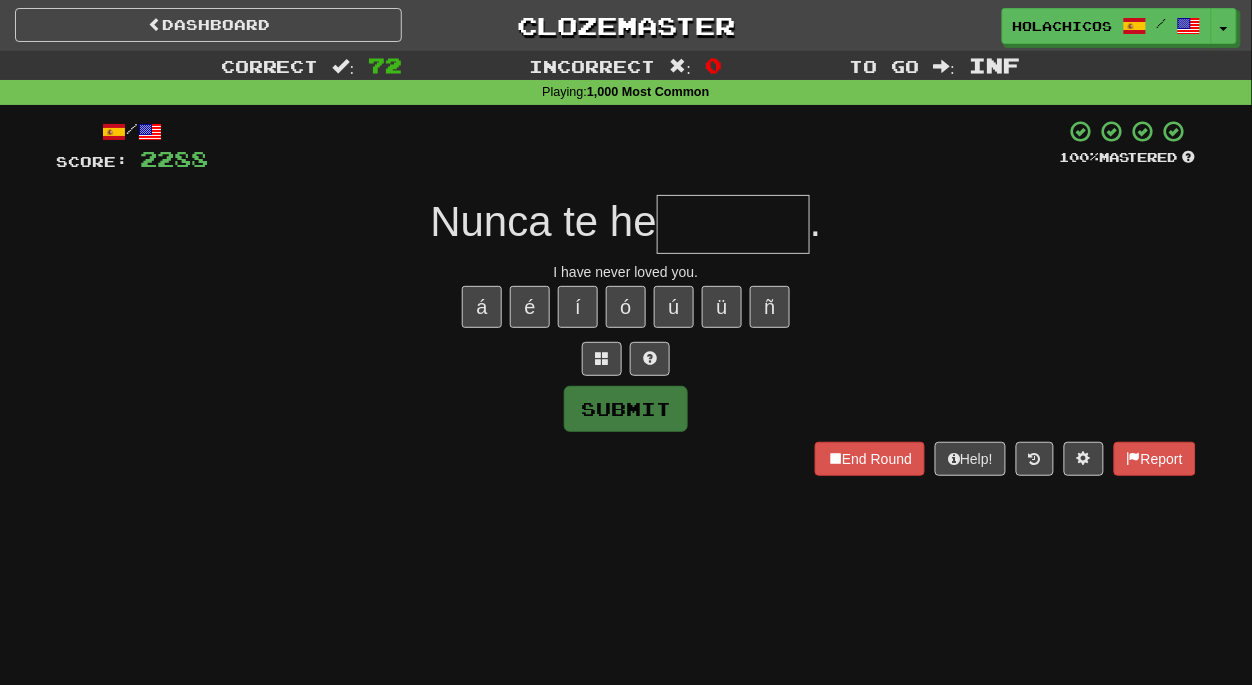 type on "*" 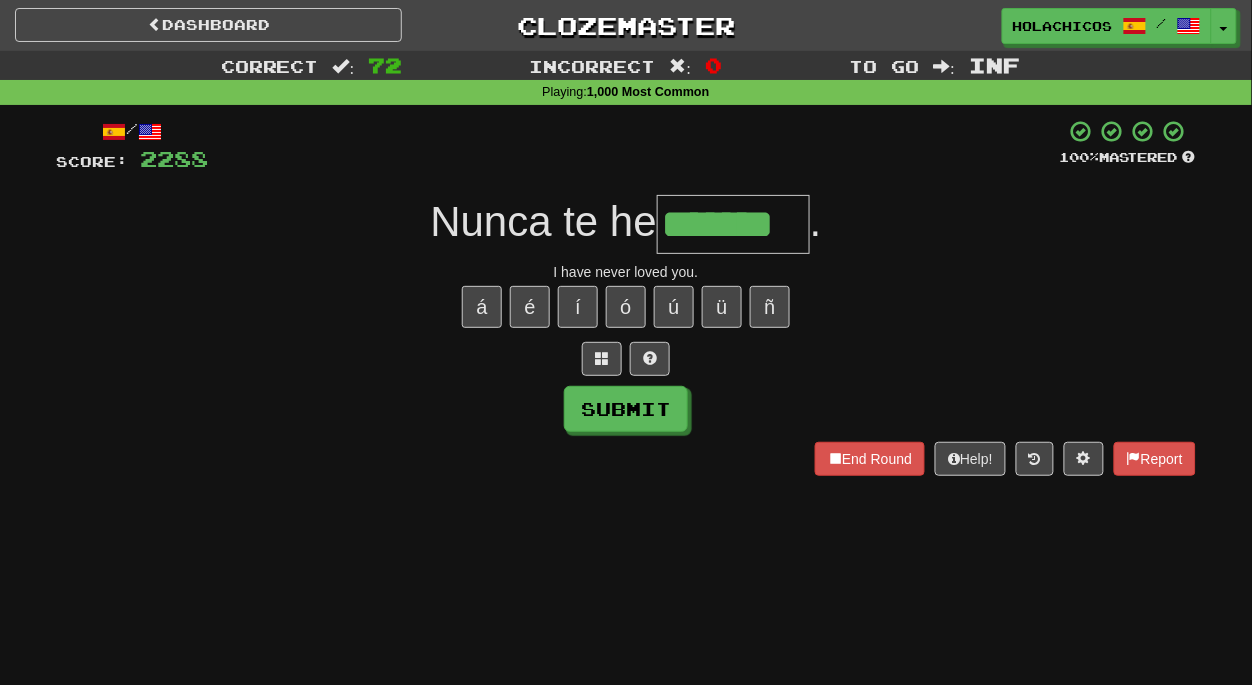 type on "*******" 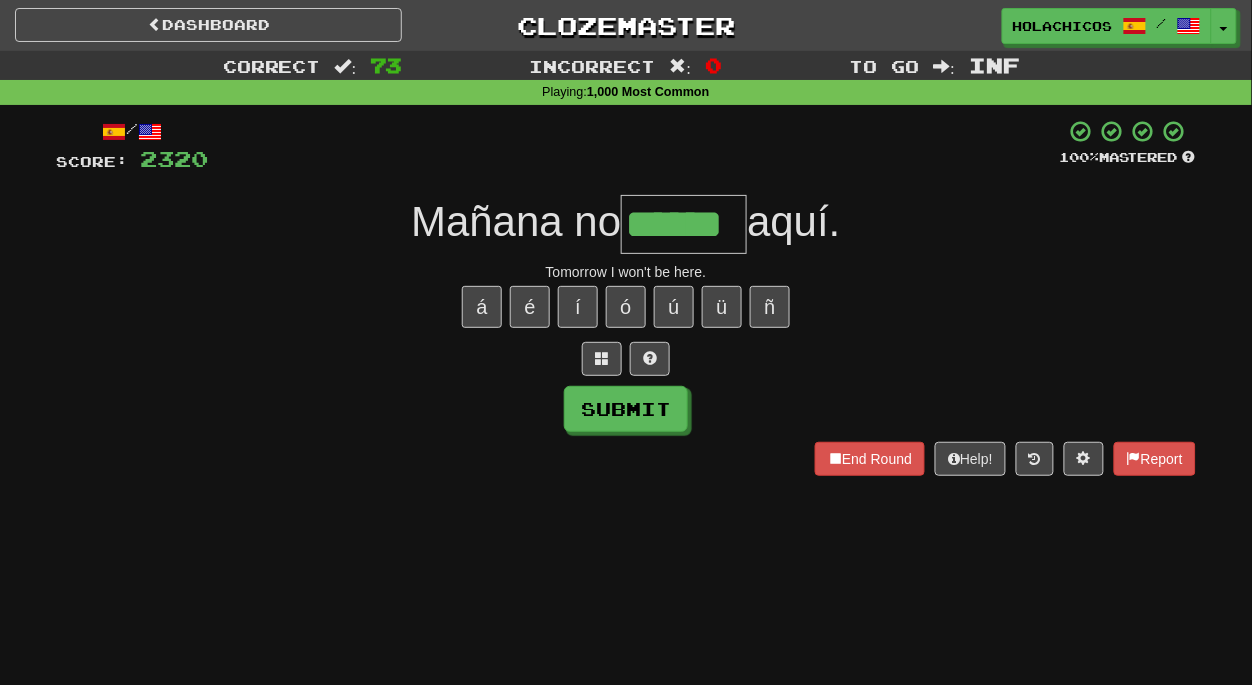 type on "******" 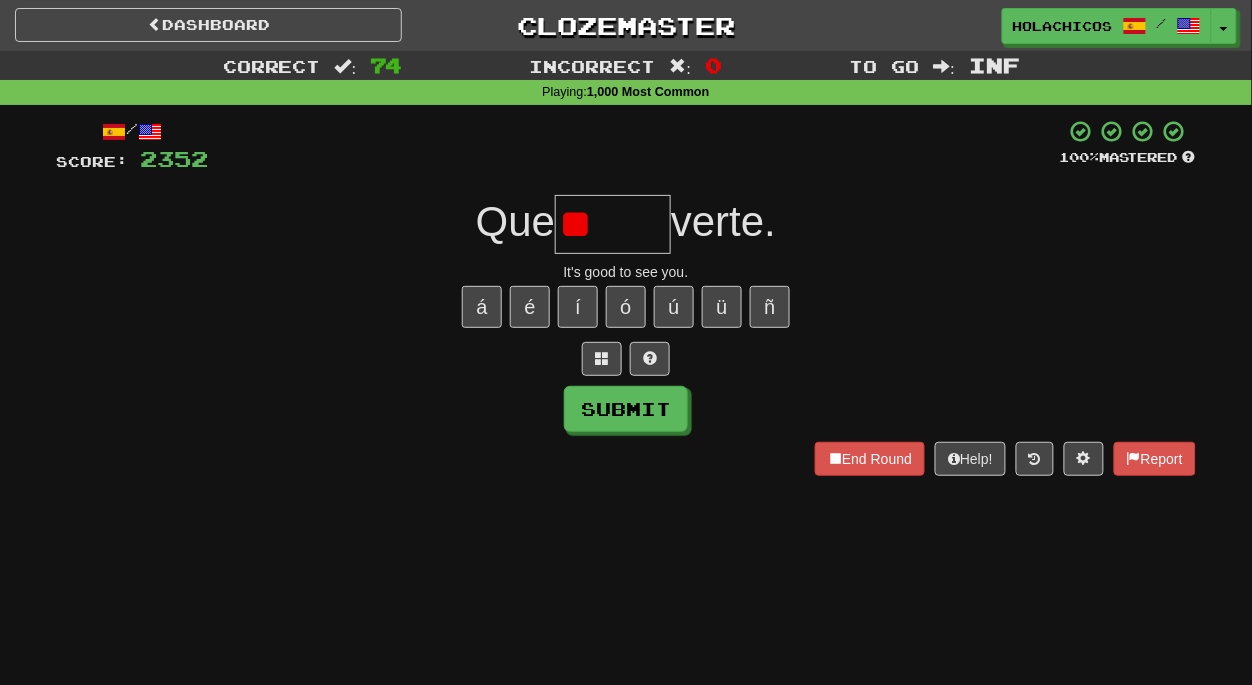 type on "*" 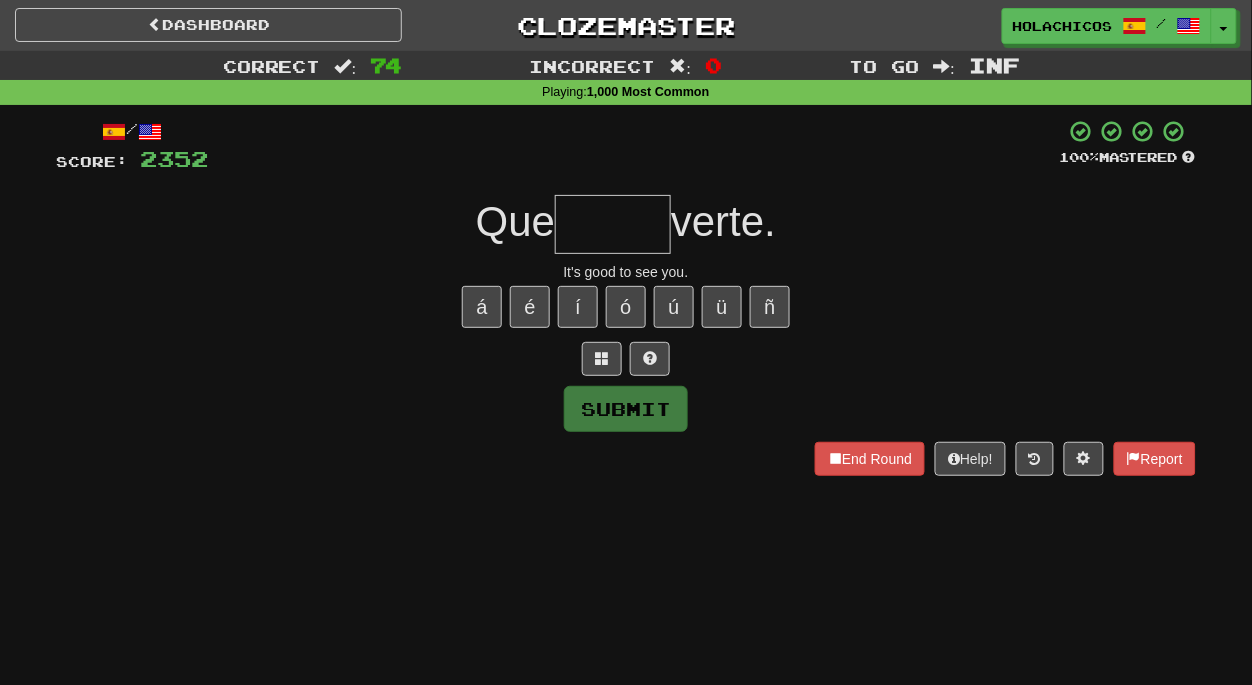 type on "*" 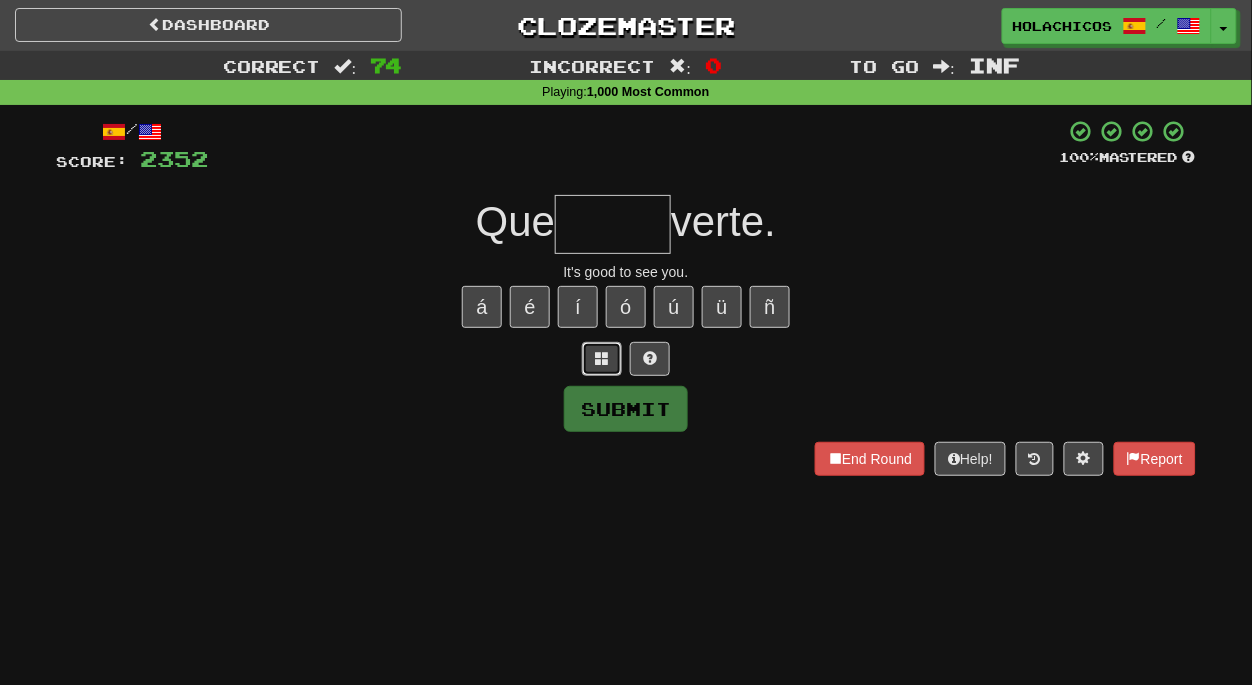 click at bounding box center [602, 358] 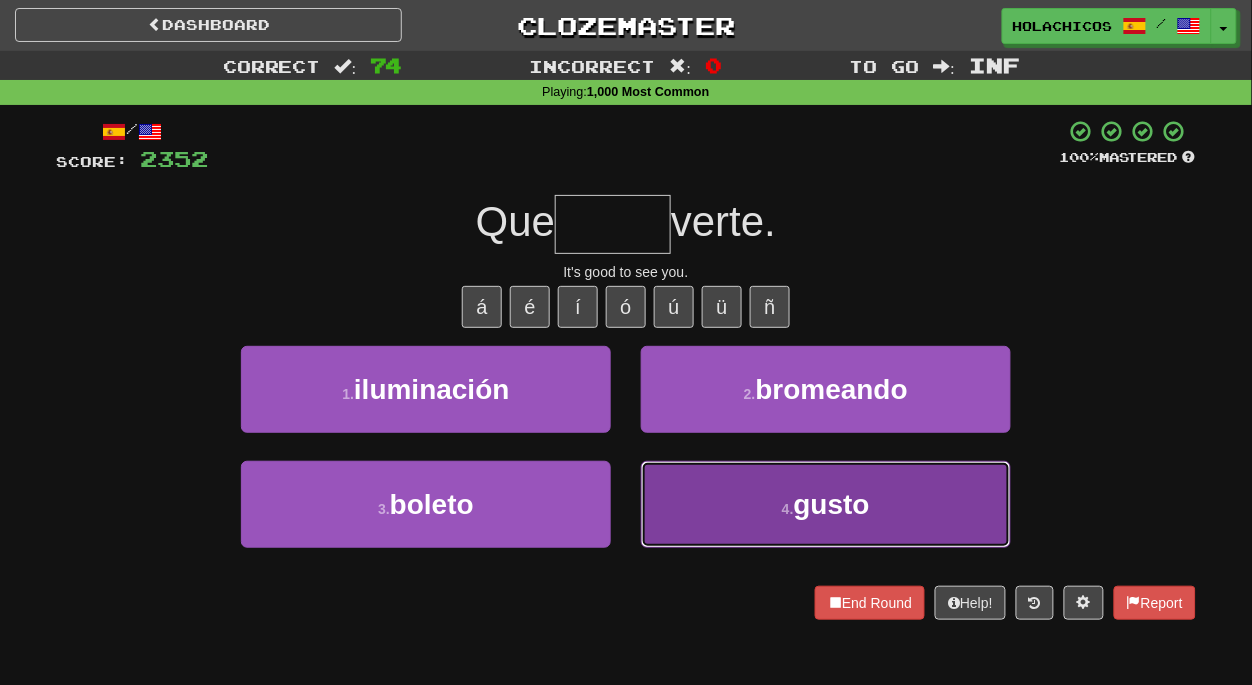click on "4 .  gusto" at bounding box center [826, 504] 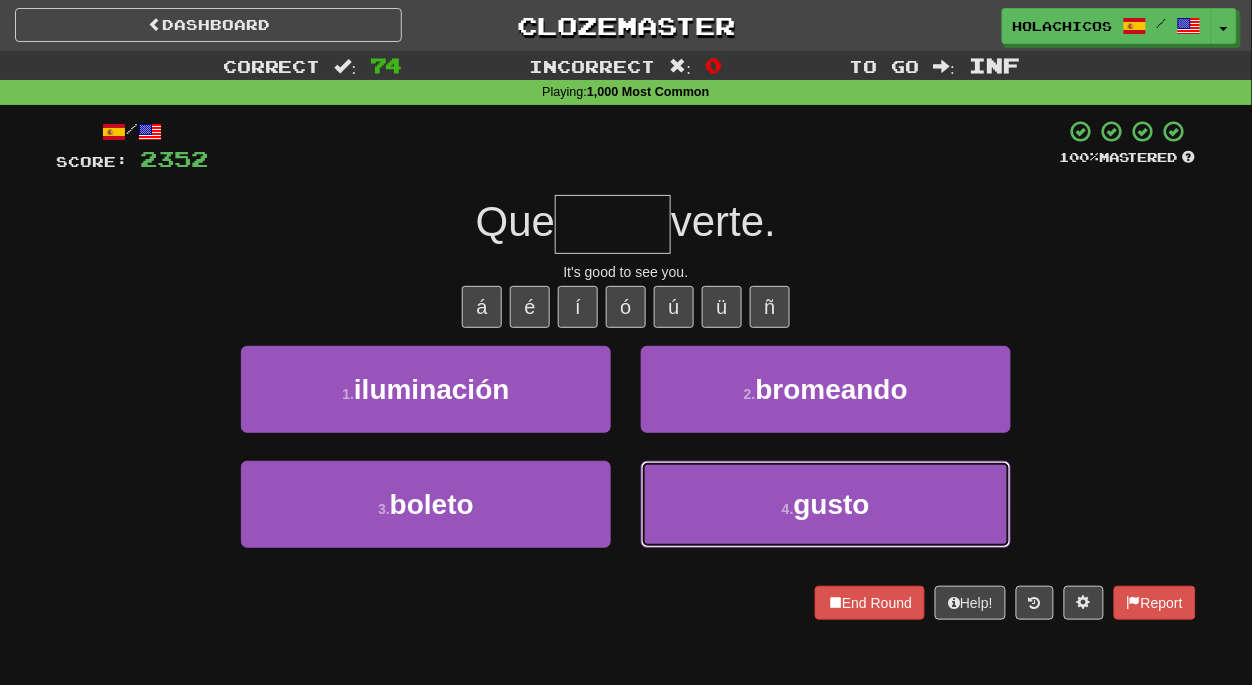 type on "*****" 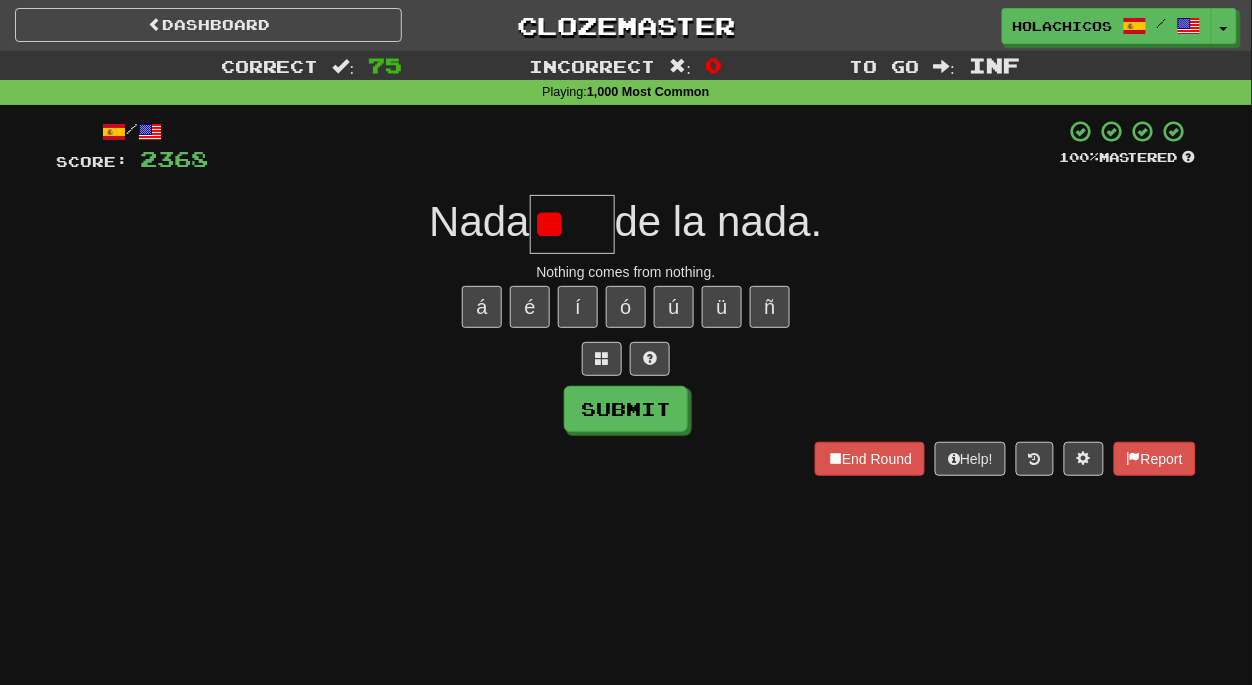 type on "*" 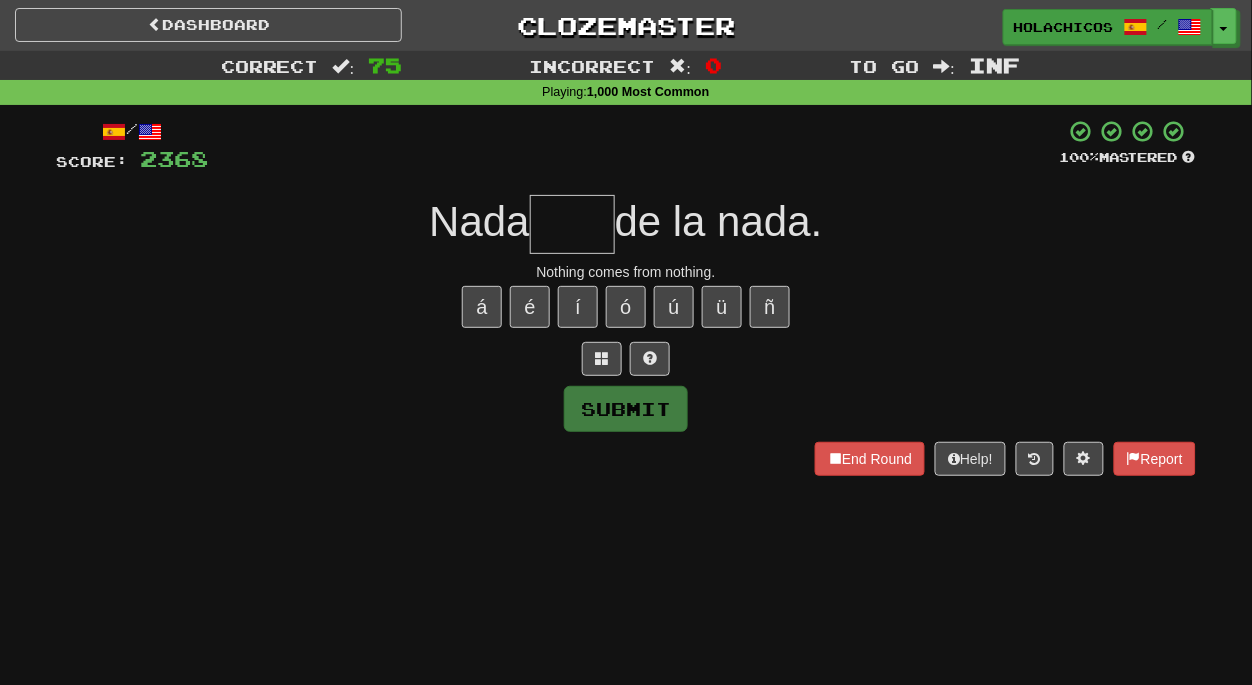 type on "*" 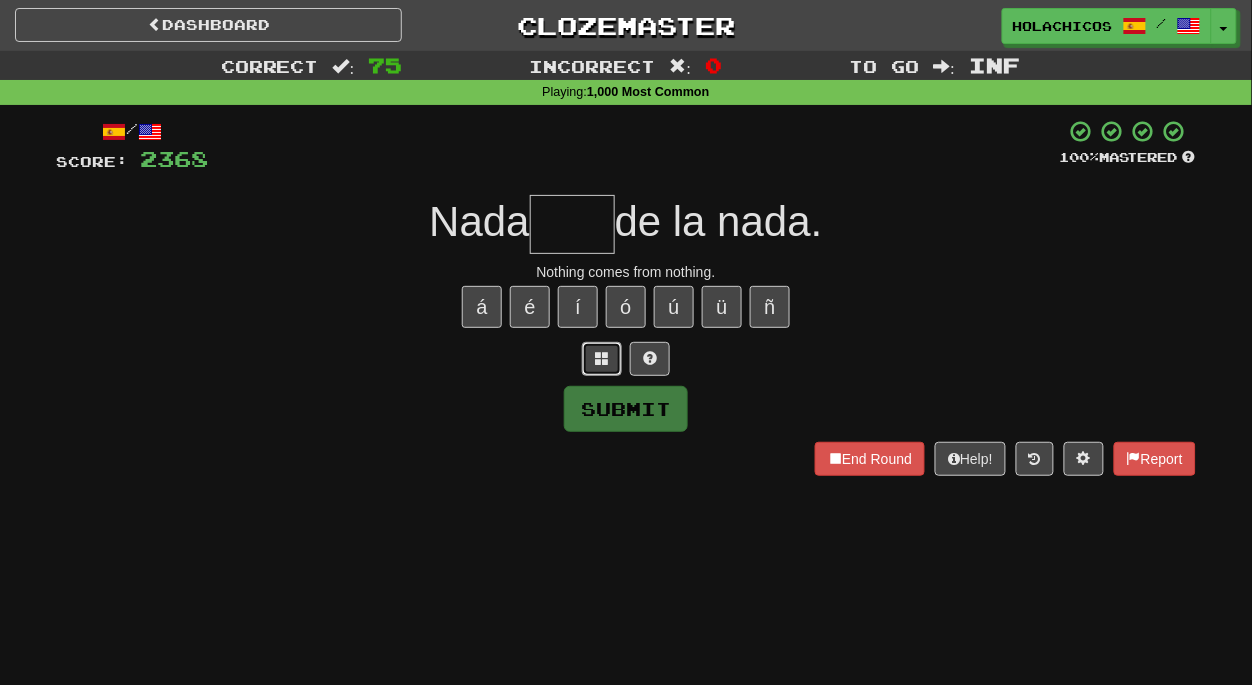 click at bounding box center [602, 358] 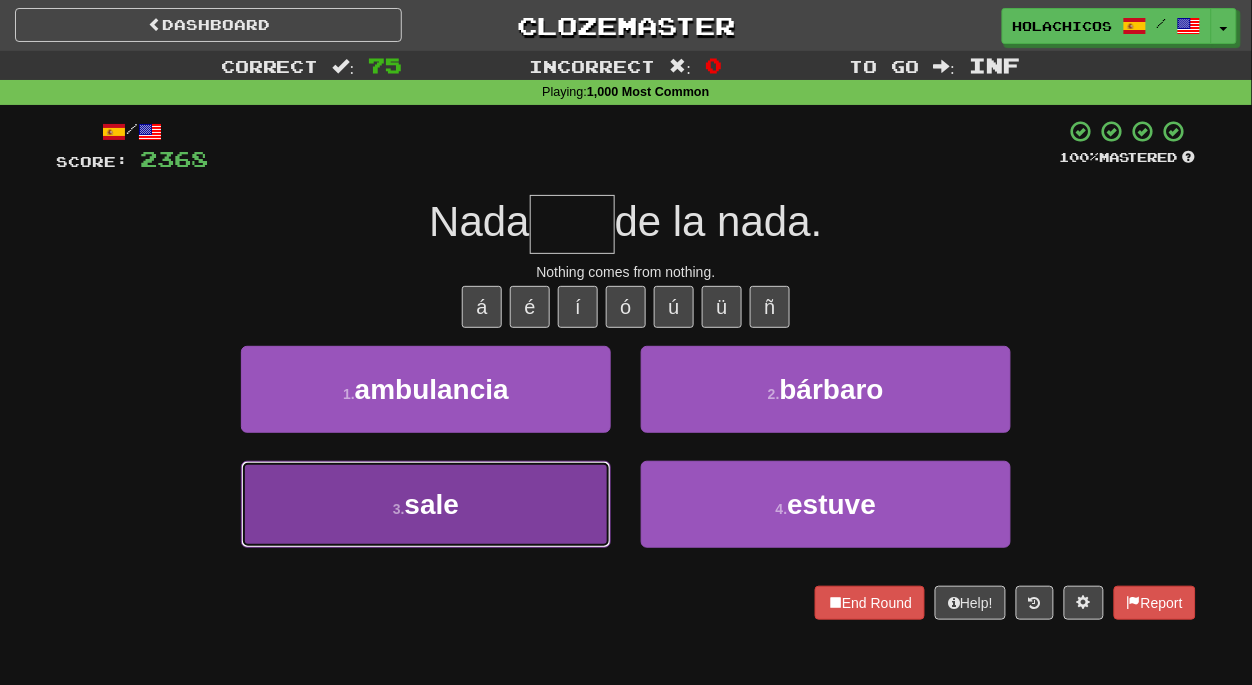 click on "3 .  sale" at bounding box center (426, 504) 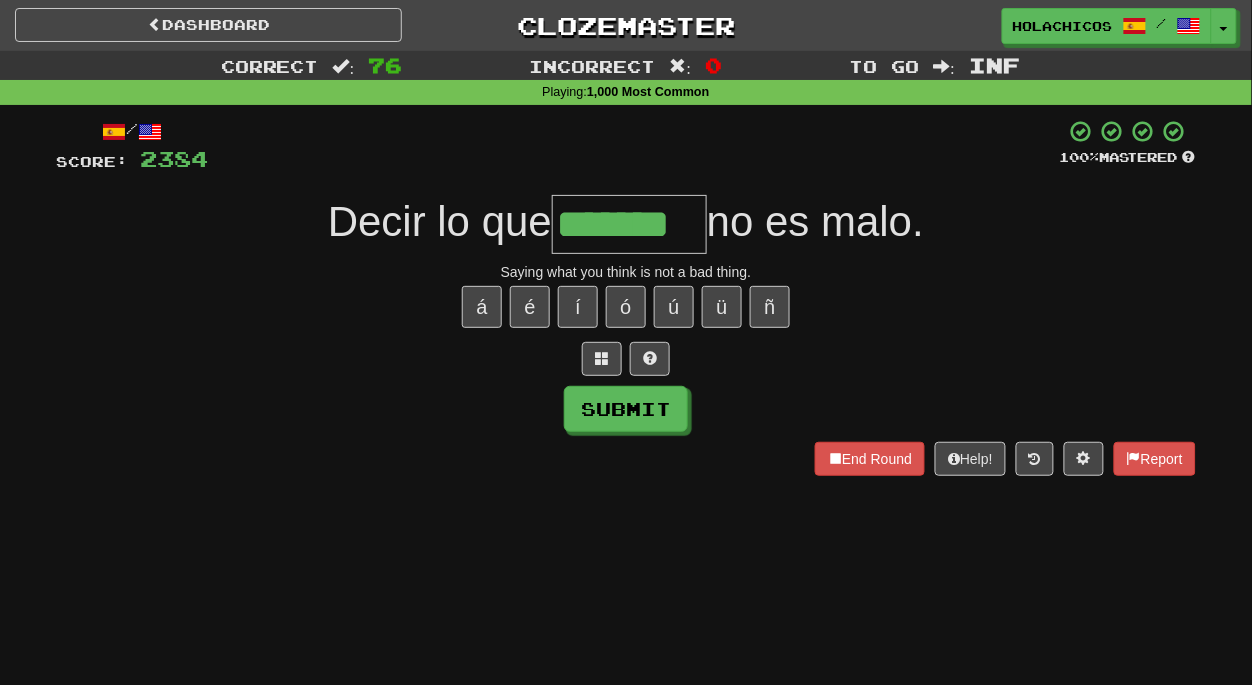type on "*******" 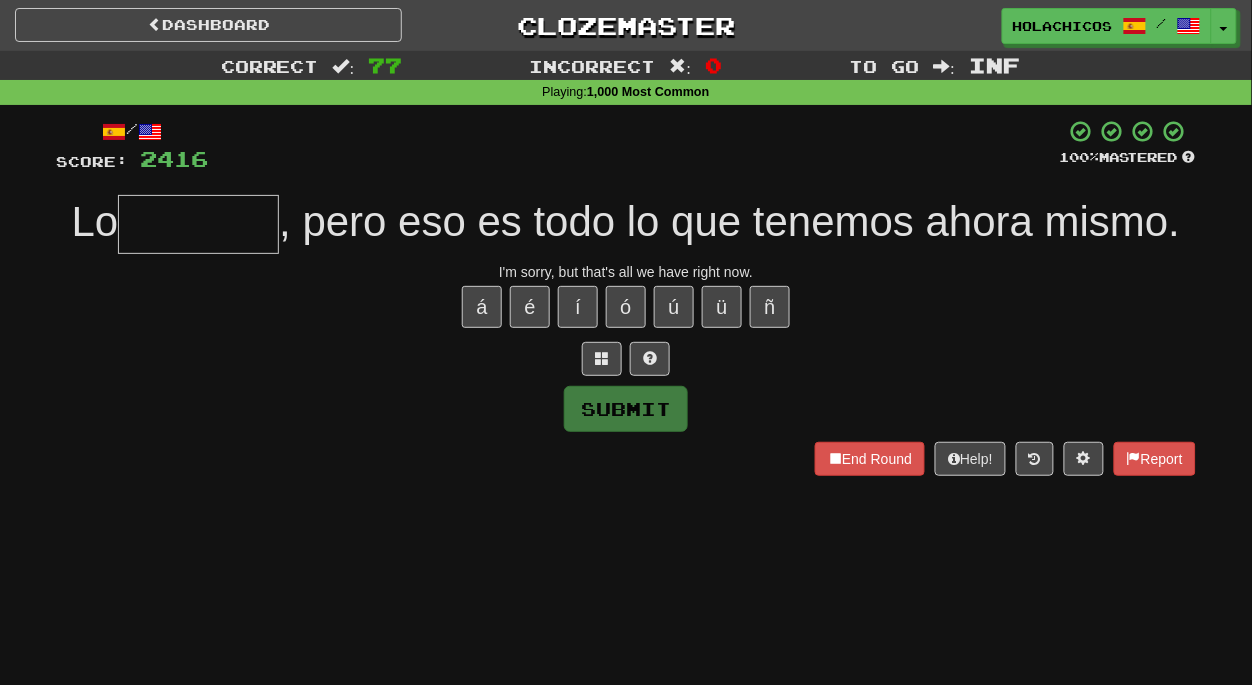type on "*" 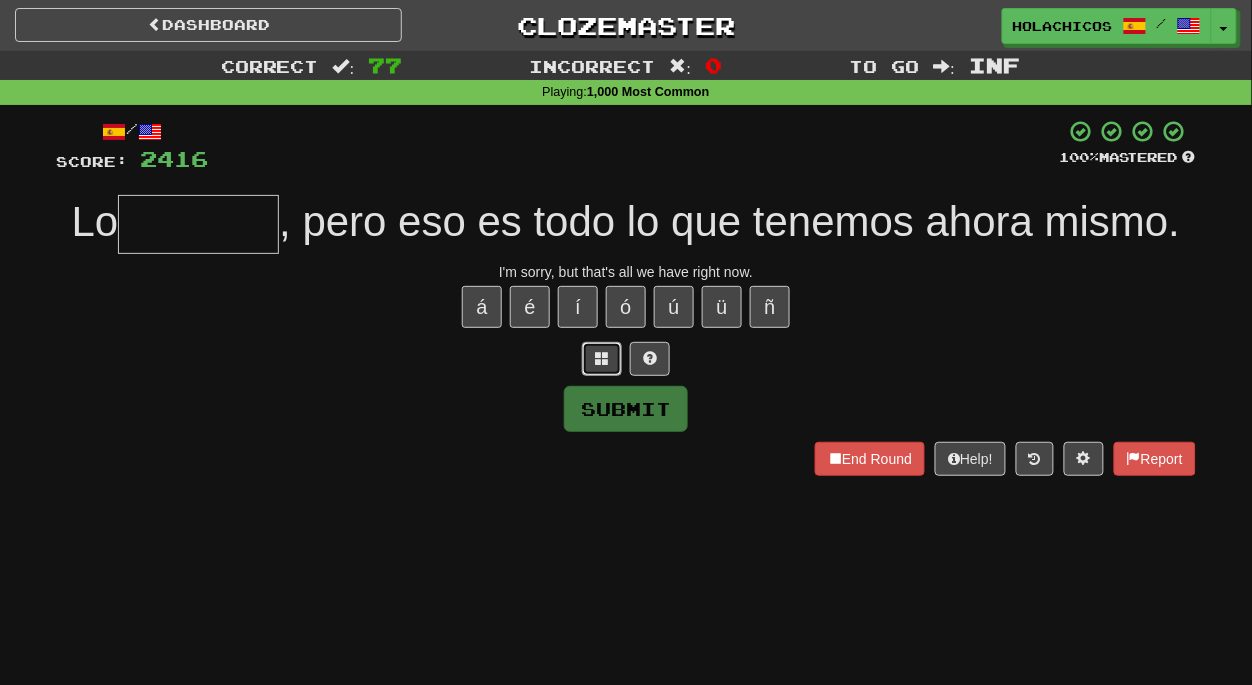click at bounding box center (602, 359) 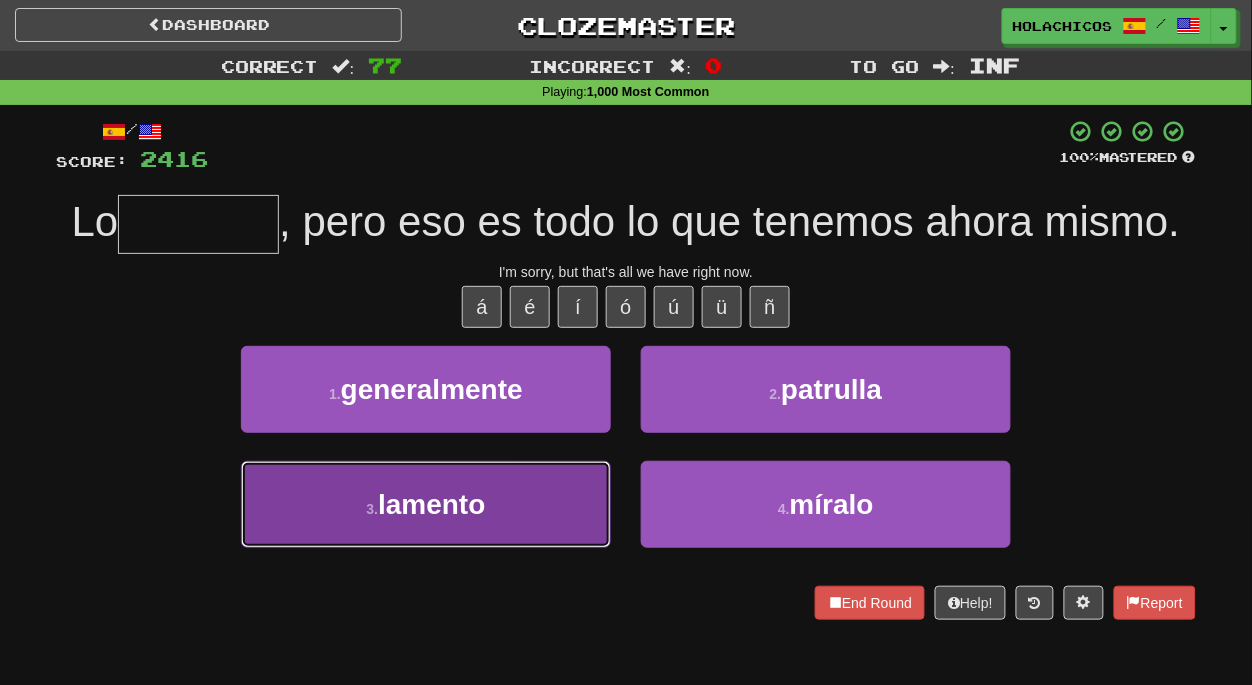 click on "3 .  lamento" at bounding box center (426, 504) 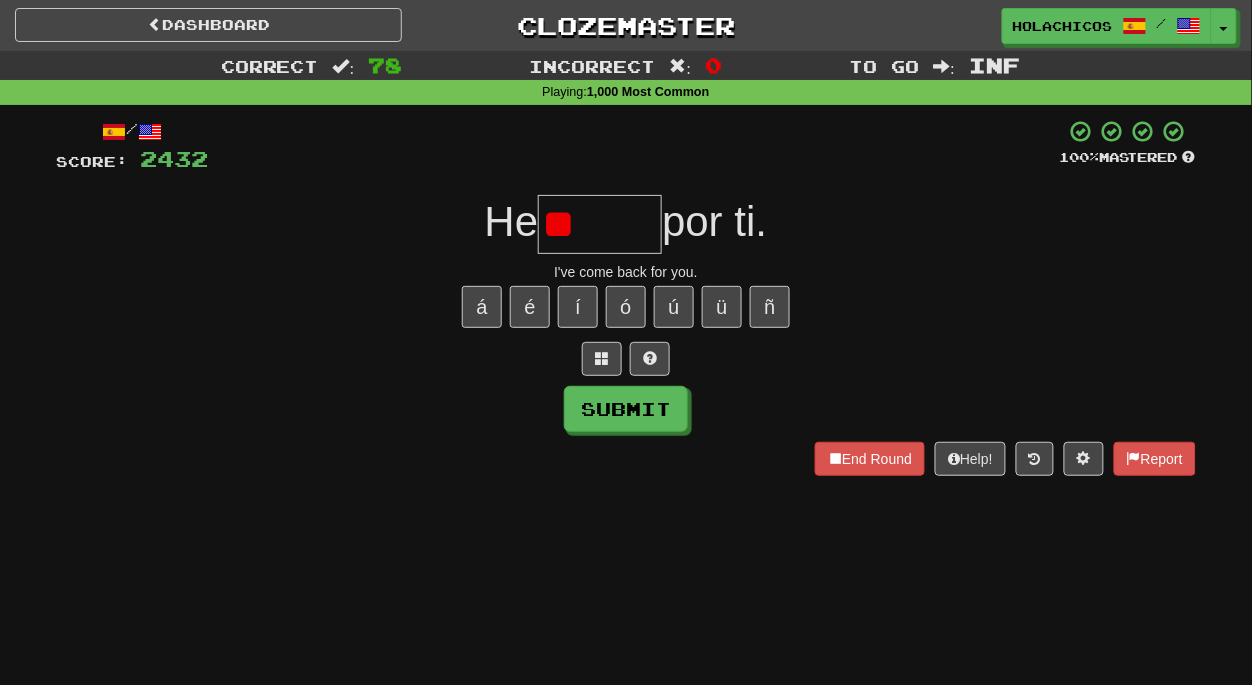 type on "*" 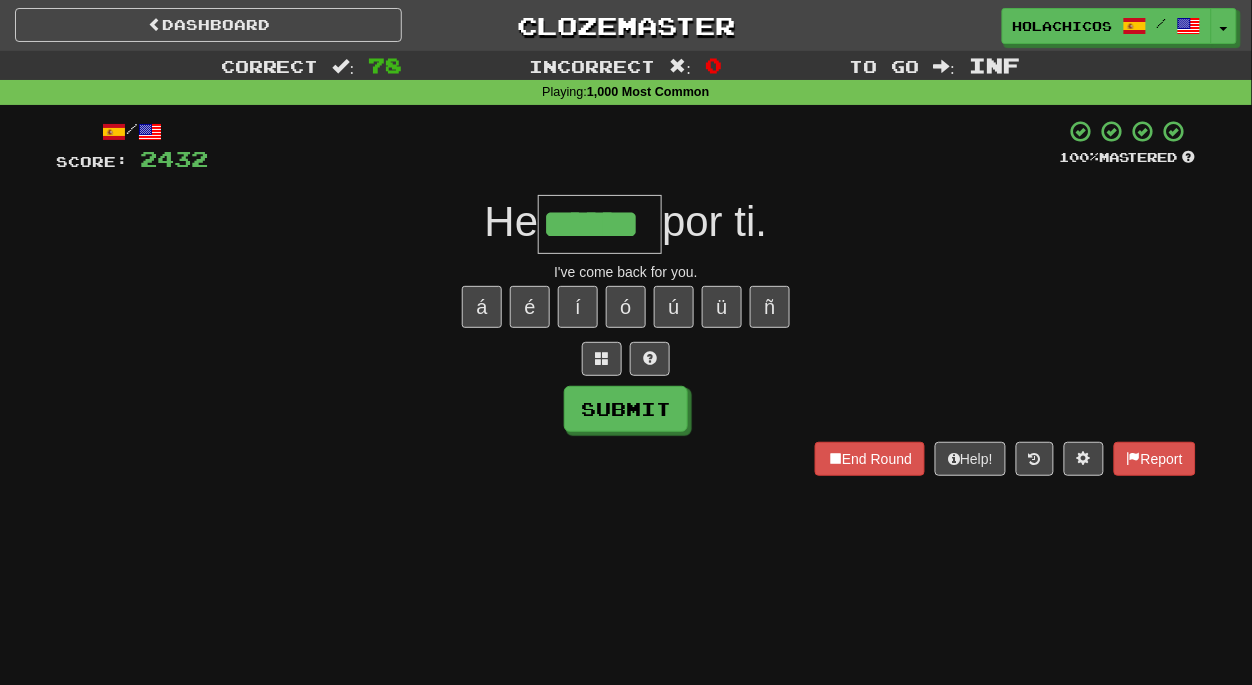 type on "******" 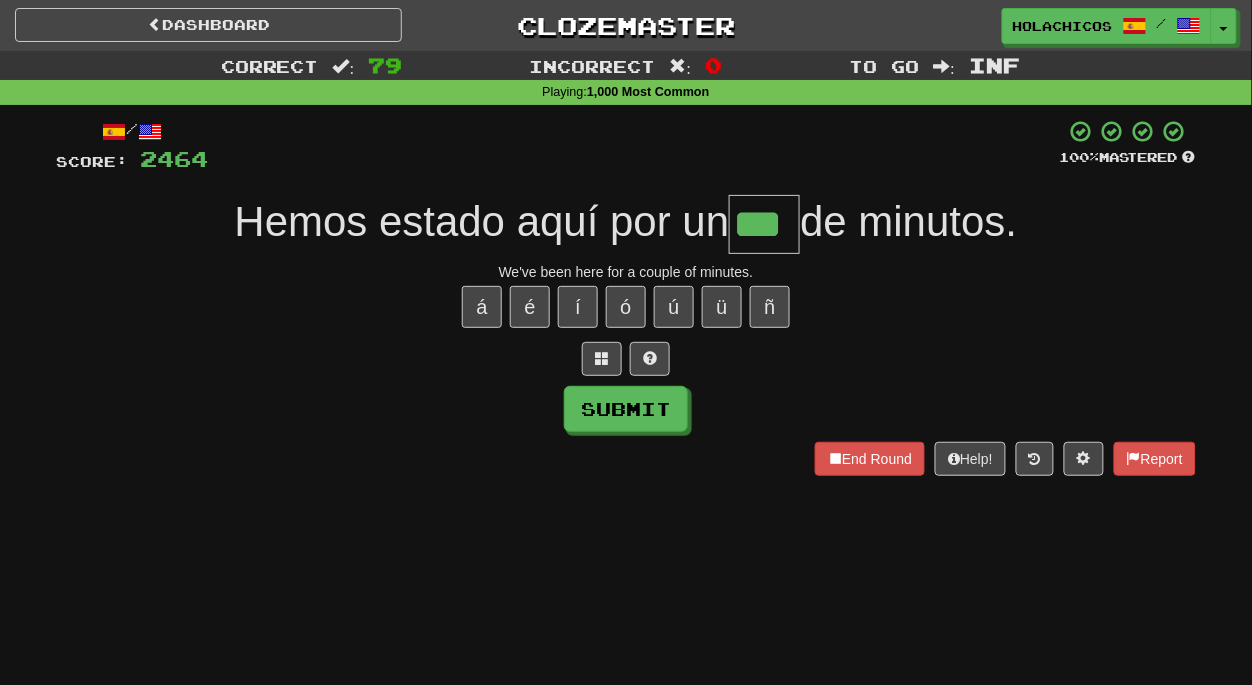 type on "***" 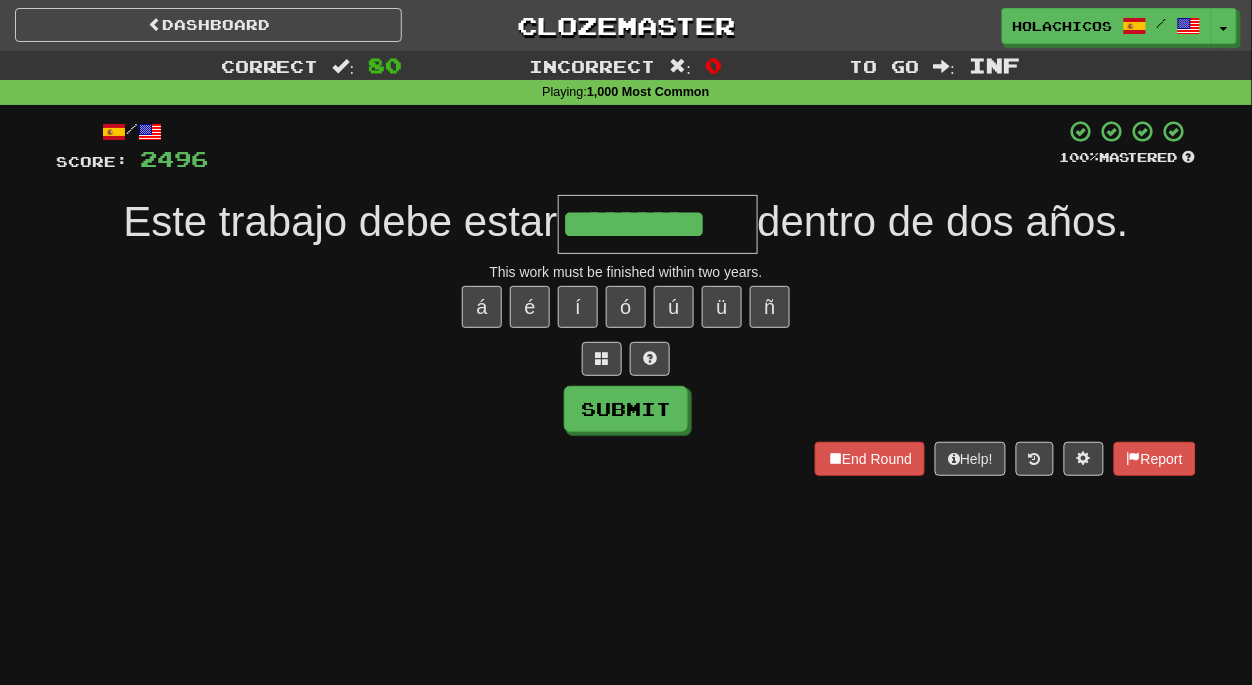 type on "*********" 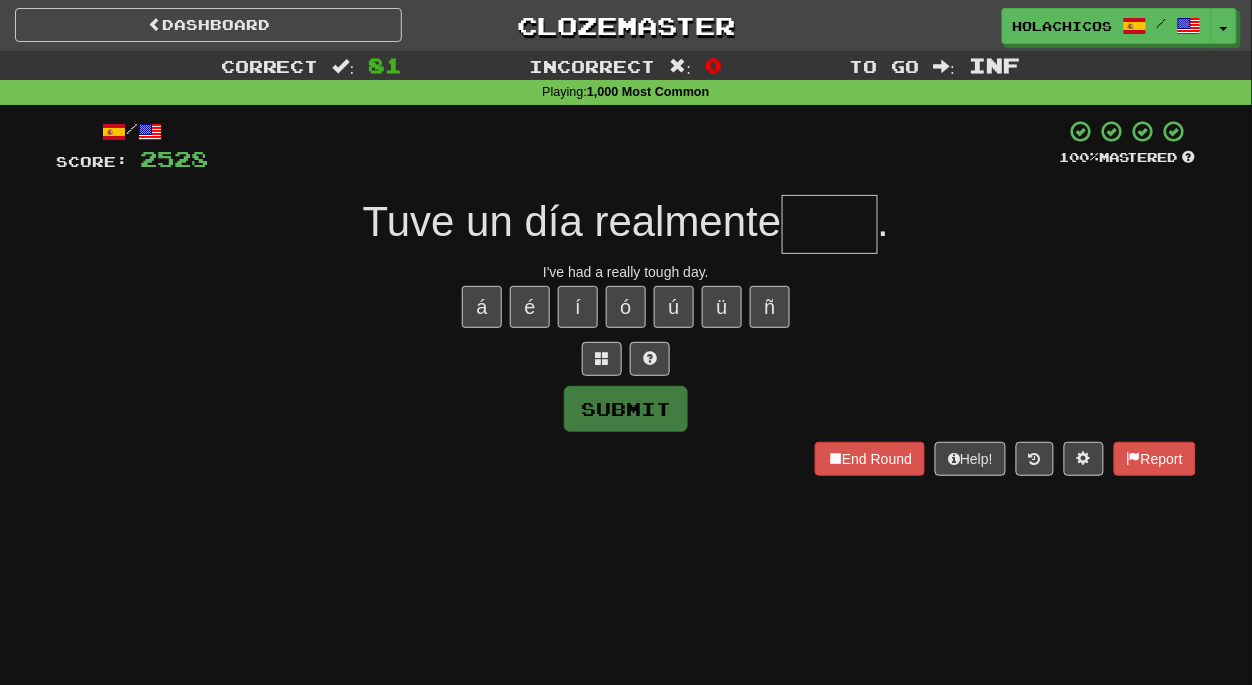 type on "*" 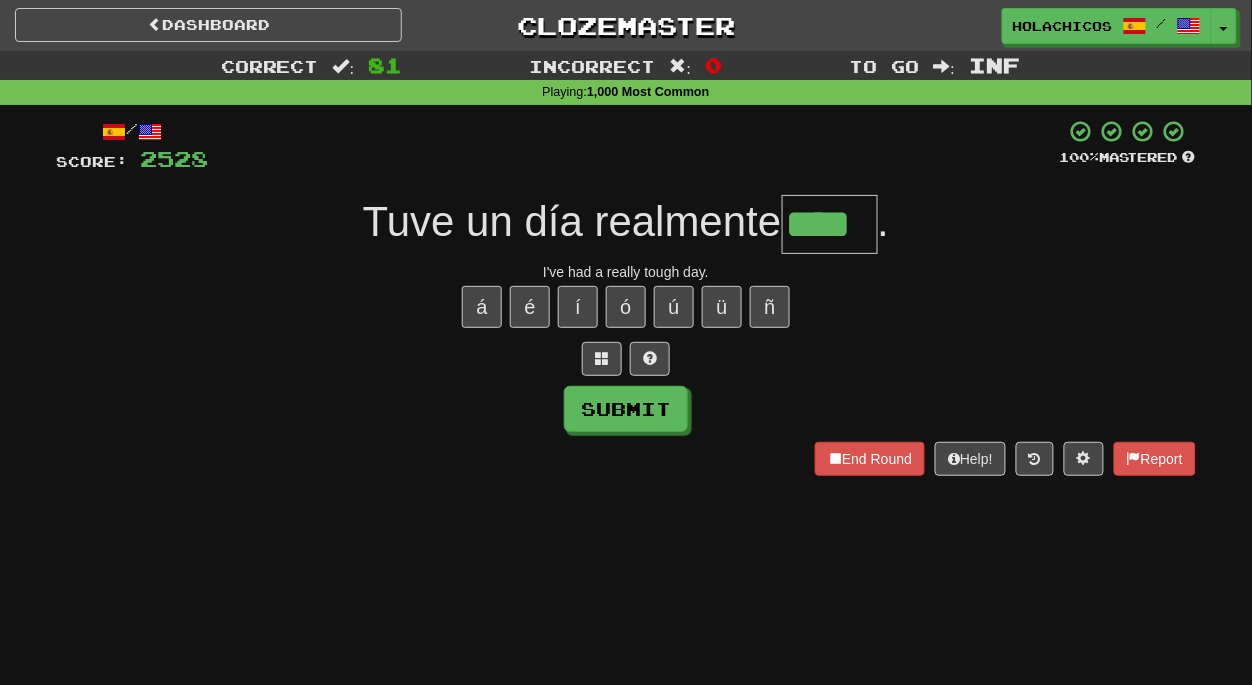 type on "****" 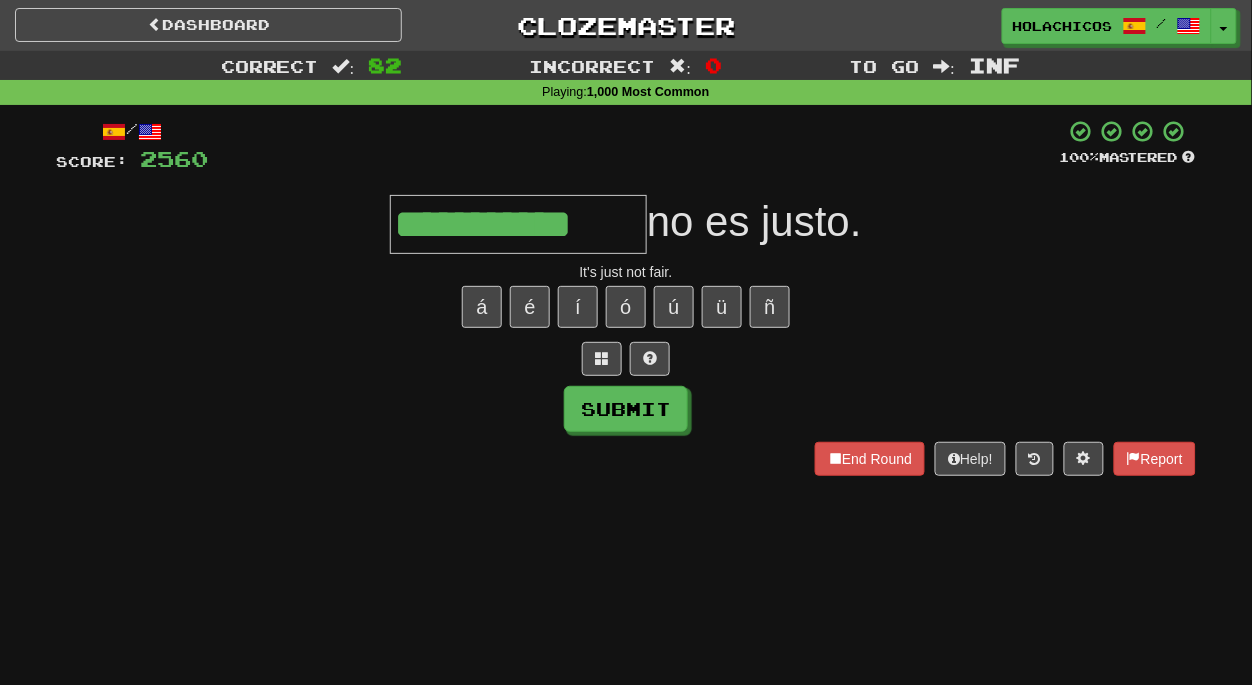 type on "**********" 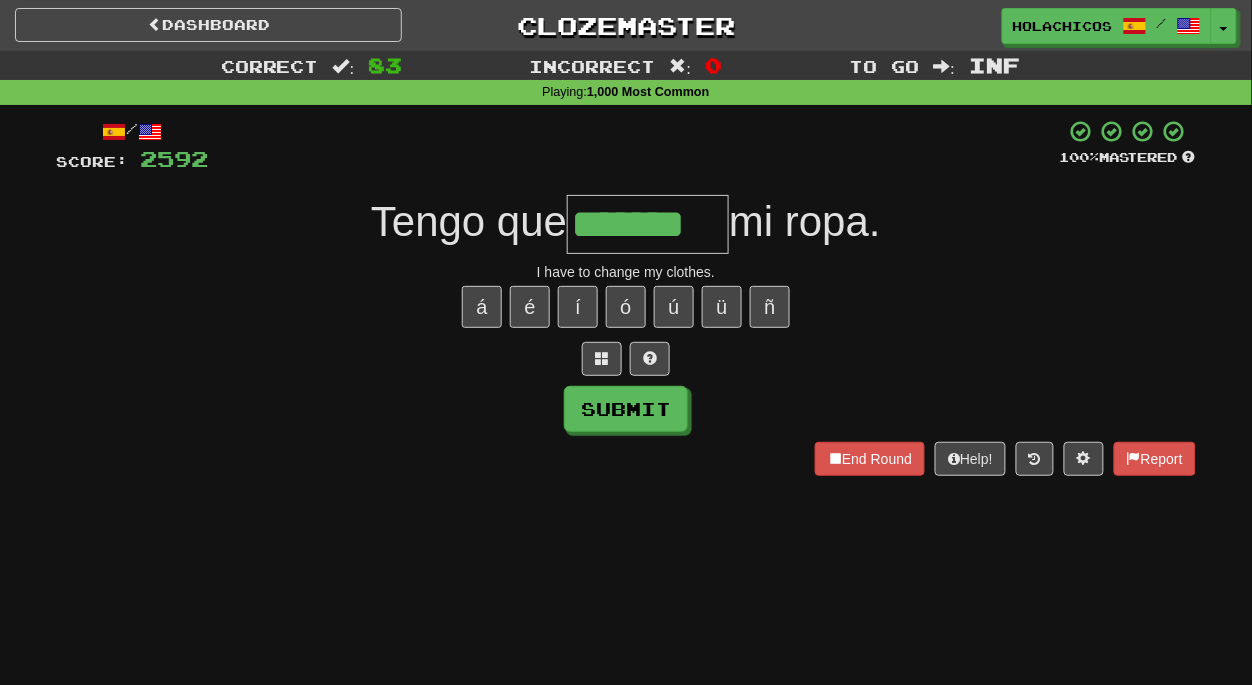 type on "*******" 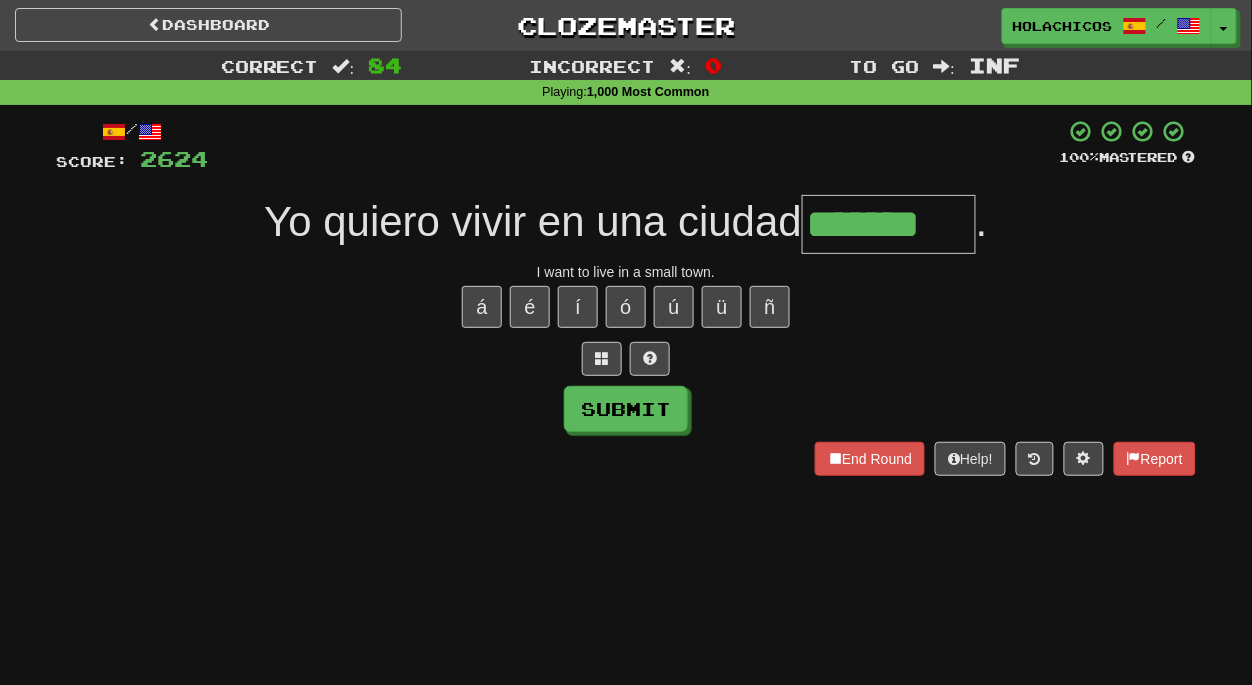 type on "*******" 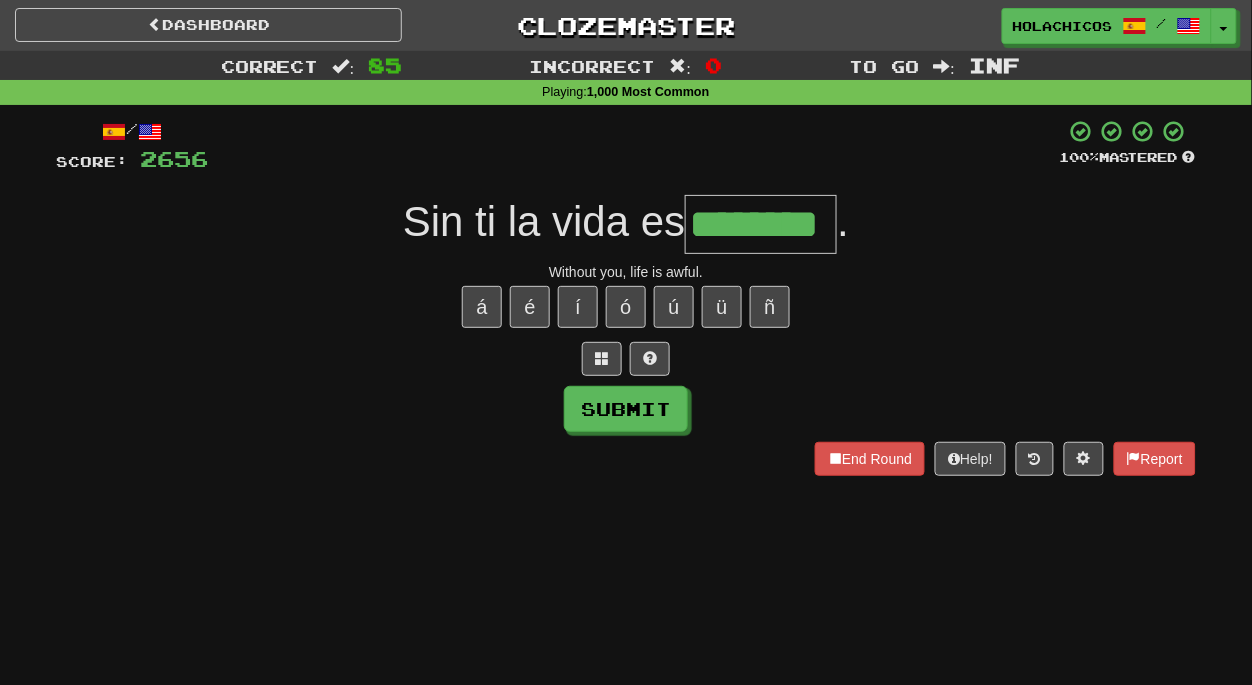 type on "********" 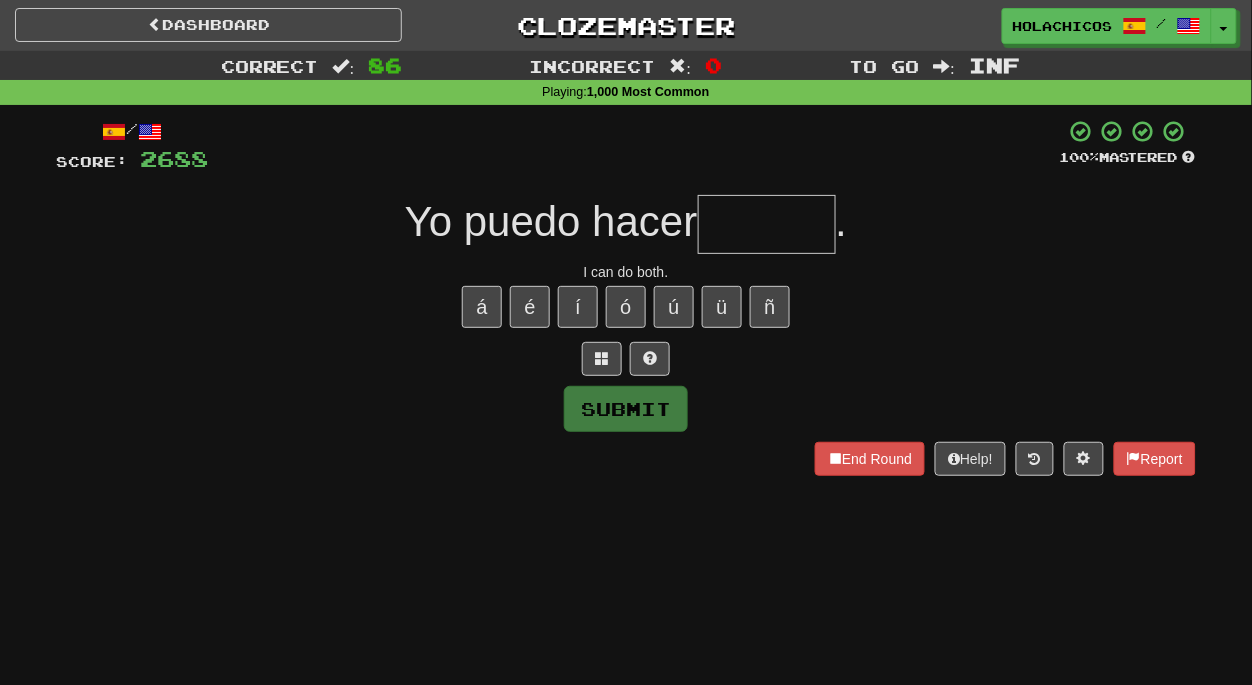 type on "*" 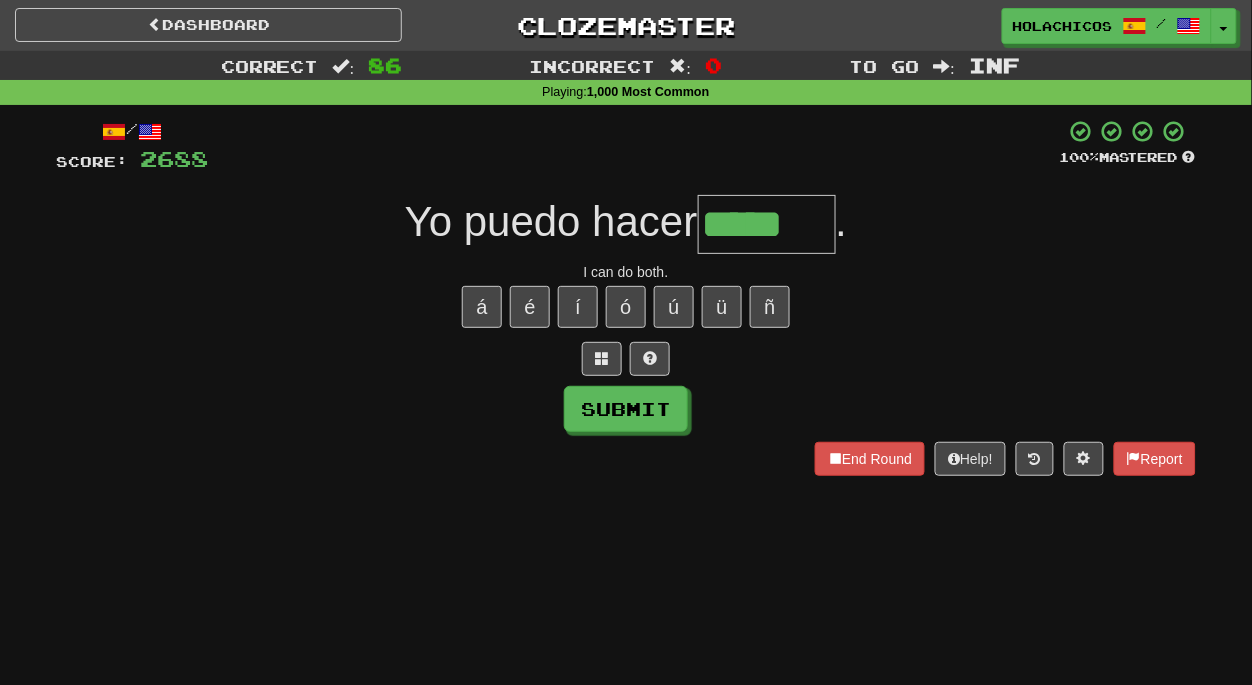 type on "*****" 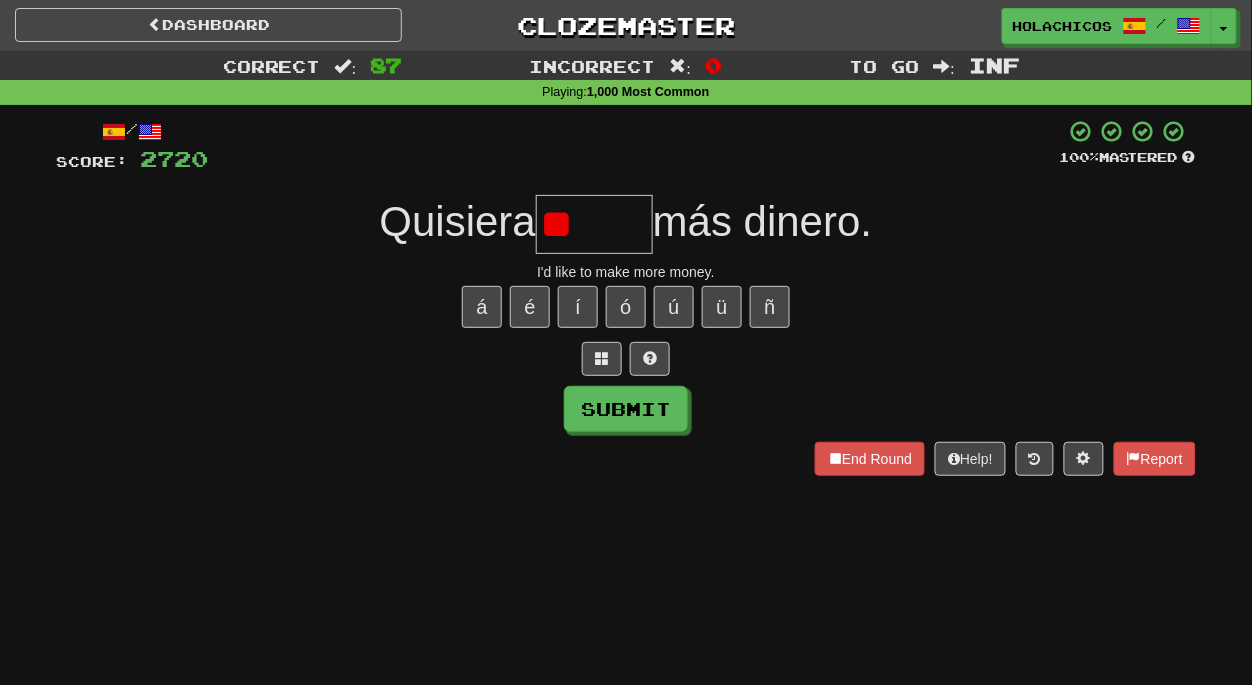 type on "*" 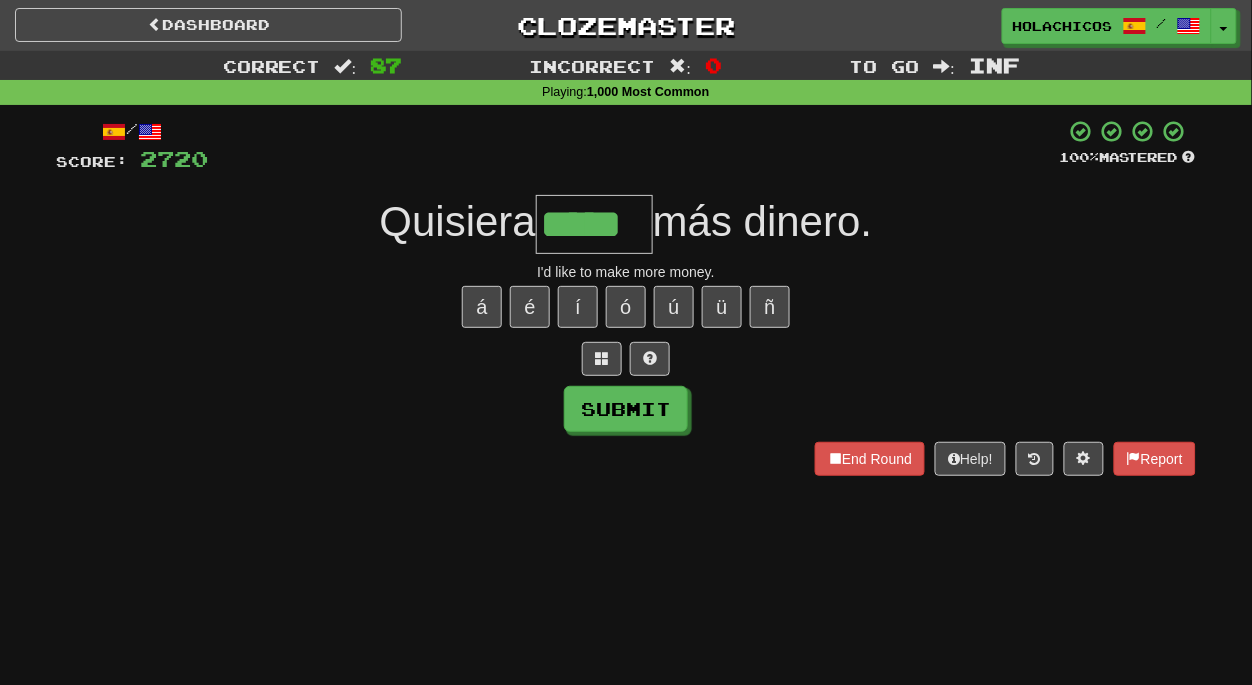 type on "*****" 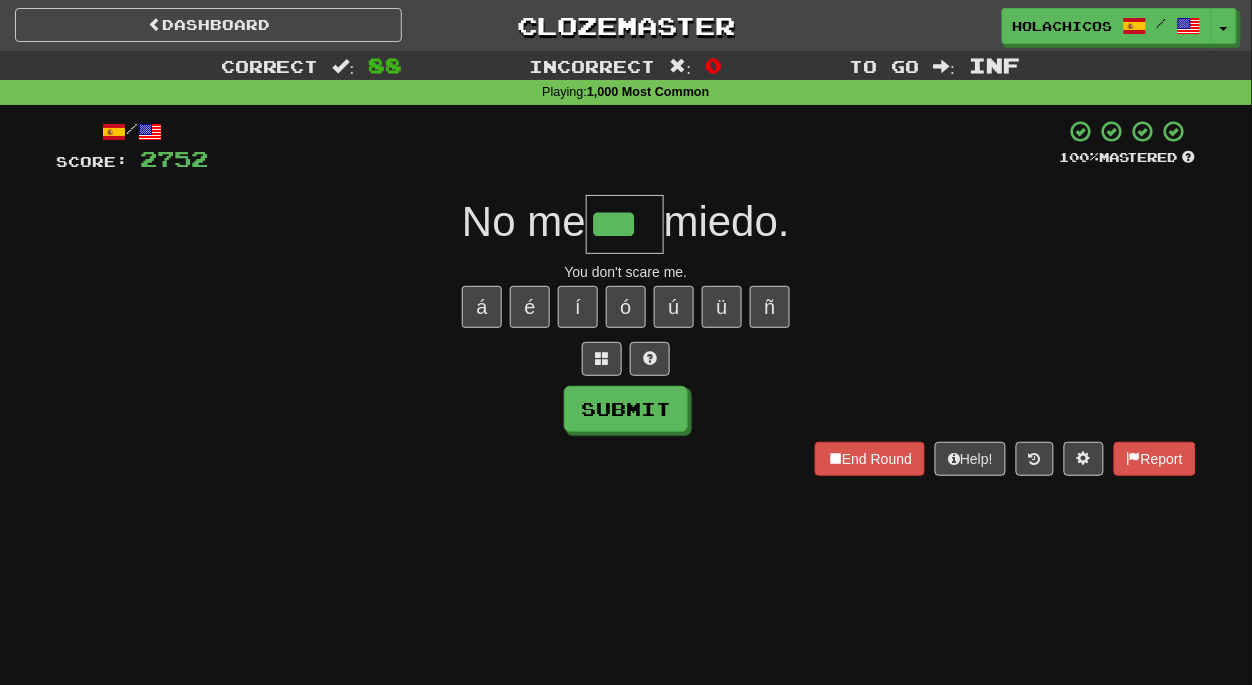 type on "***" 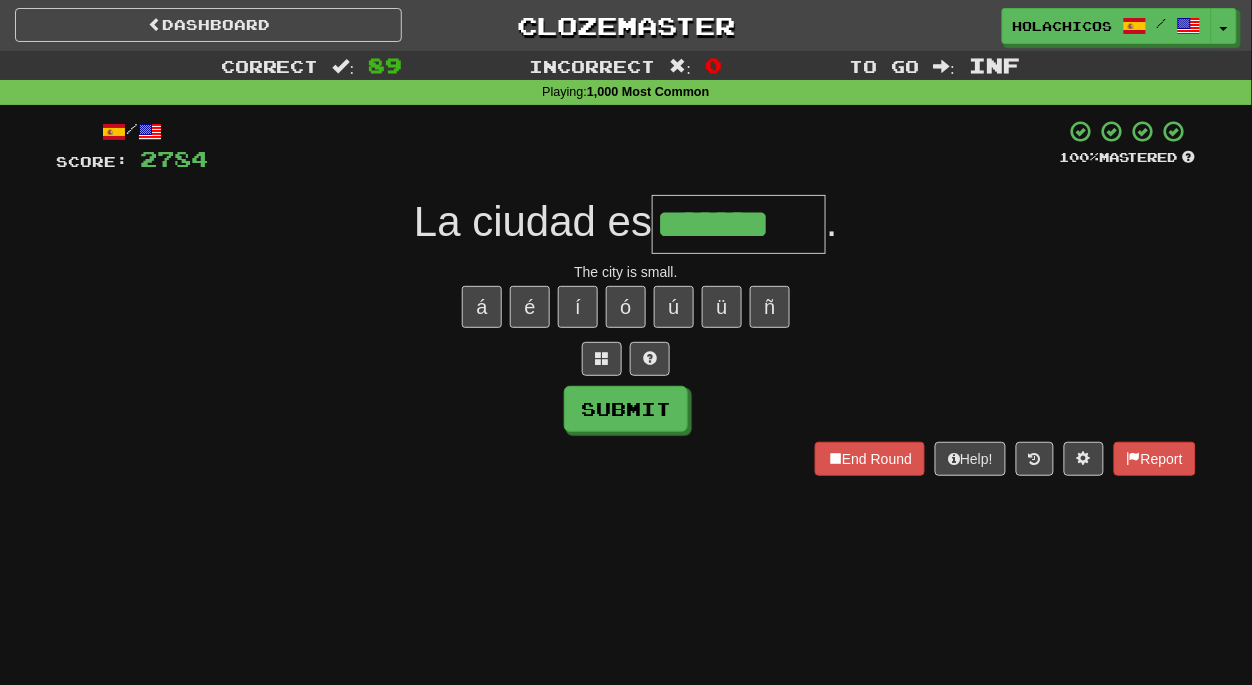 type on "*******" 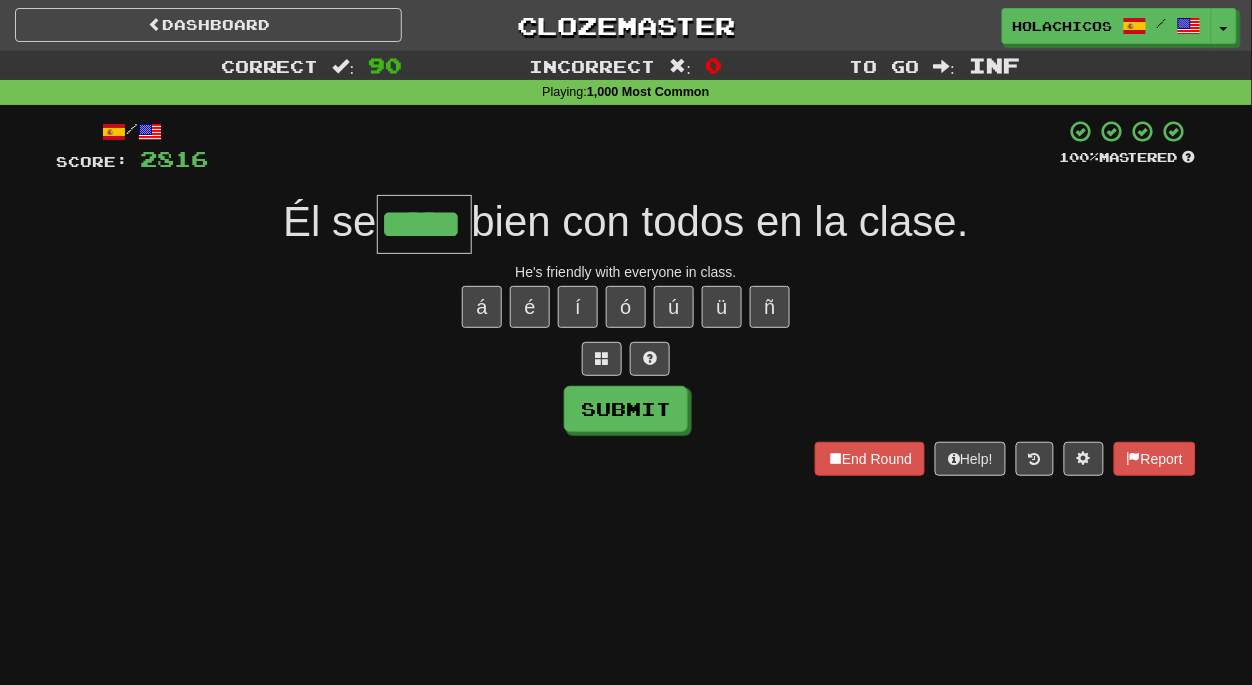 type on "*****" 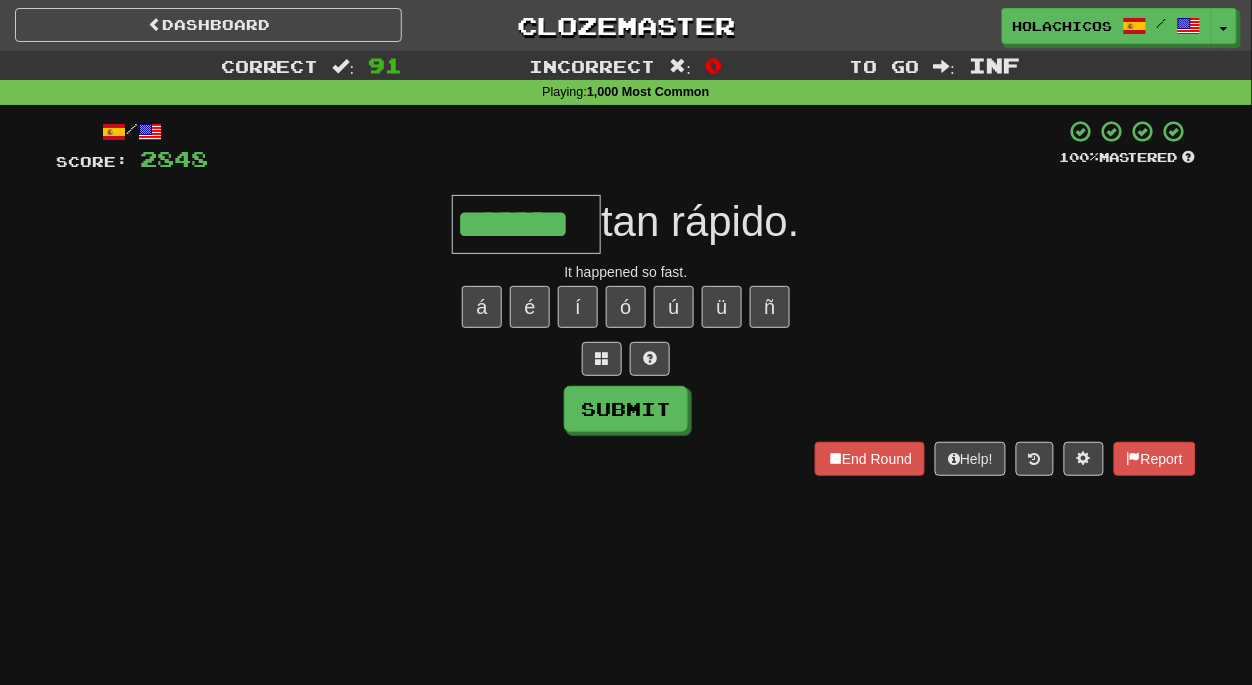 type on "*******" 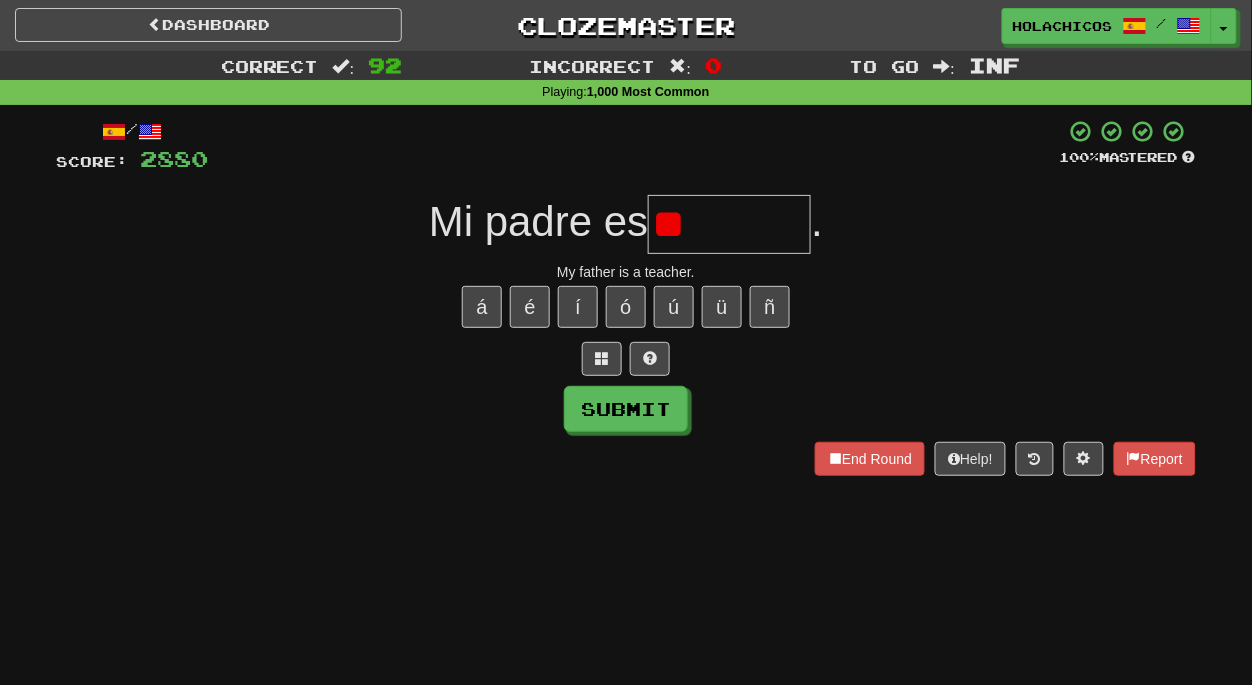type on "*" 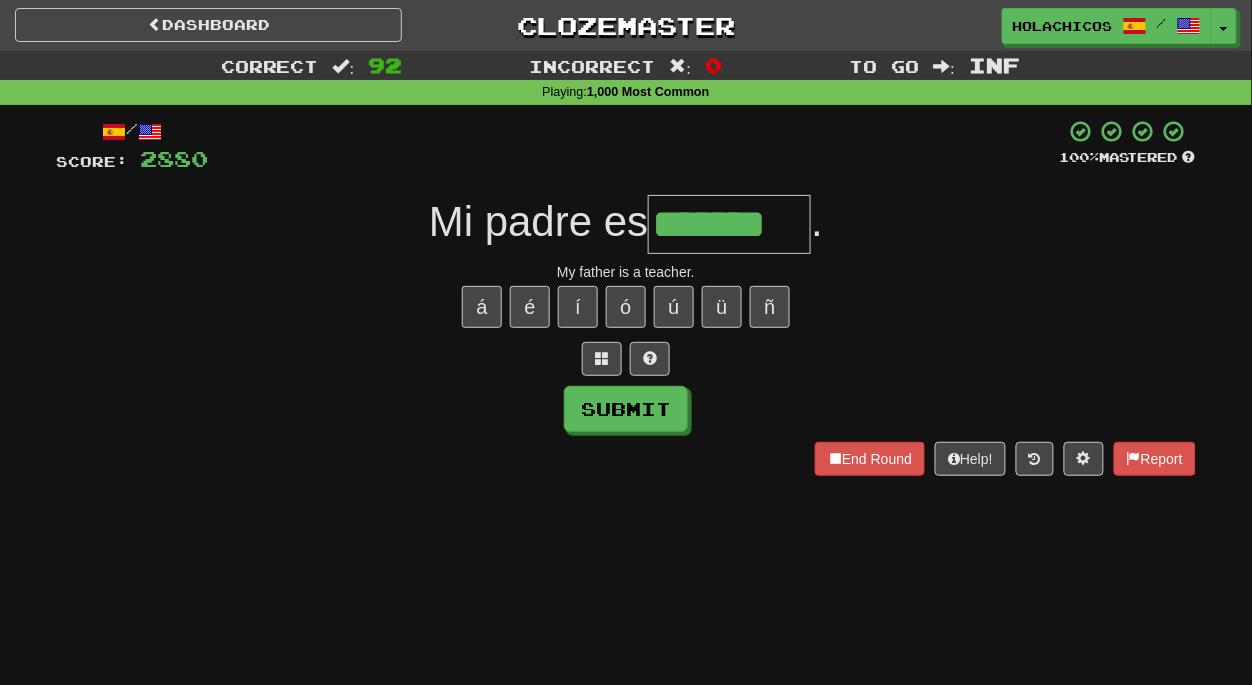 type on "*******" 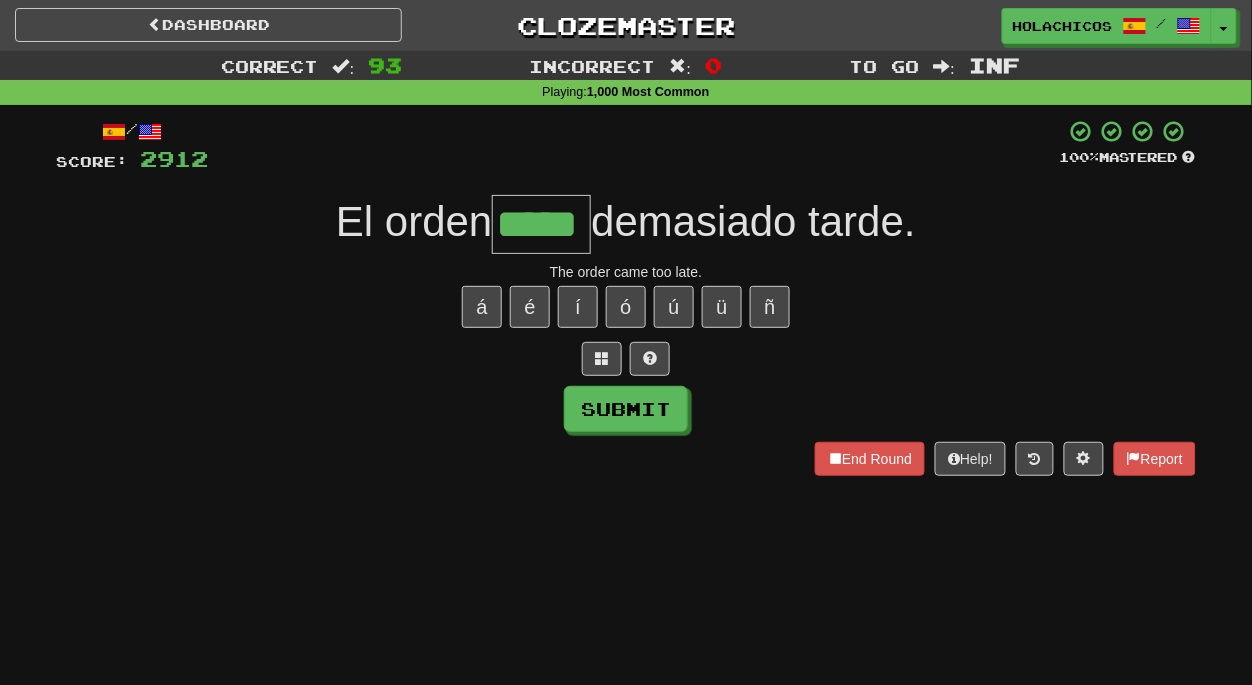 type on "*****" 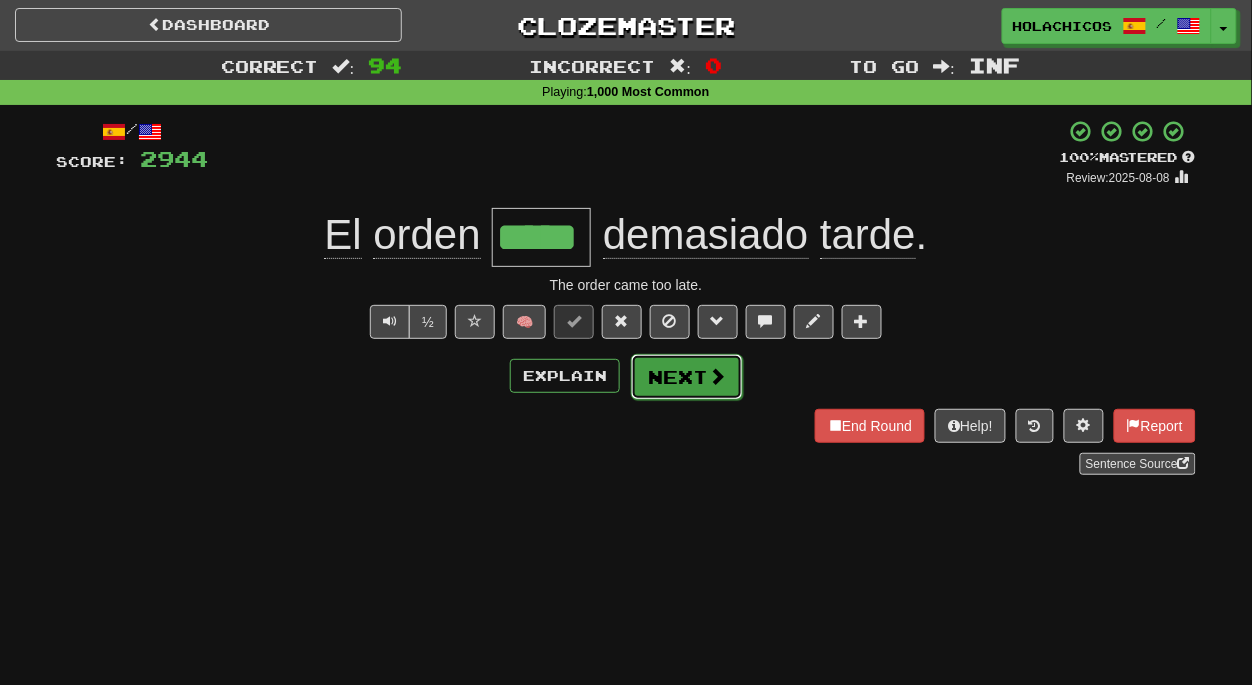 click on "Next" at bounding box center [687, 377] 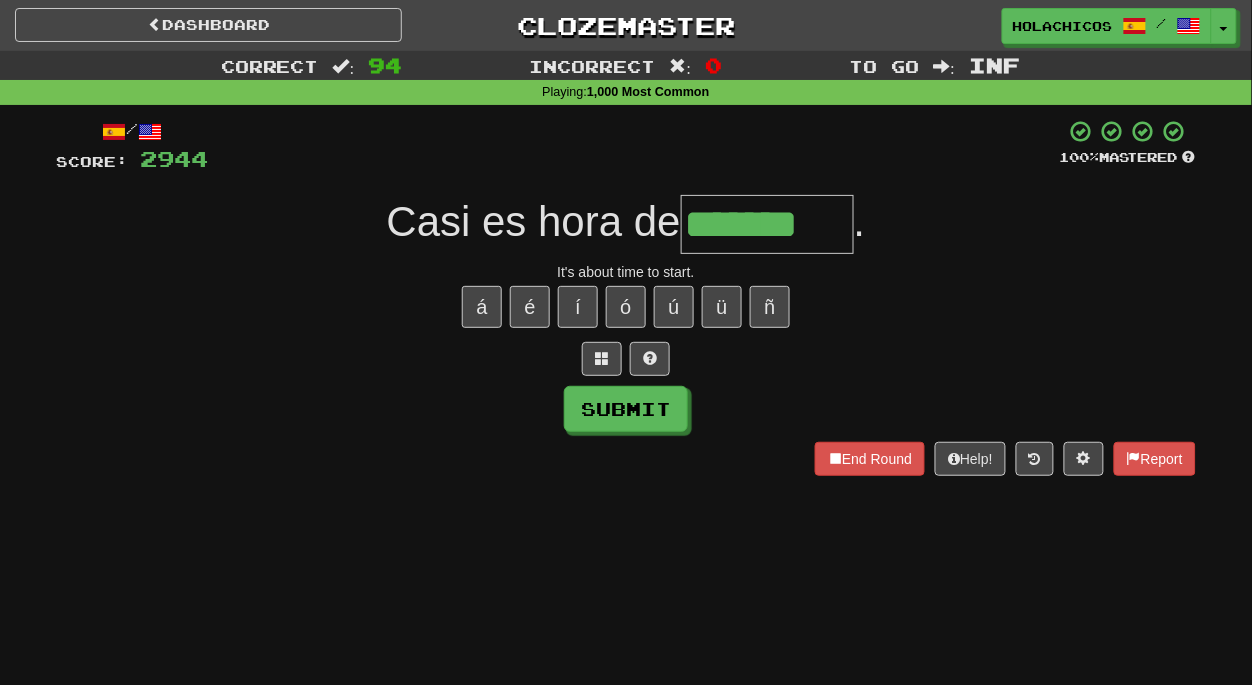 type on "*******" 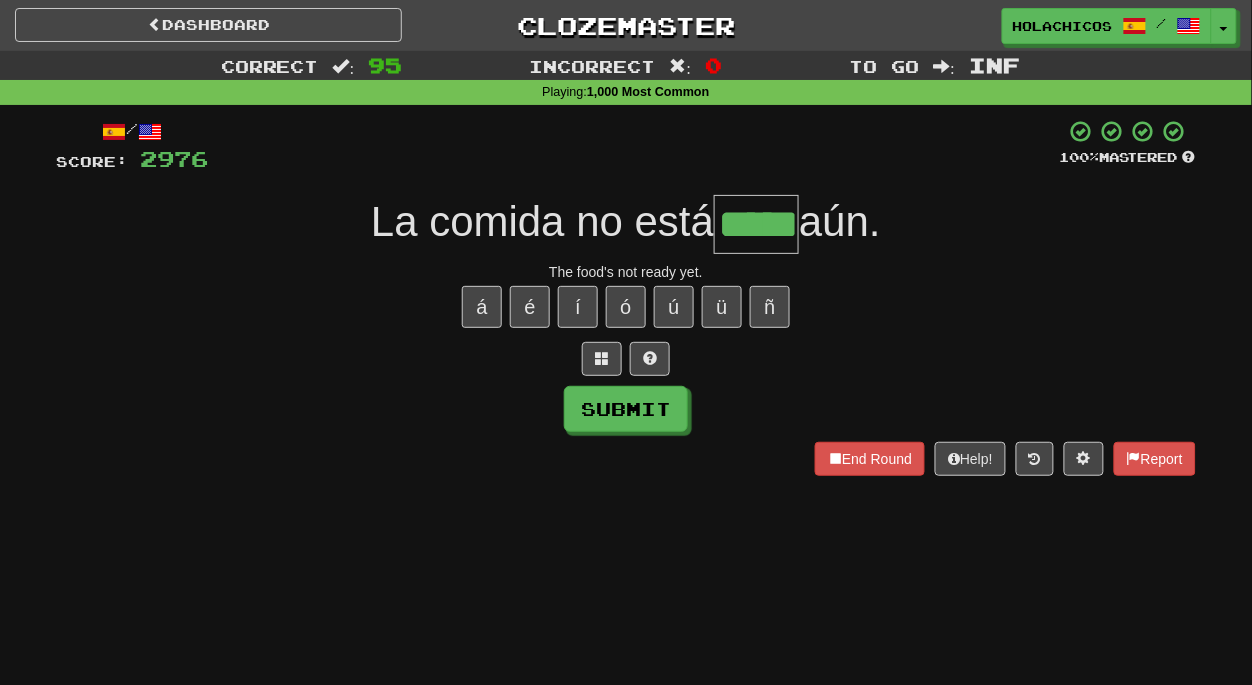 type on "*****" 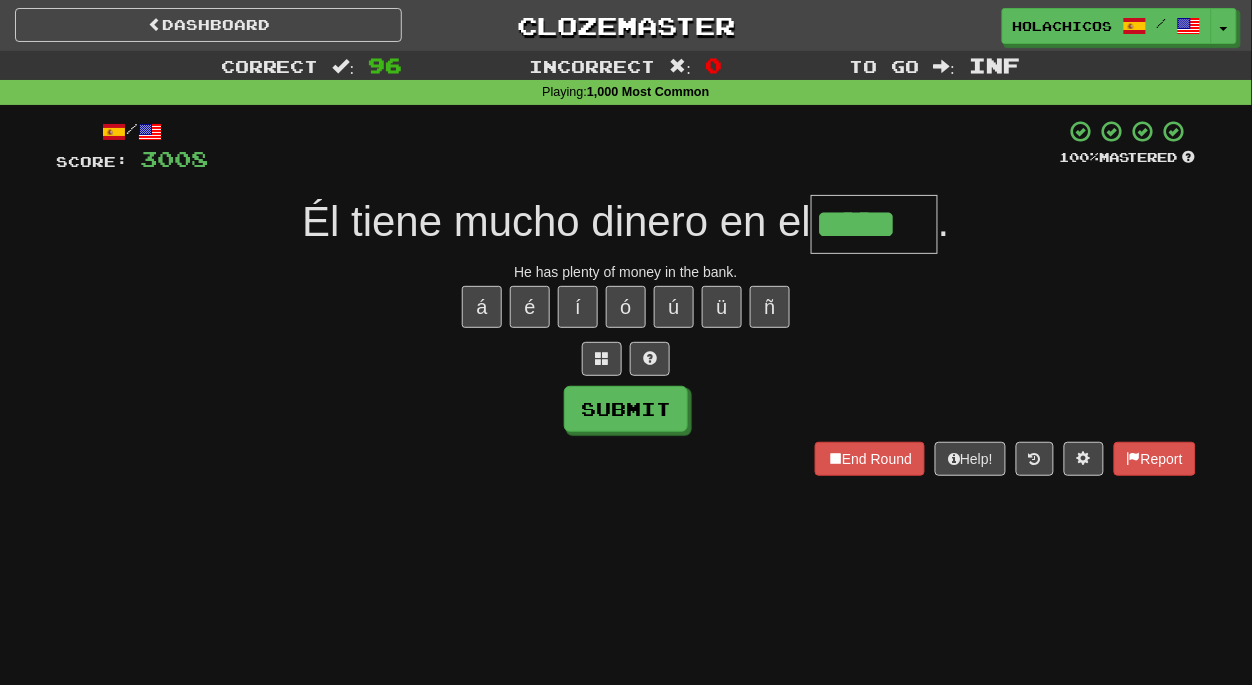 type on "*****" 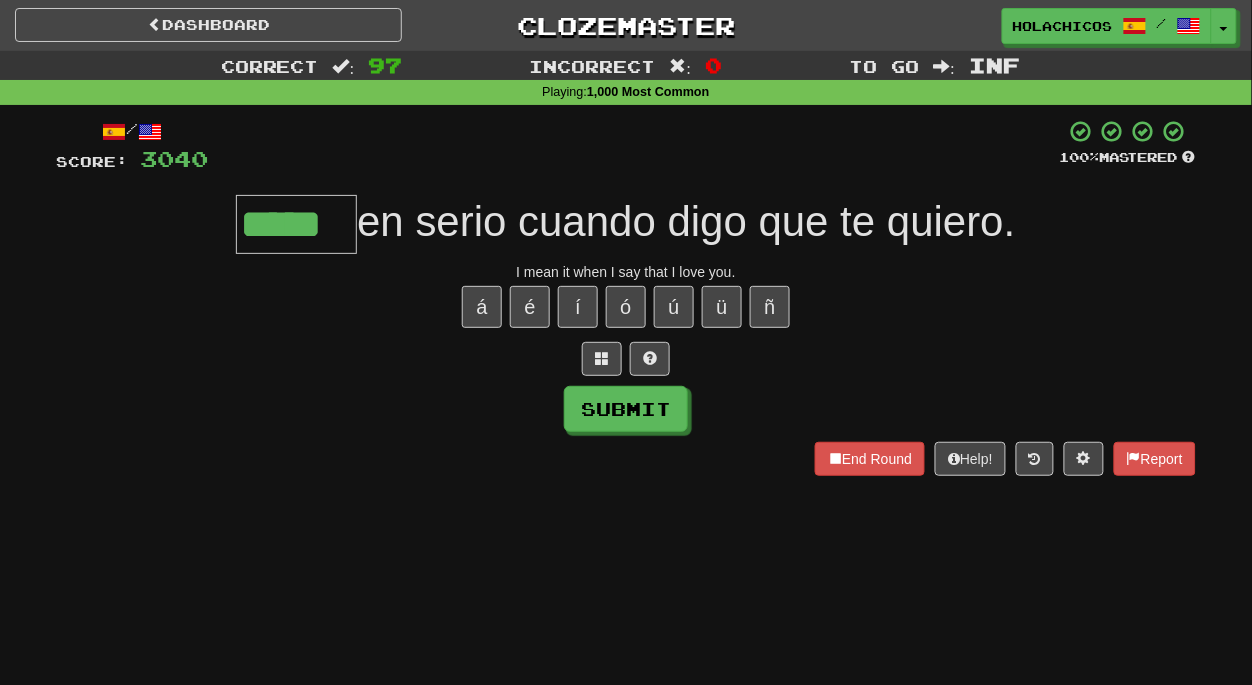 type on "*****" 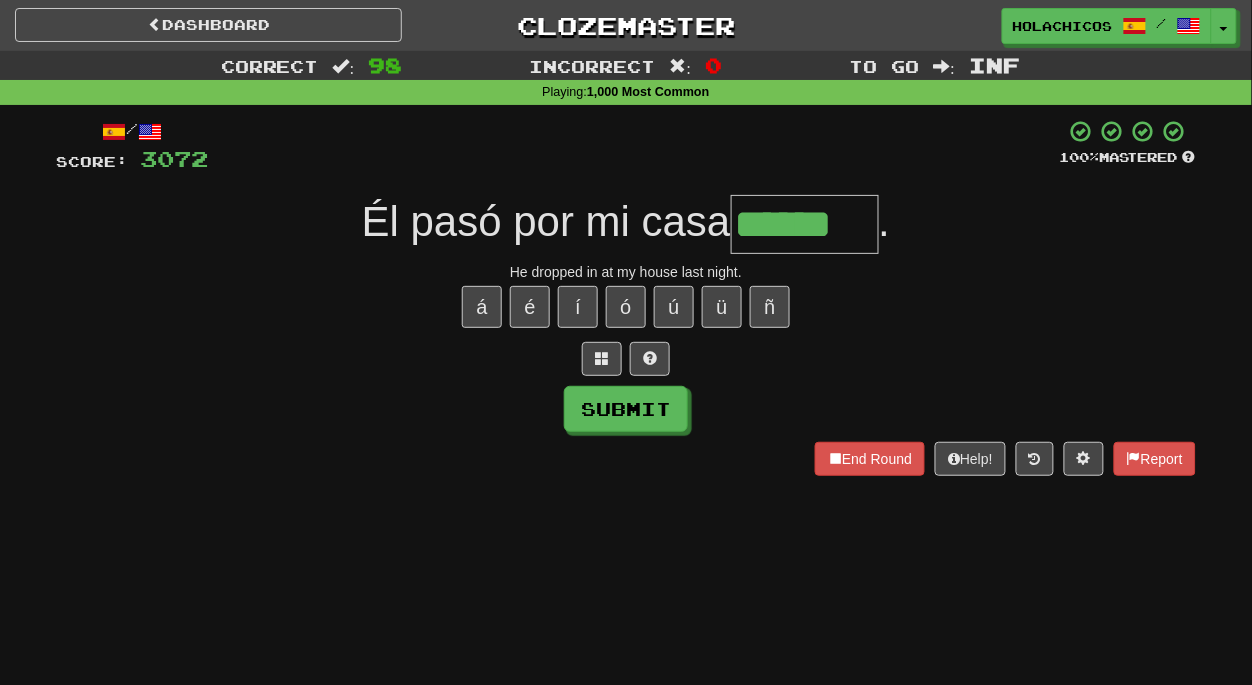 type on "******" 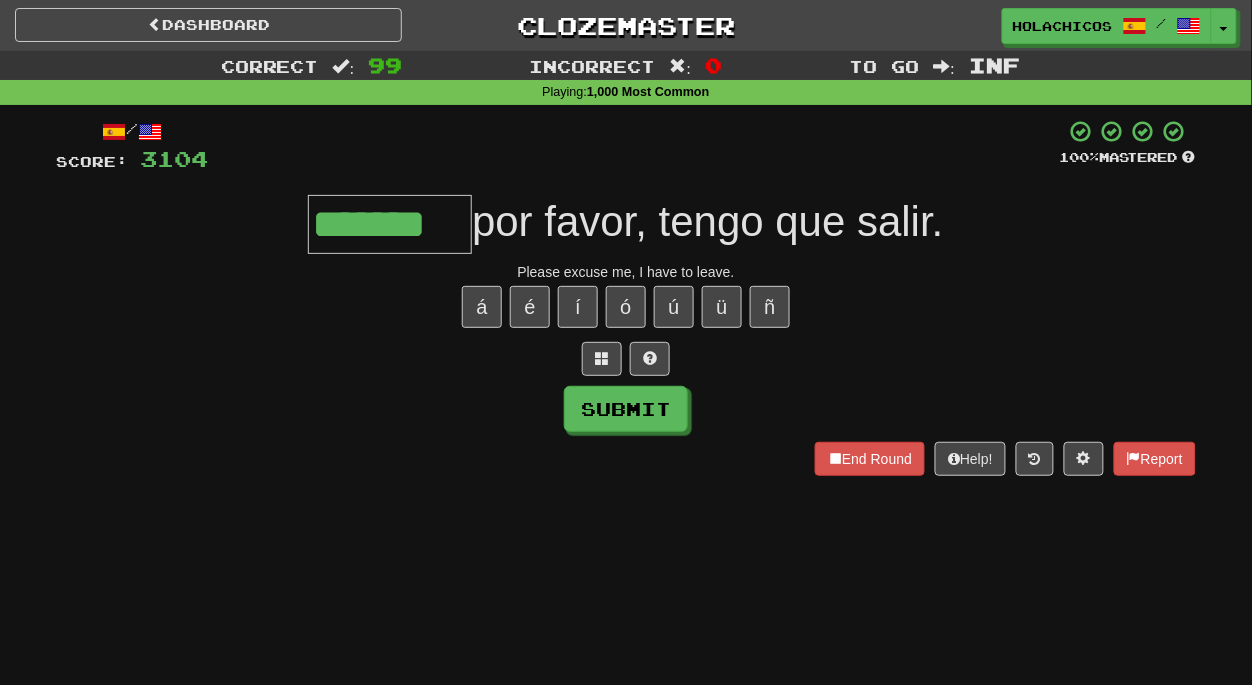 type on "*******" 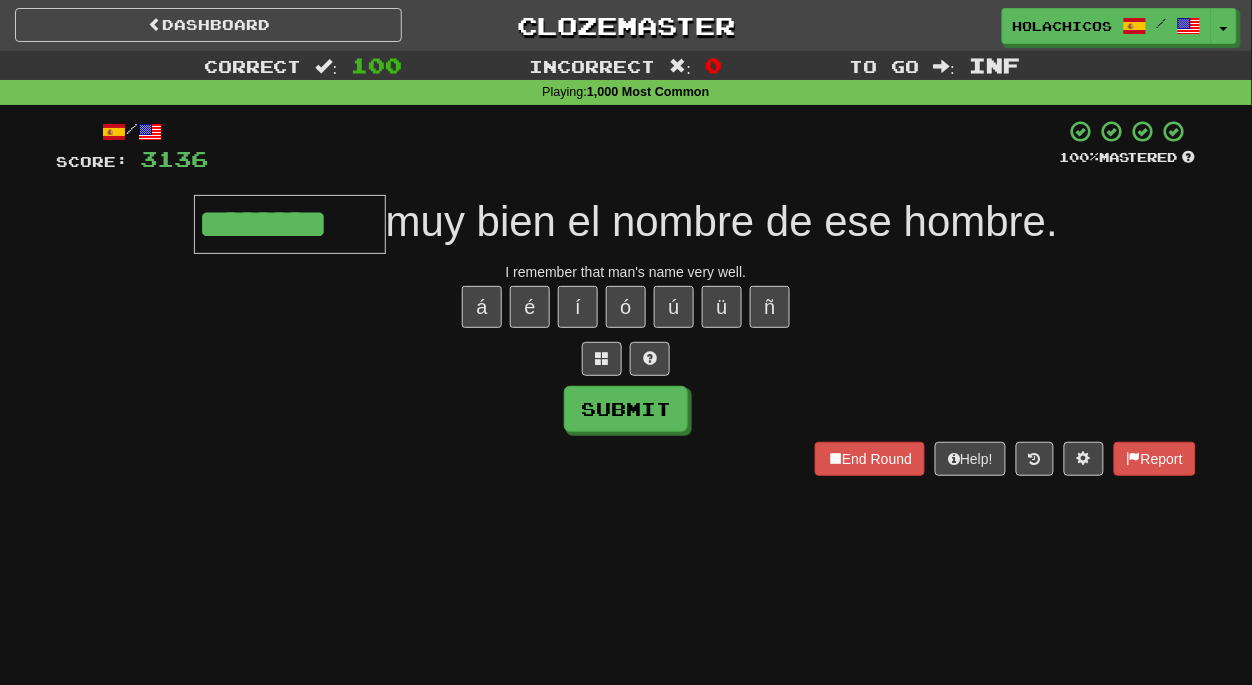 type on "********" 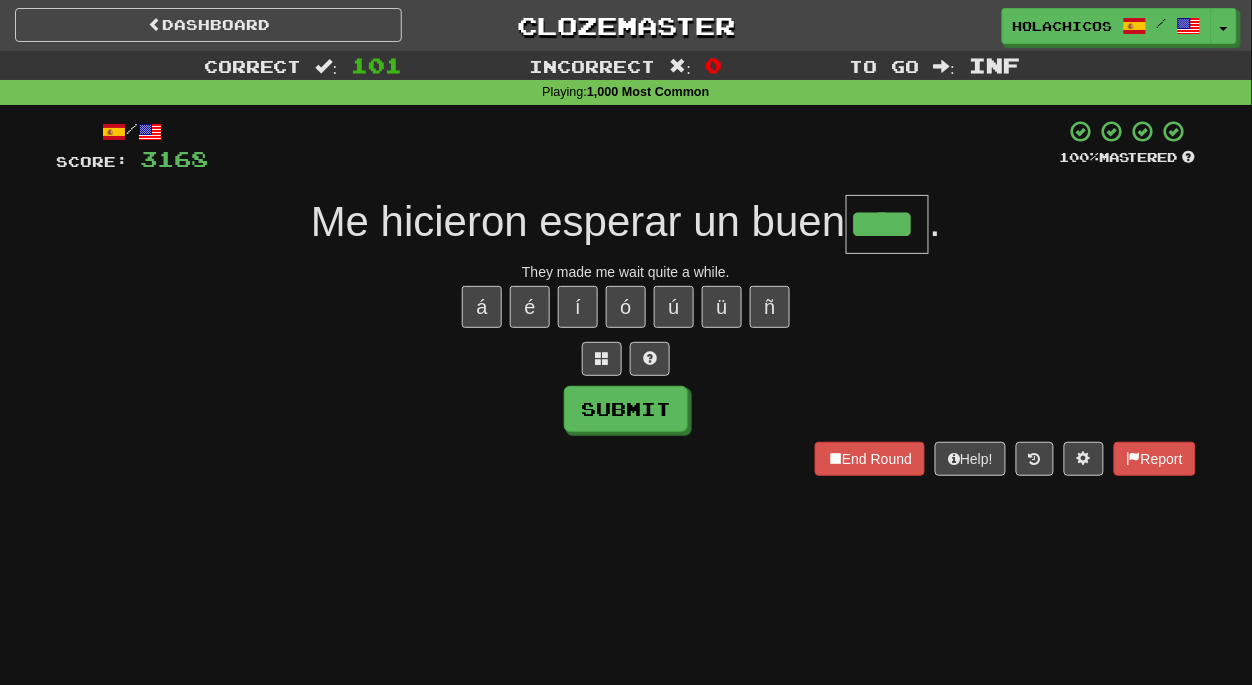 type on "****" 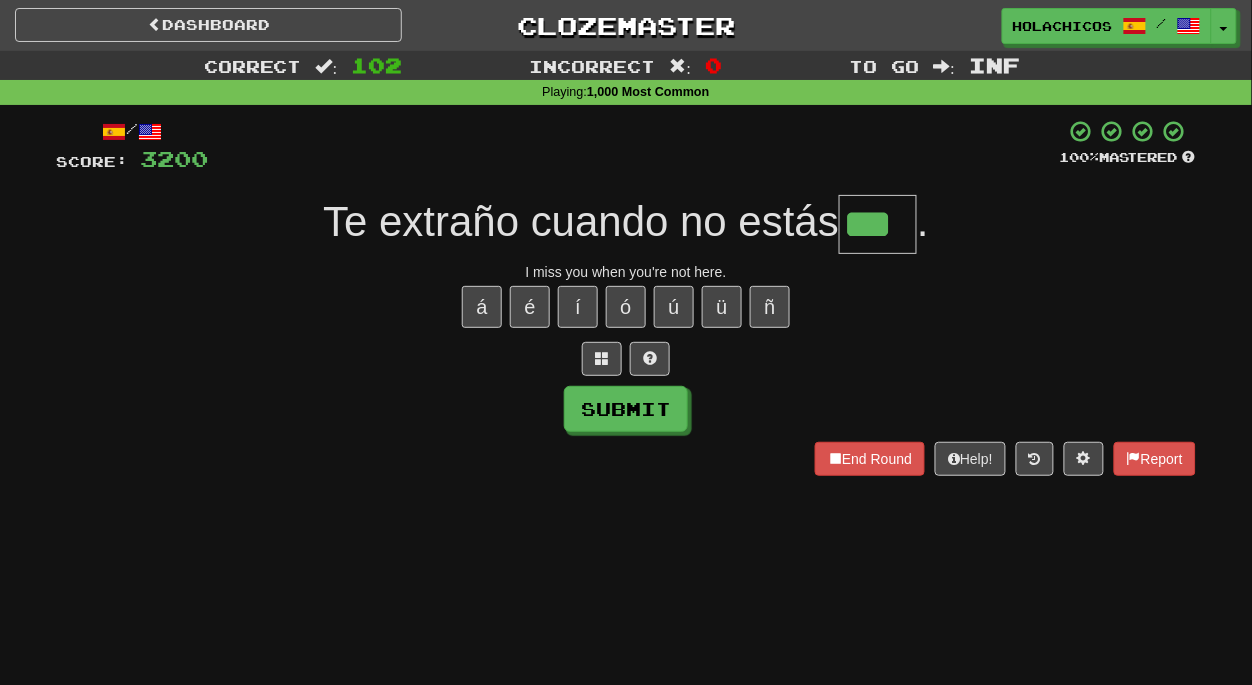 type on "***" 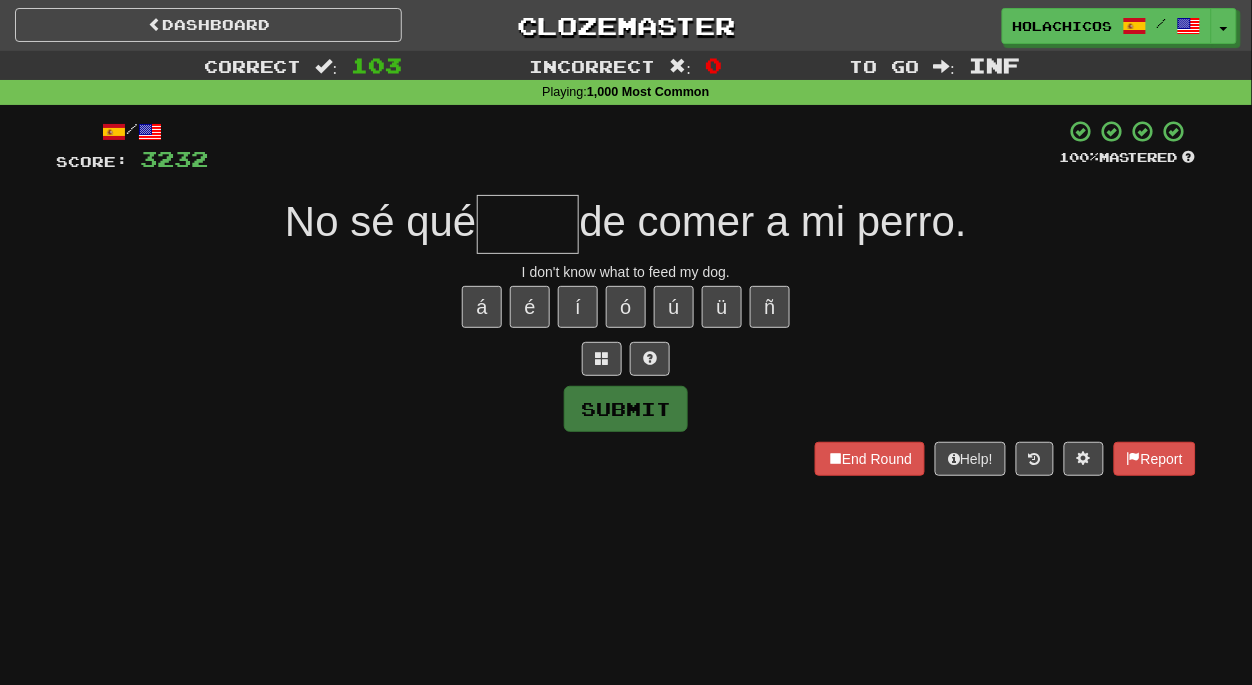 type on "*" 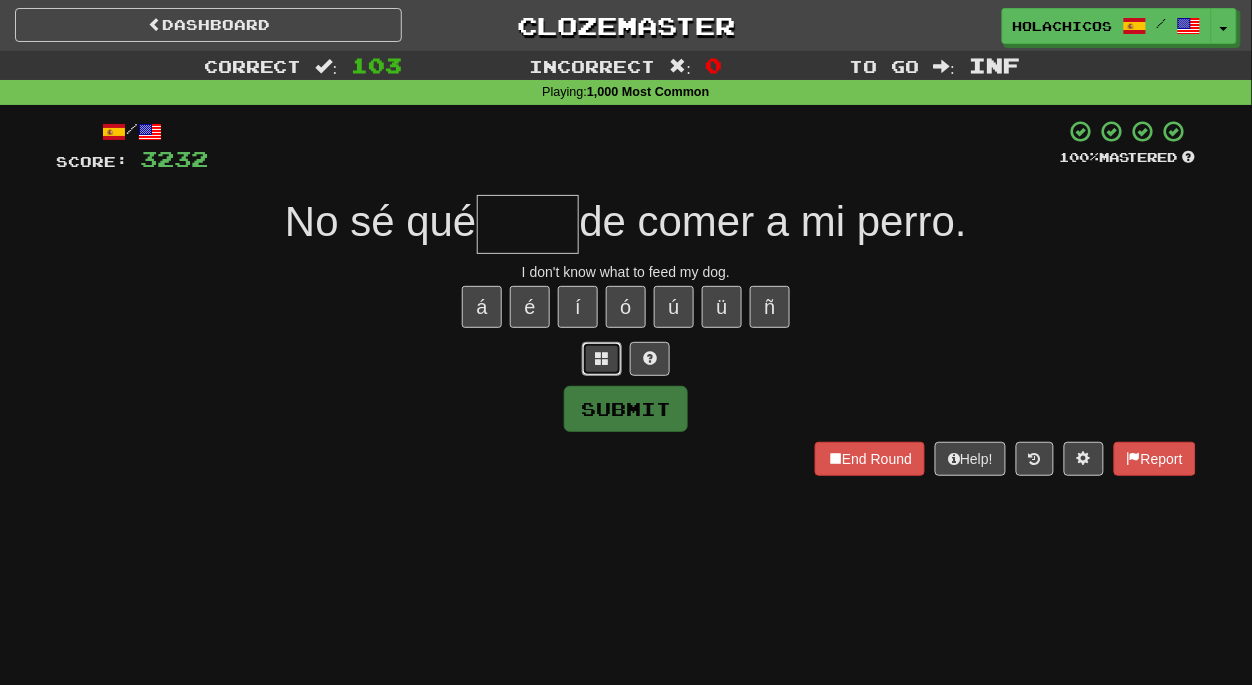 click at bounding box center (602, 358) 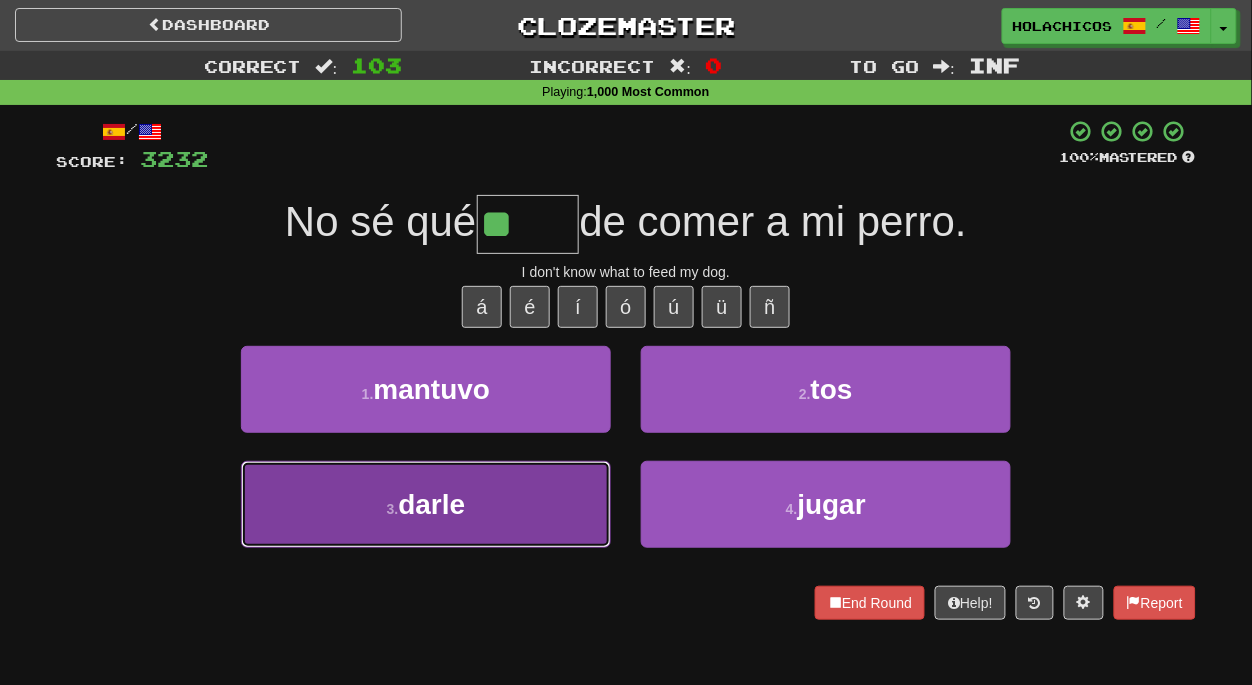 click on "3 .  darle" at bounding box center (426, 504) 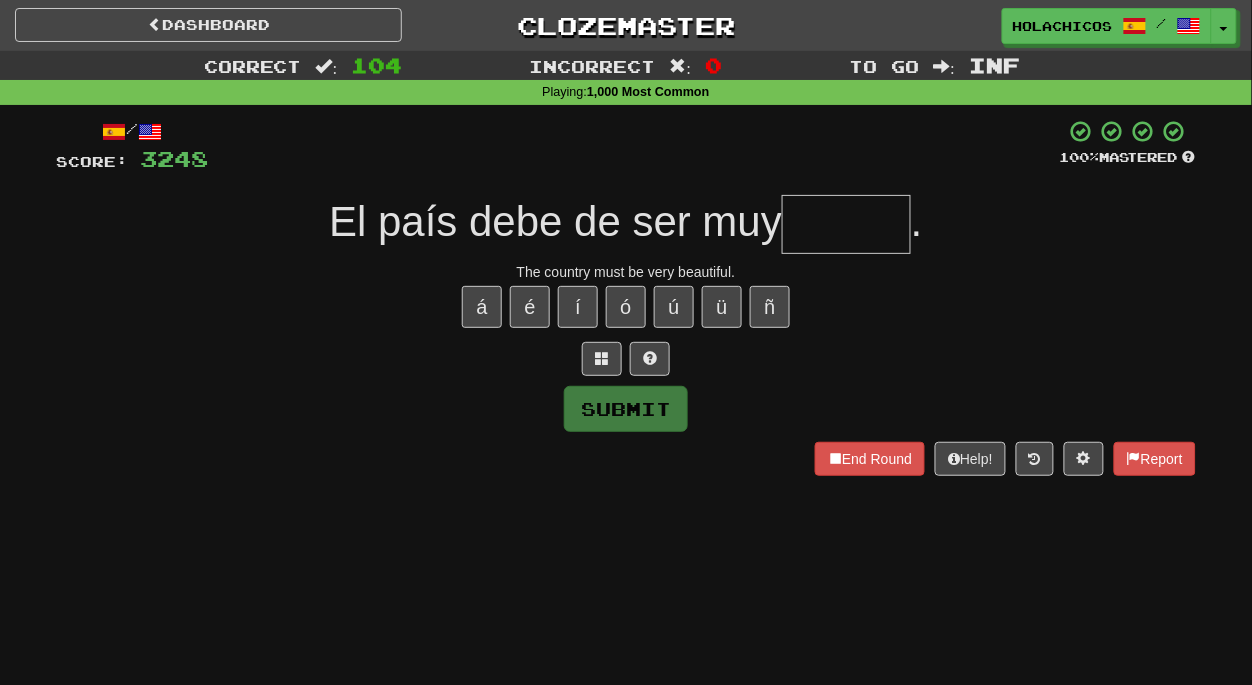 type on "*" 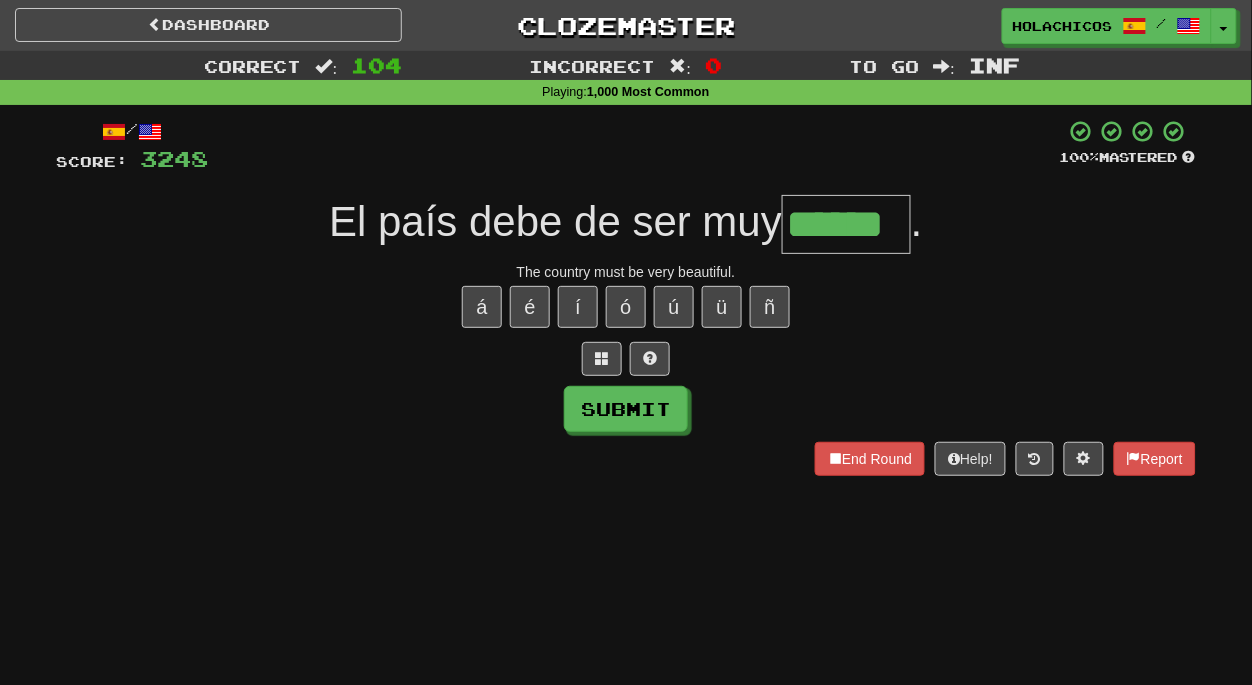 type on "******" 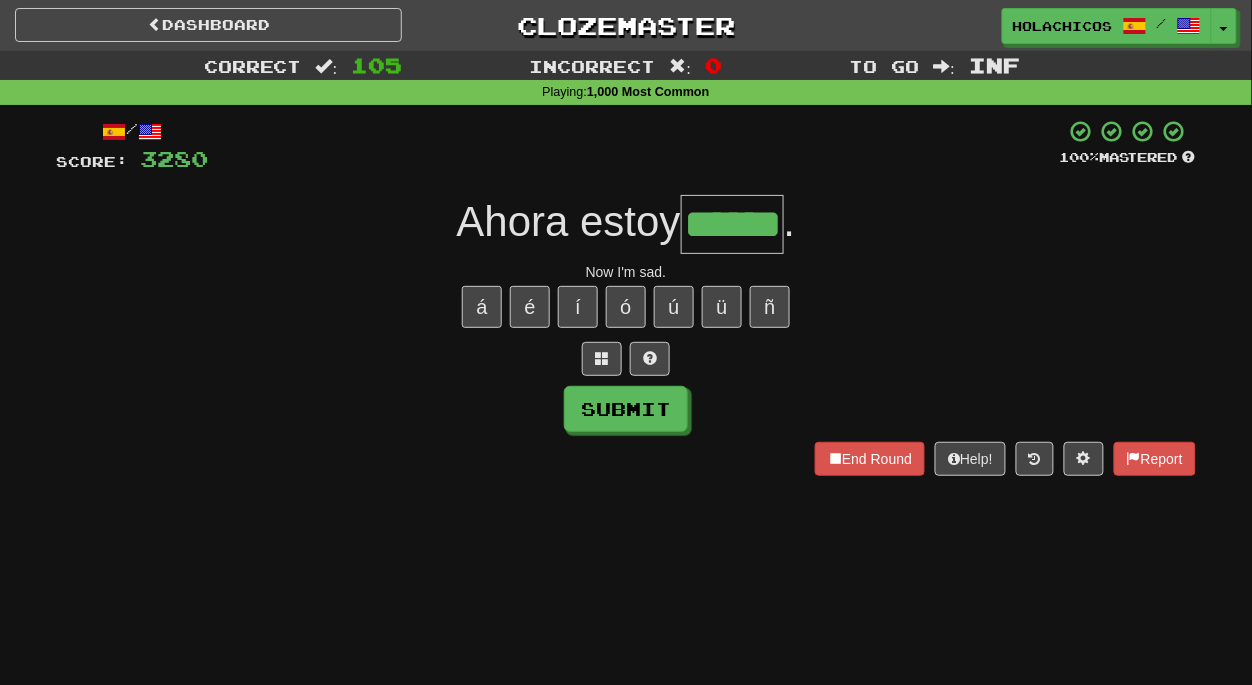 type on "******" 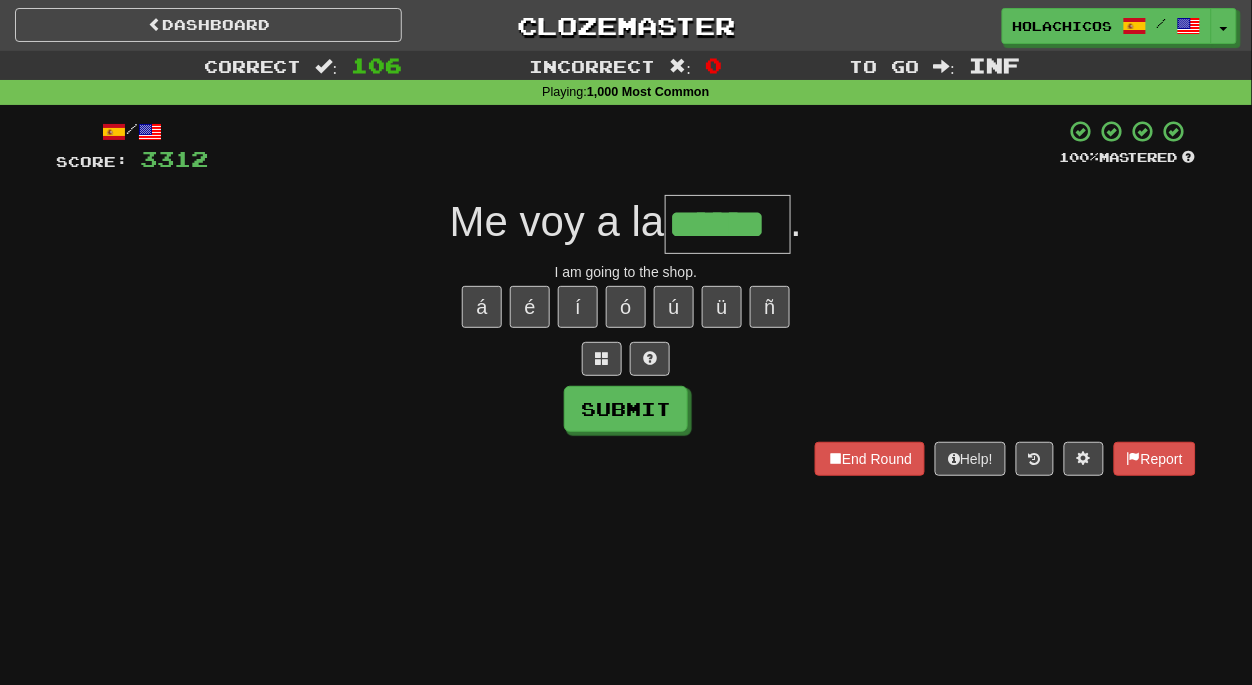 type on "******" 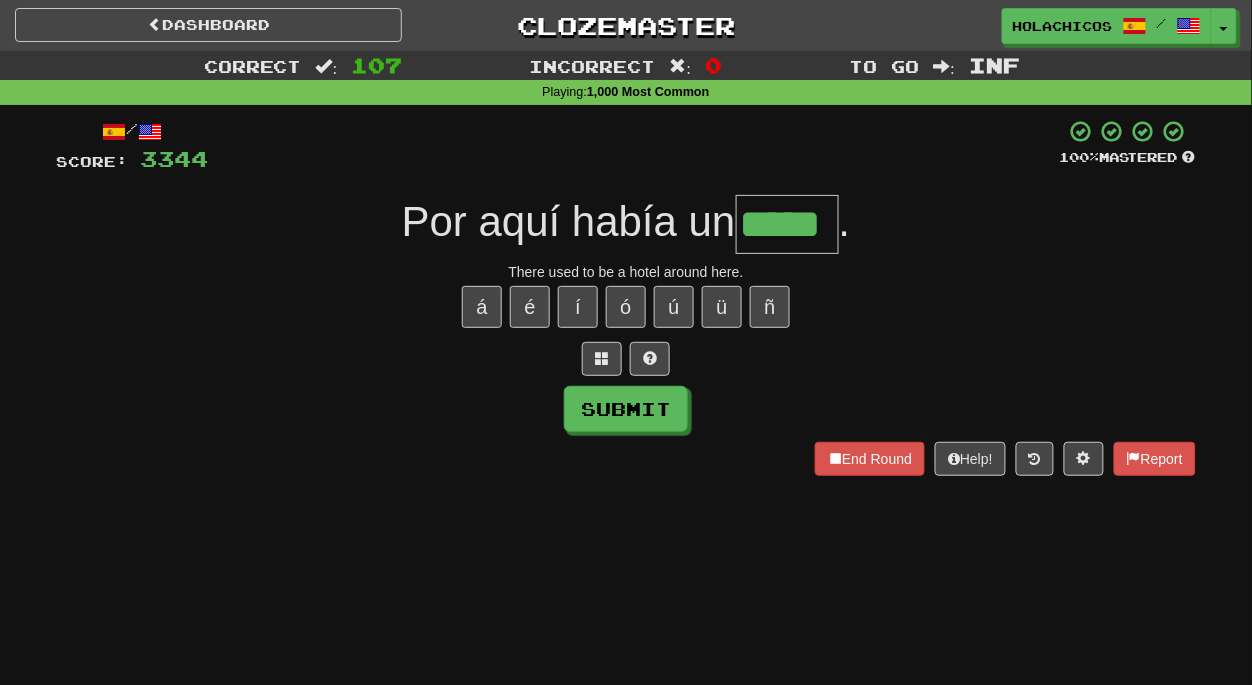 type on "*****" 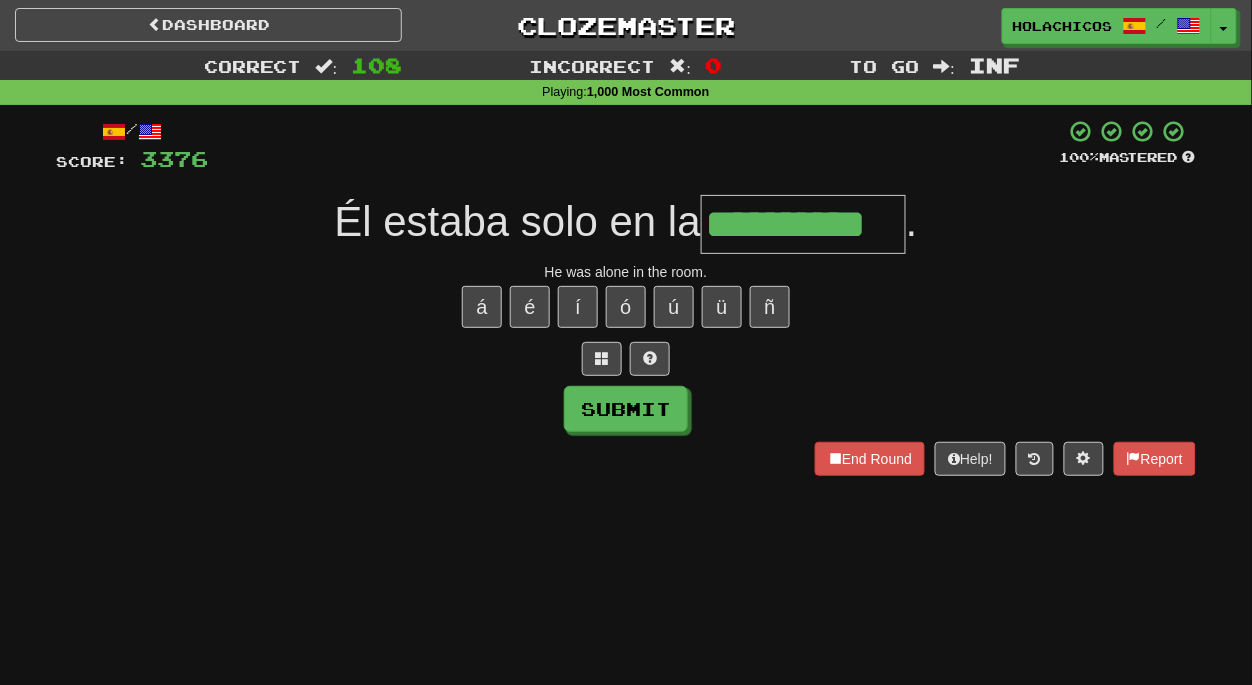 type on "**********" 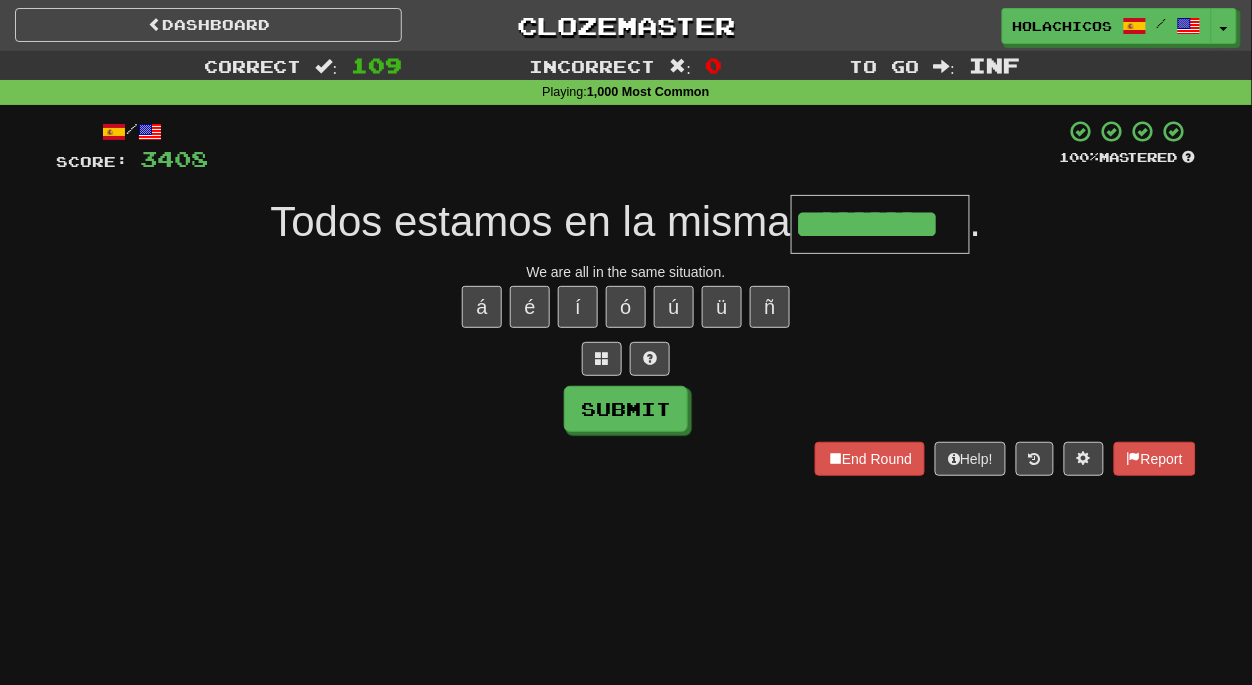 type on "*********" 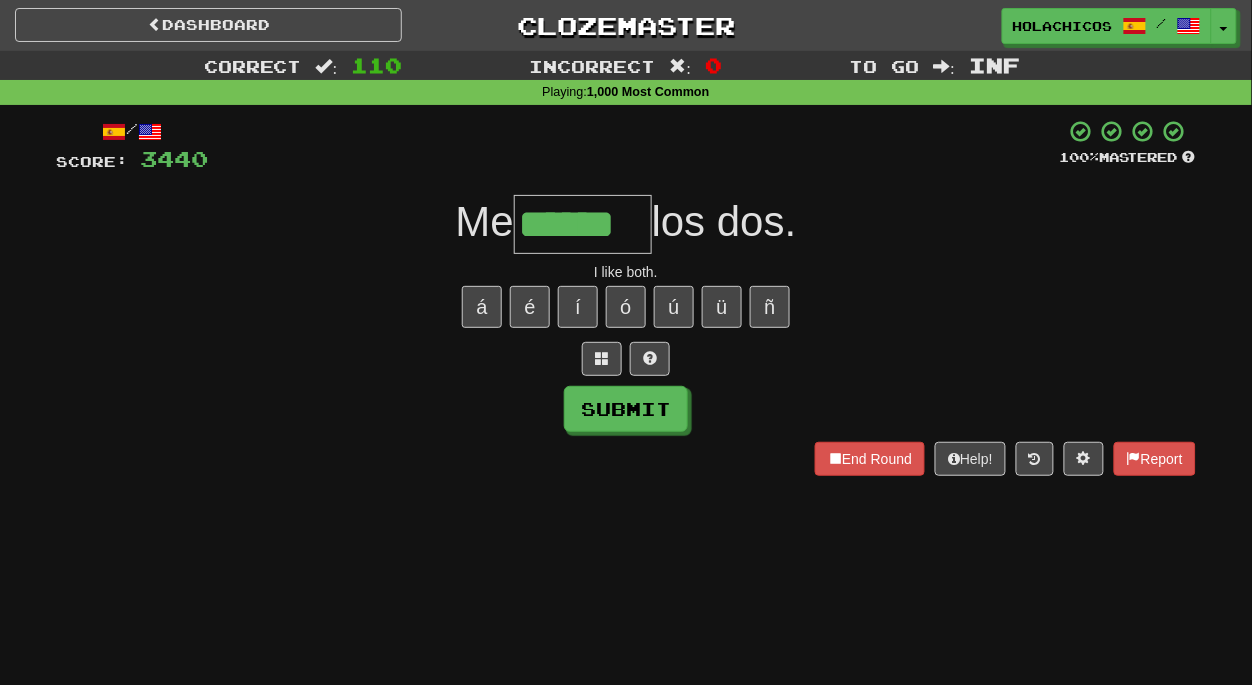 type on "******" 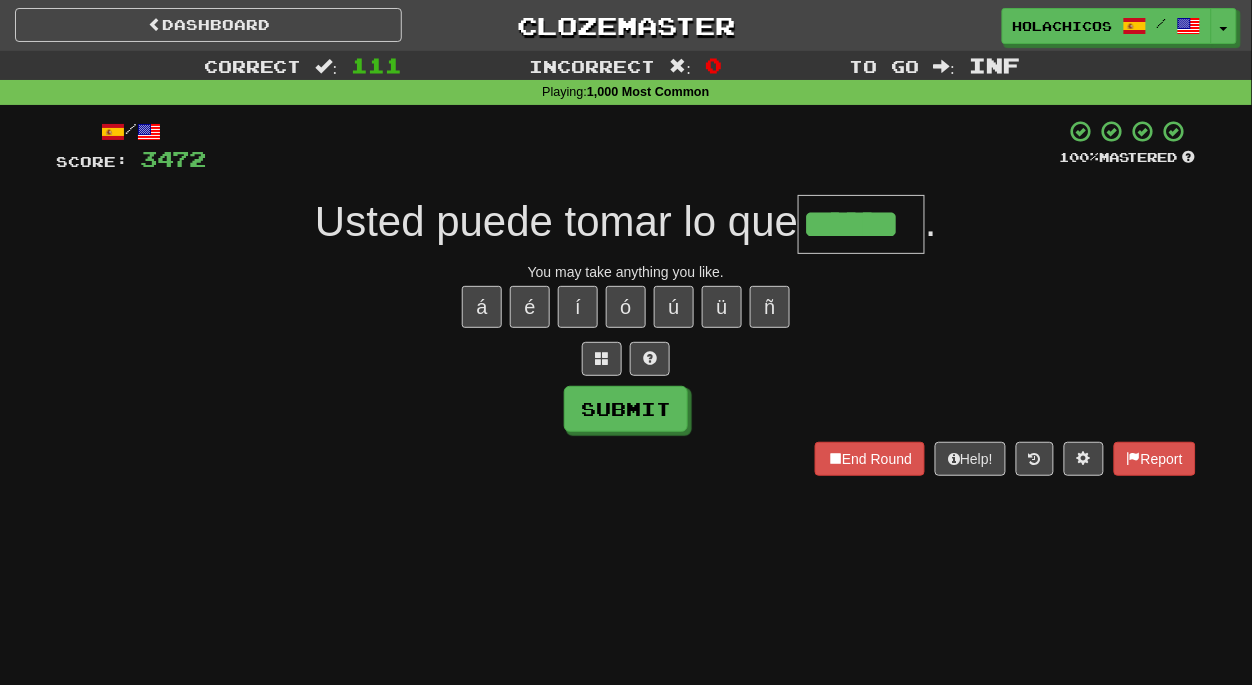 type on "******" 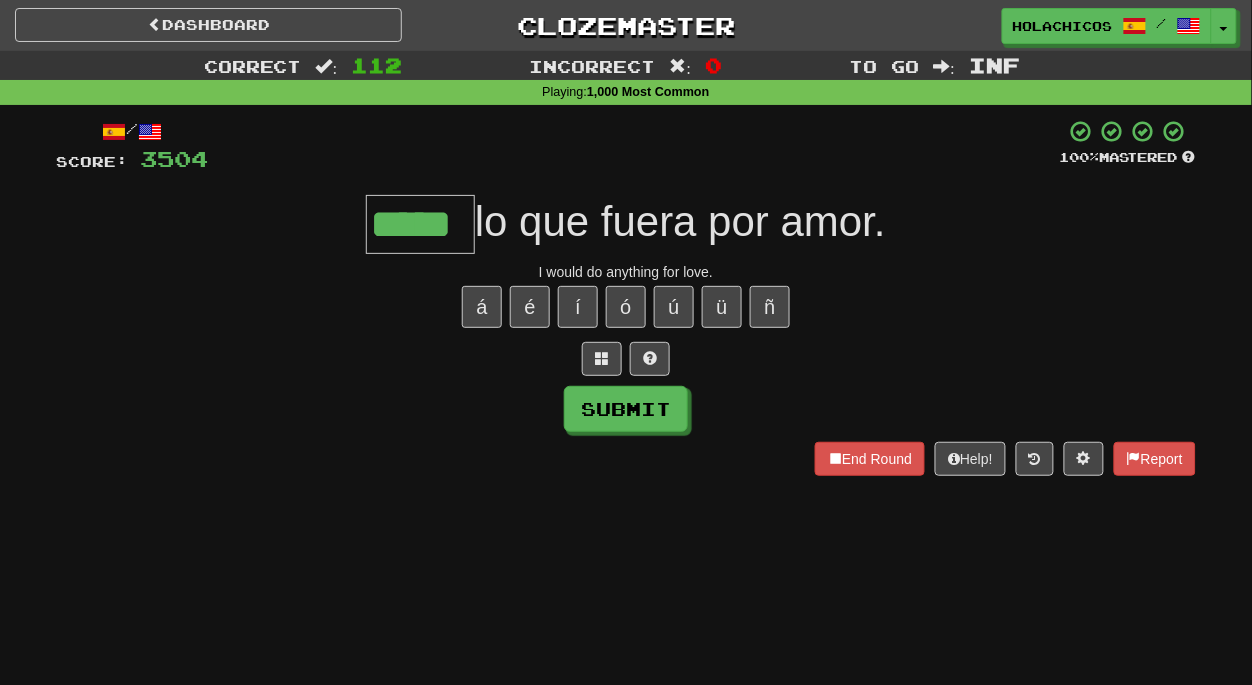 type on "*****" 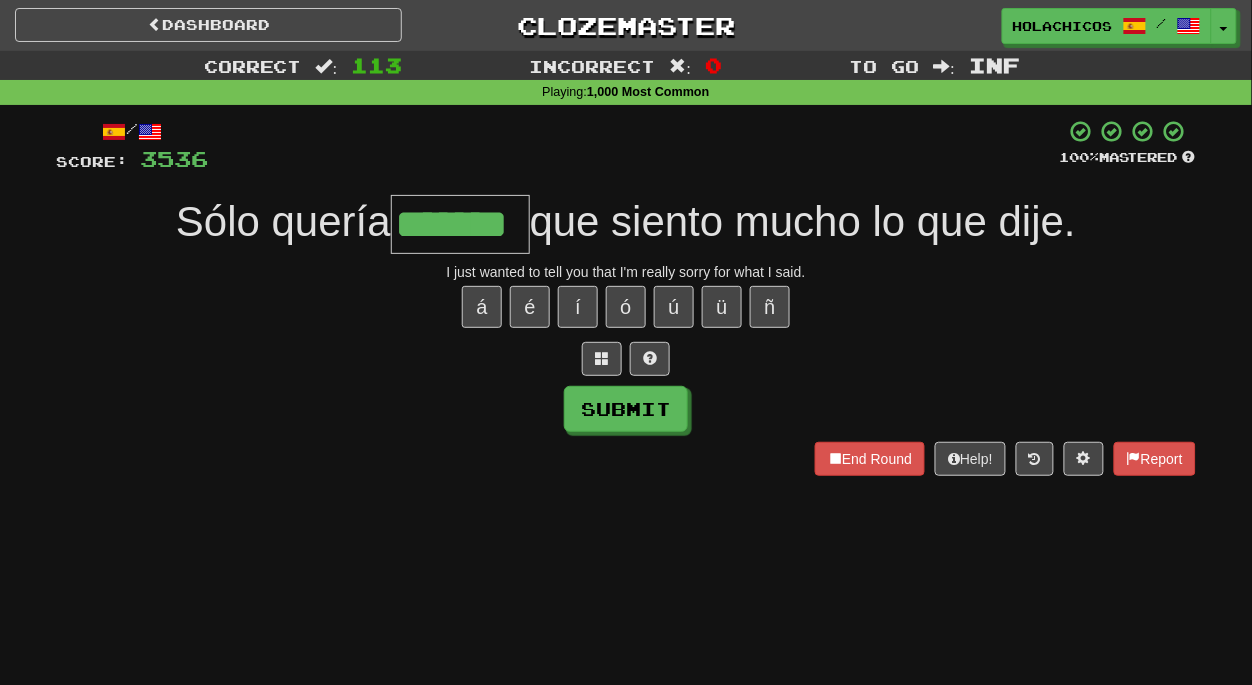 type on "*******" 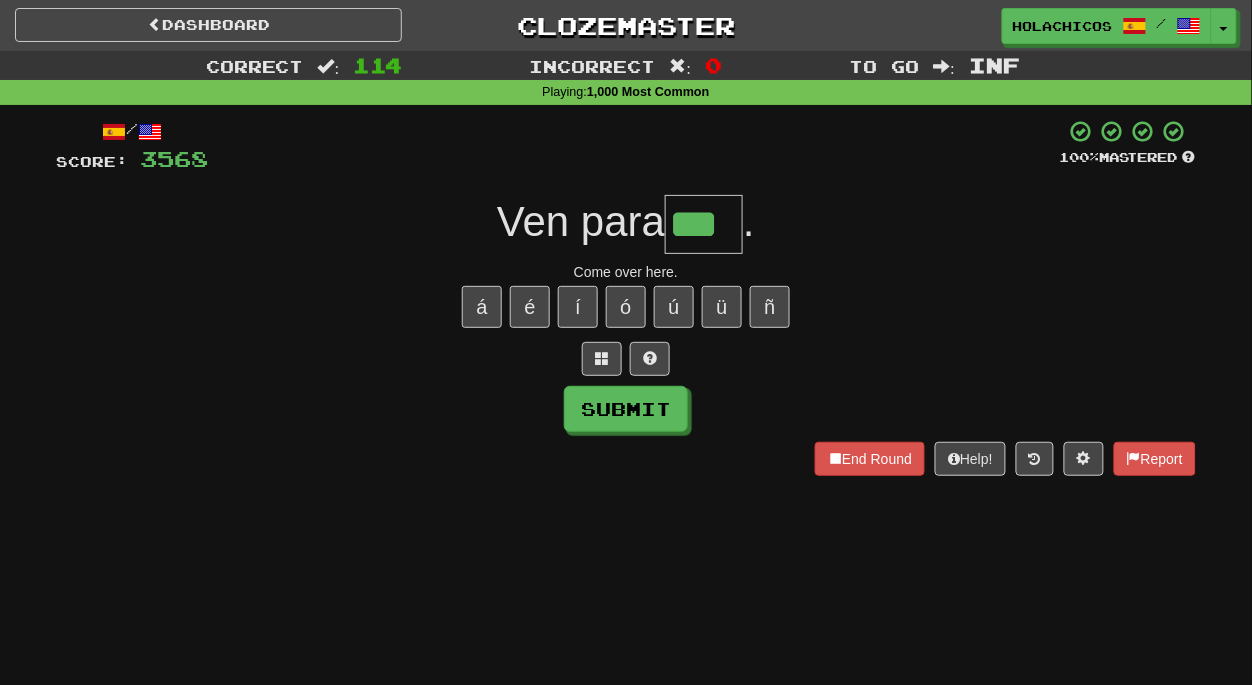 type on "***" 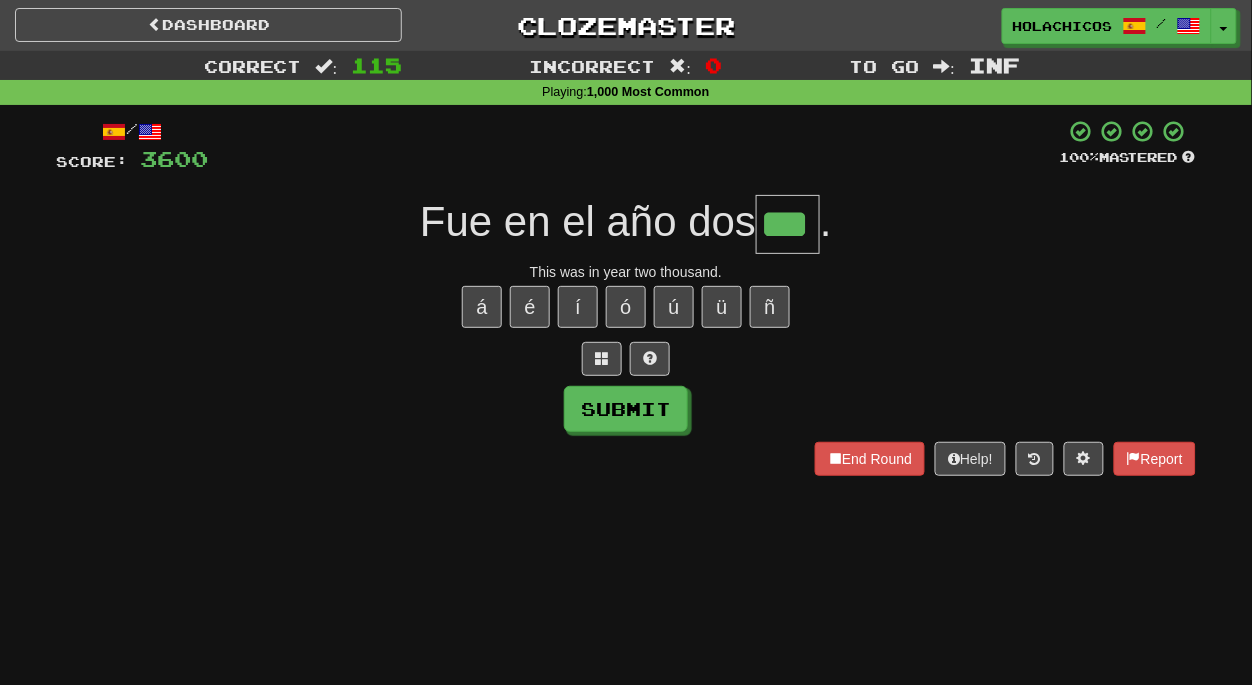 type on "***" 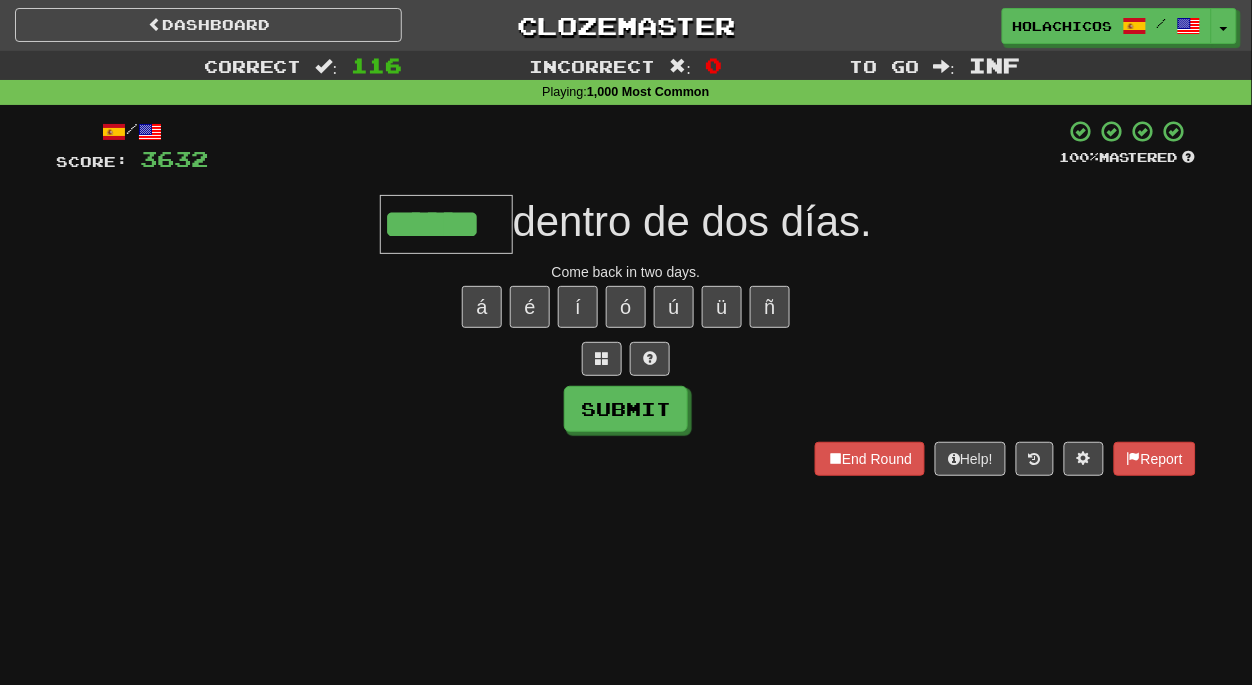 type on "******" 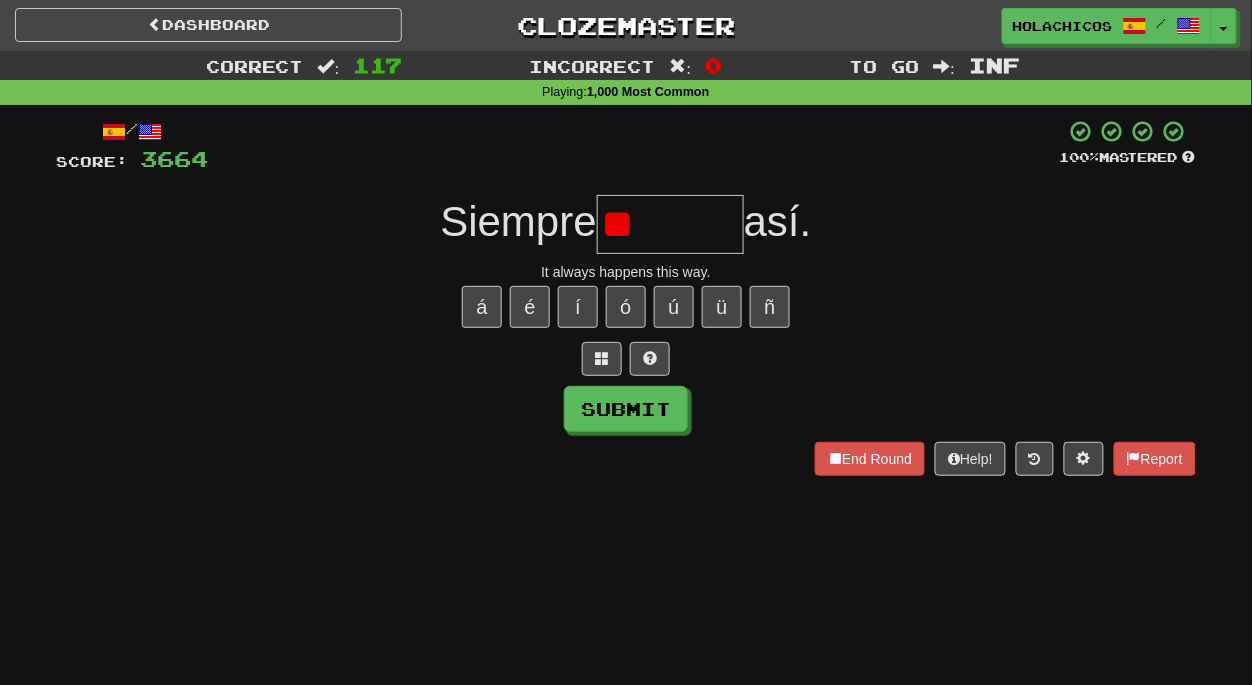 type on "*" 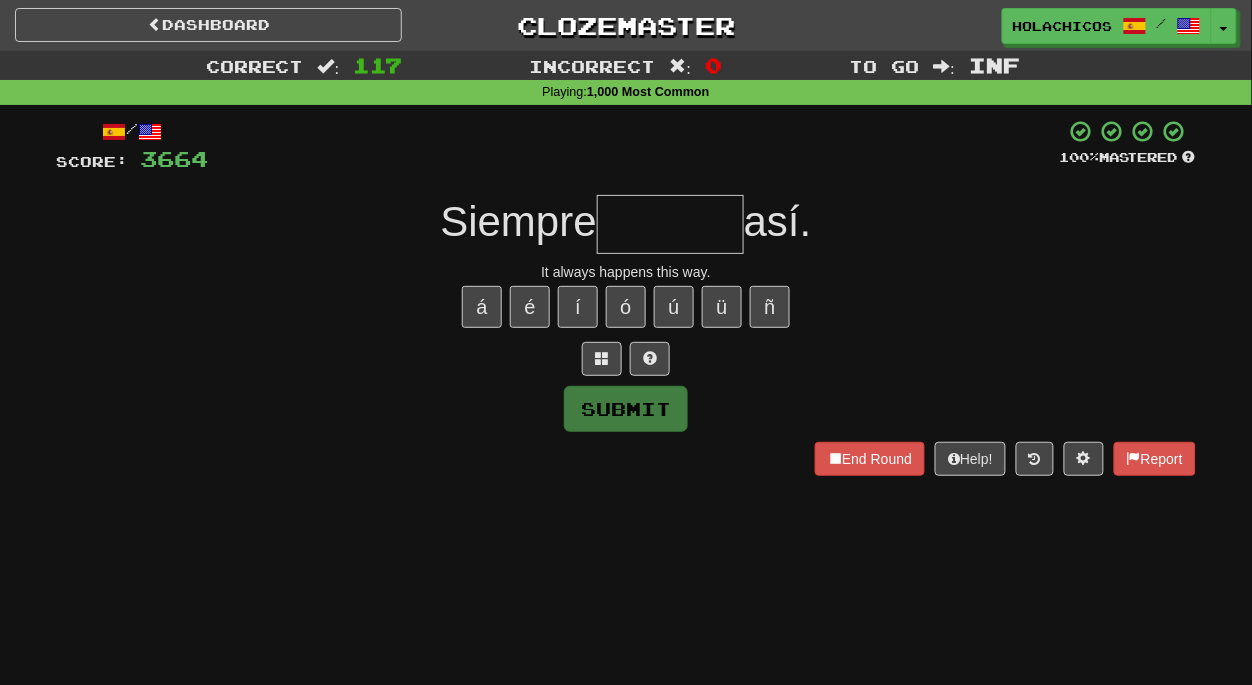 type on "*" 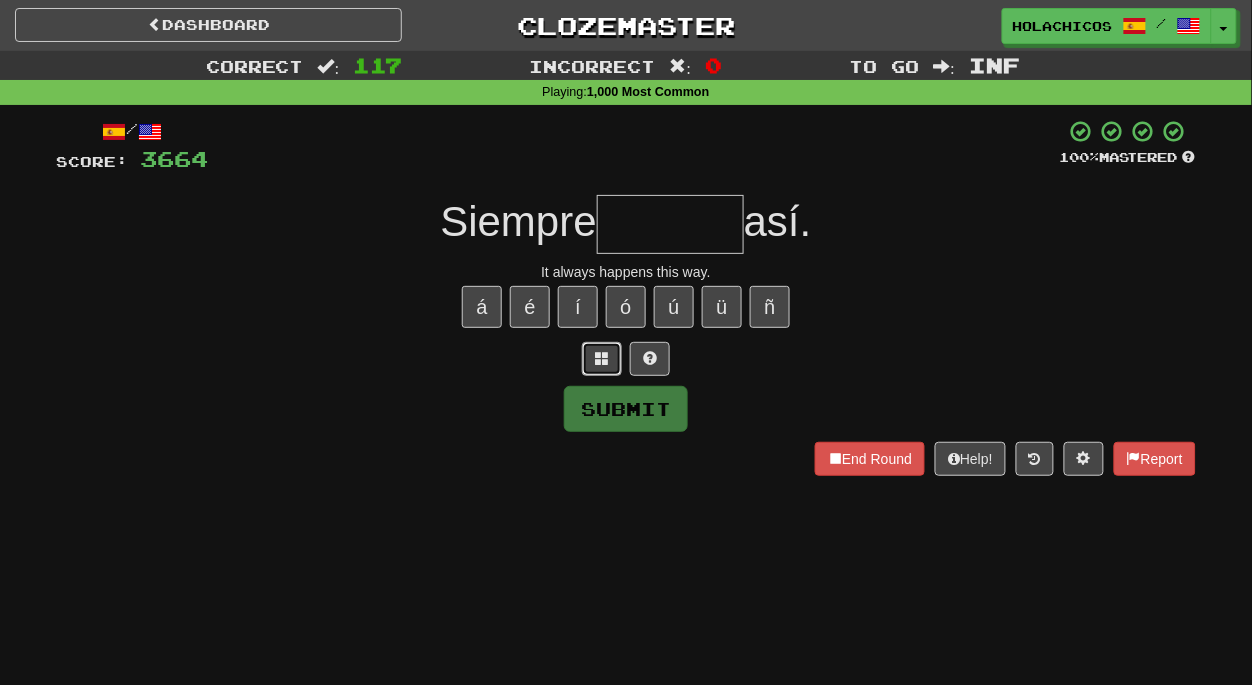 click at bounding box center (602, 358) 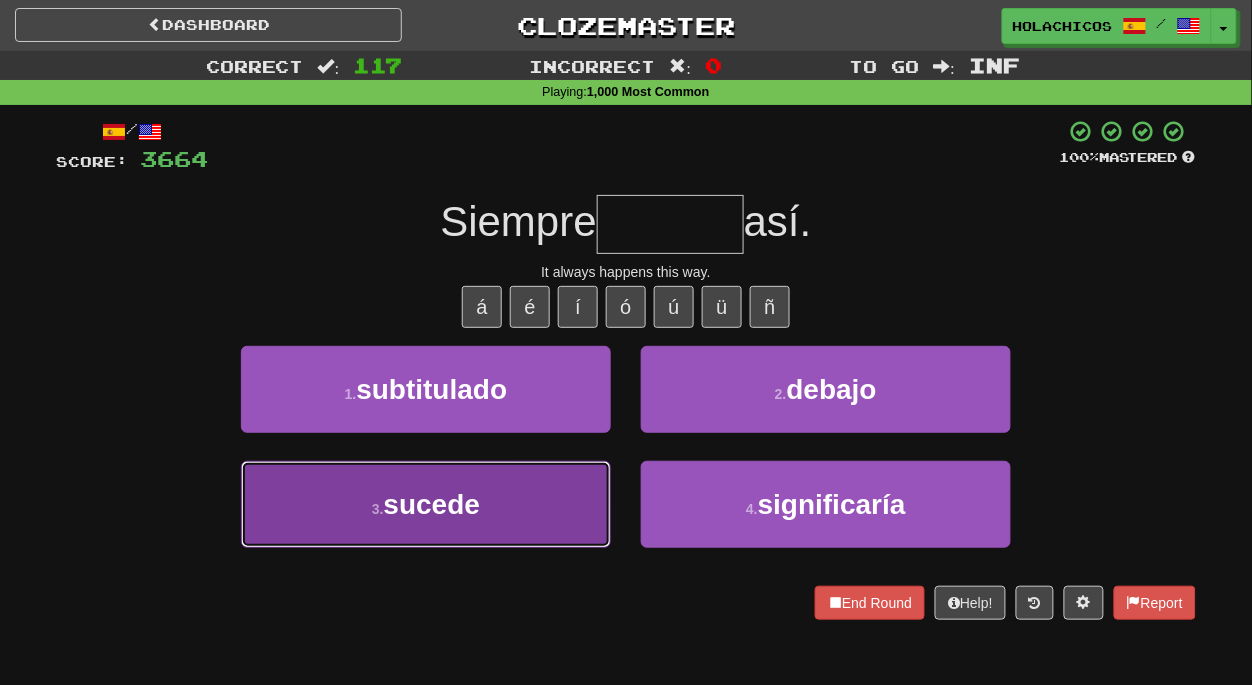click on "3 .  sucede" at bounding box center [426, 504] 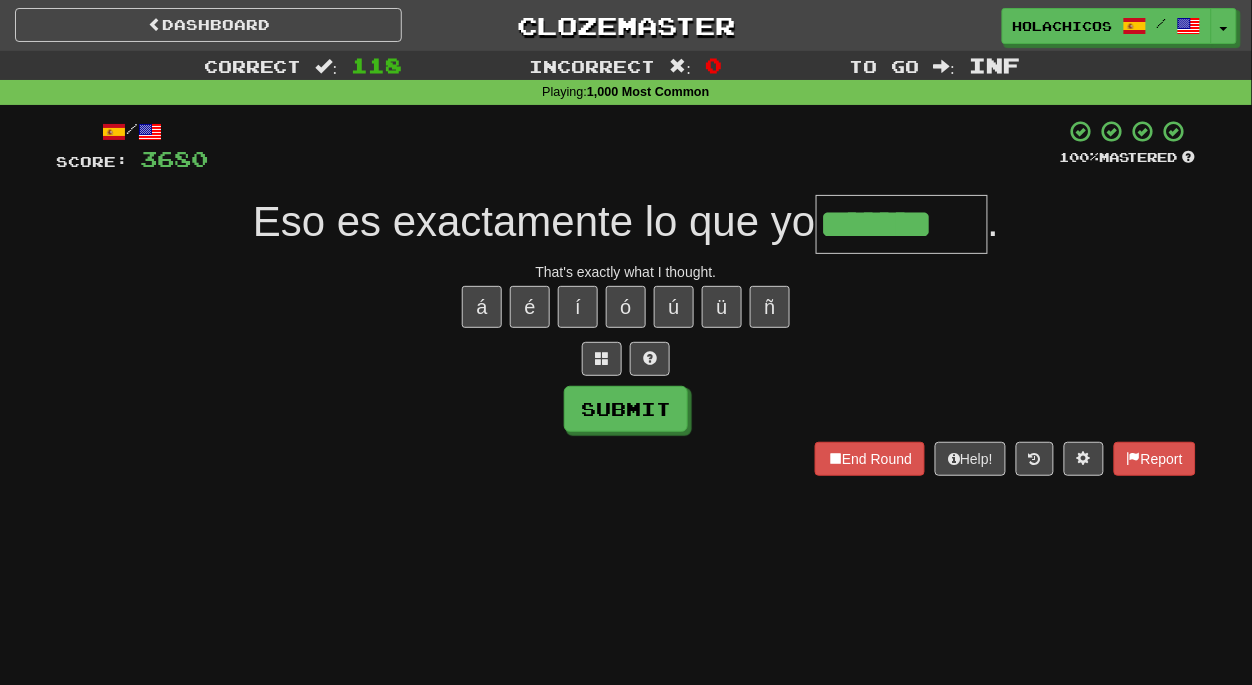 type on "*******" 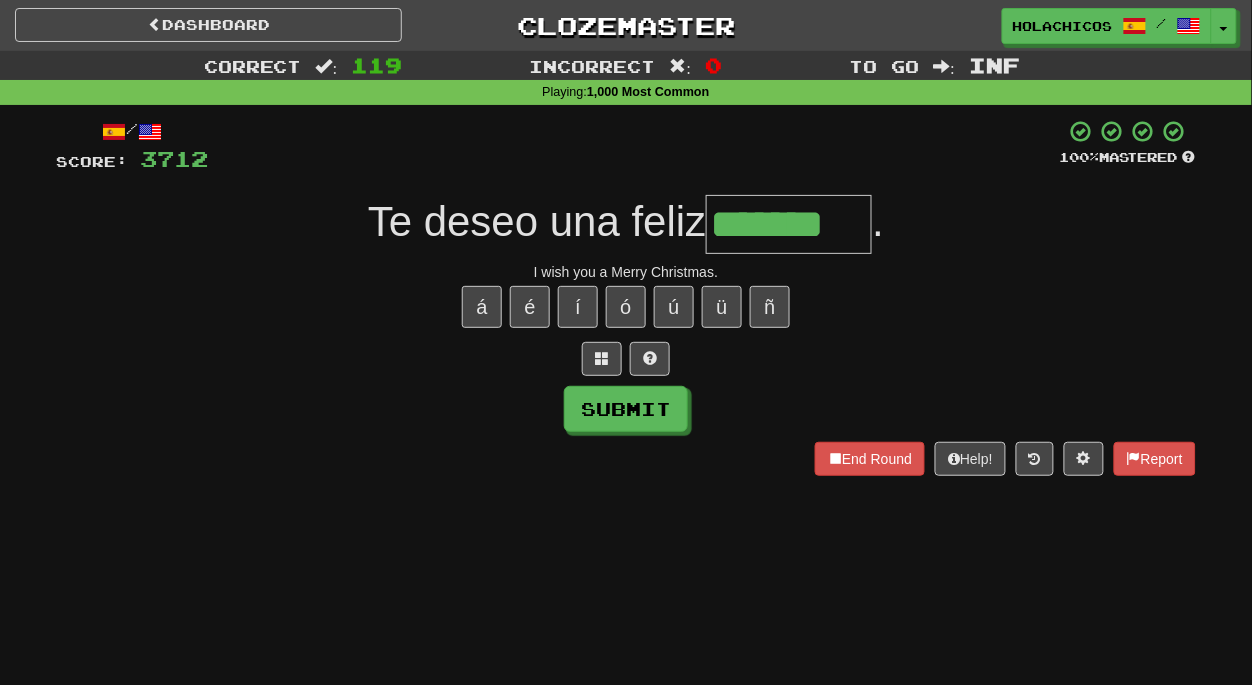 type on "*******" 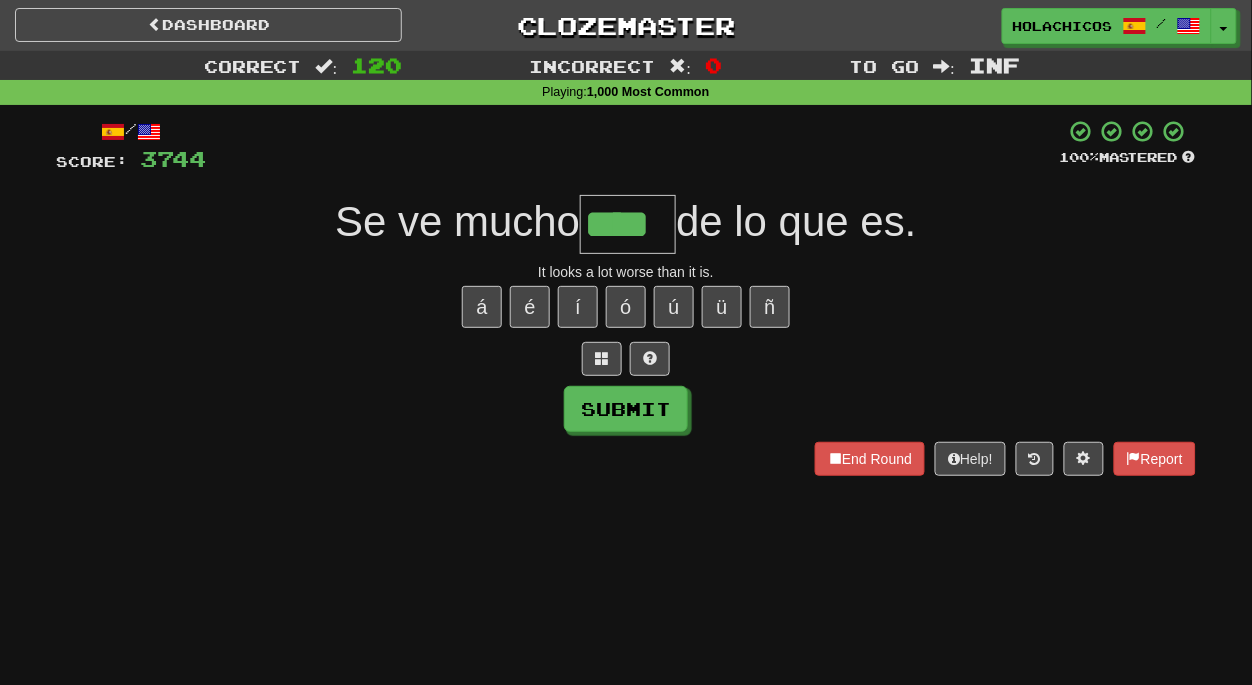 type on "****" 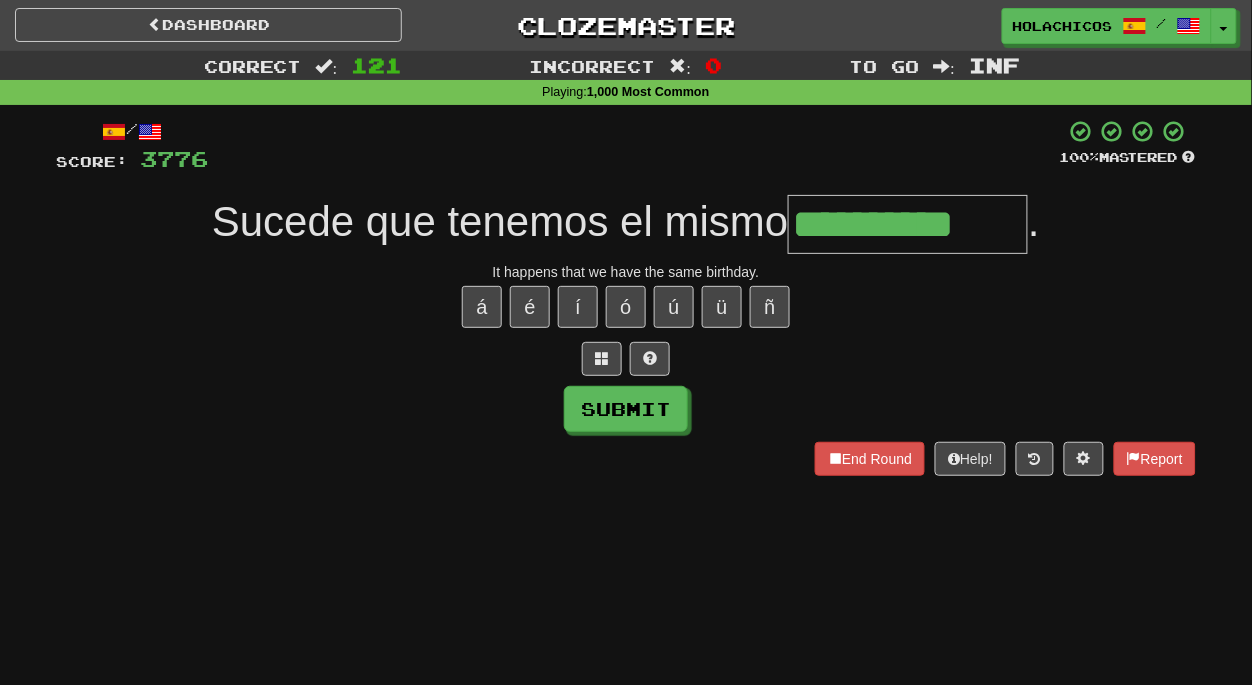 type on "**********" 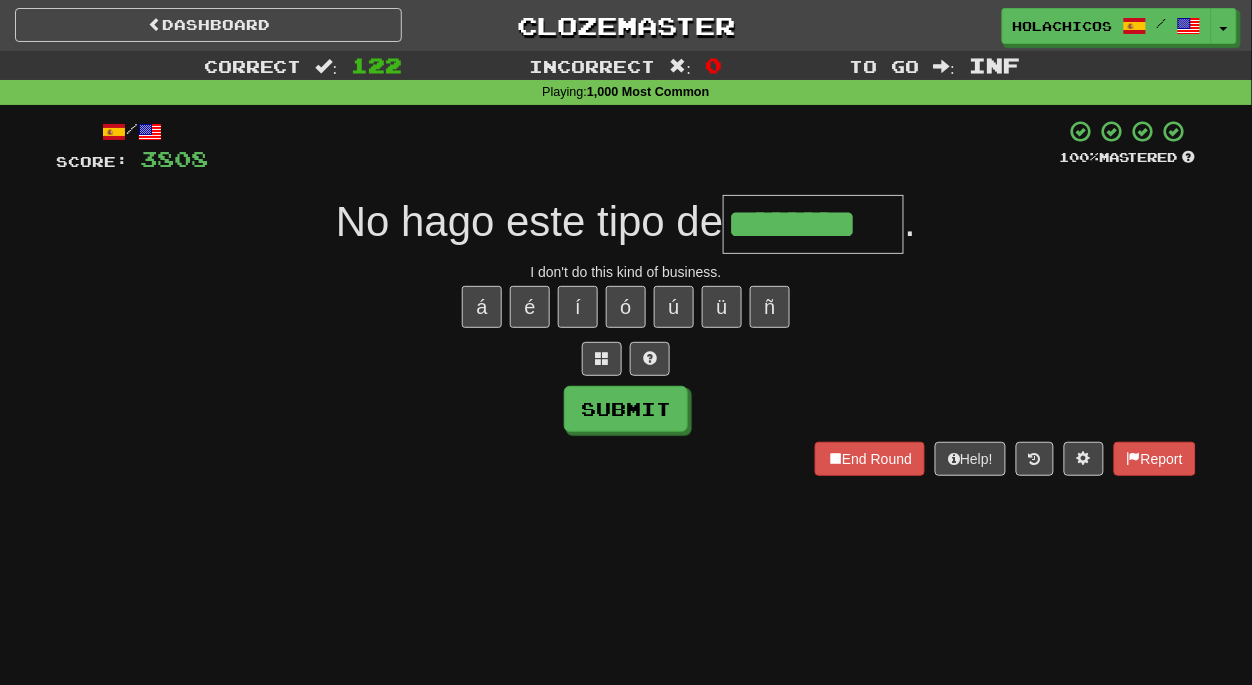 type on "********" 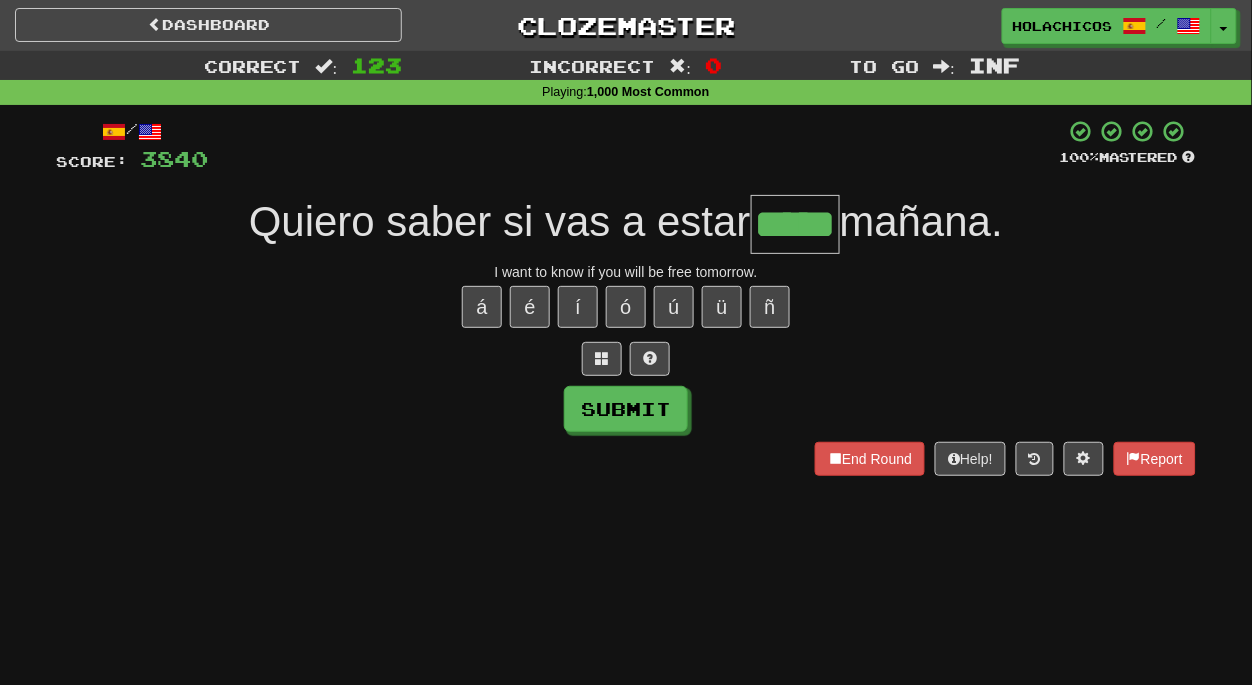 type on "*****" 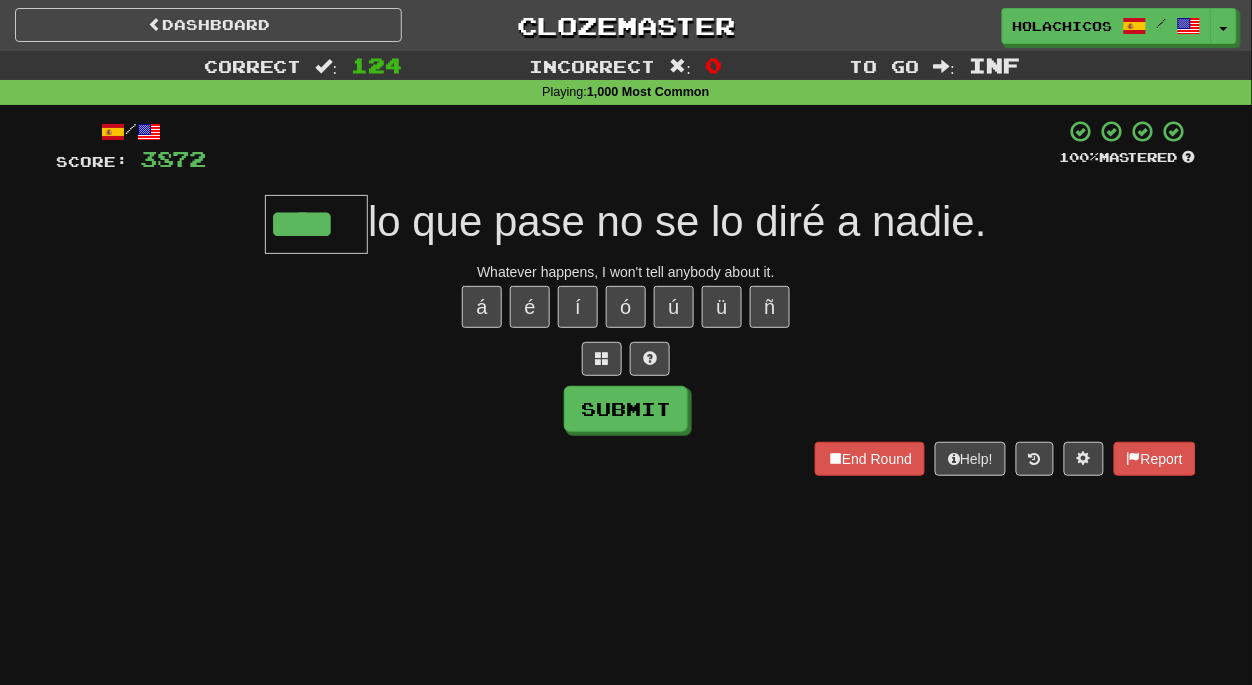 type on "****" 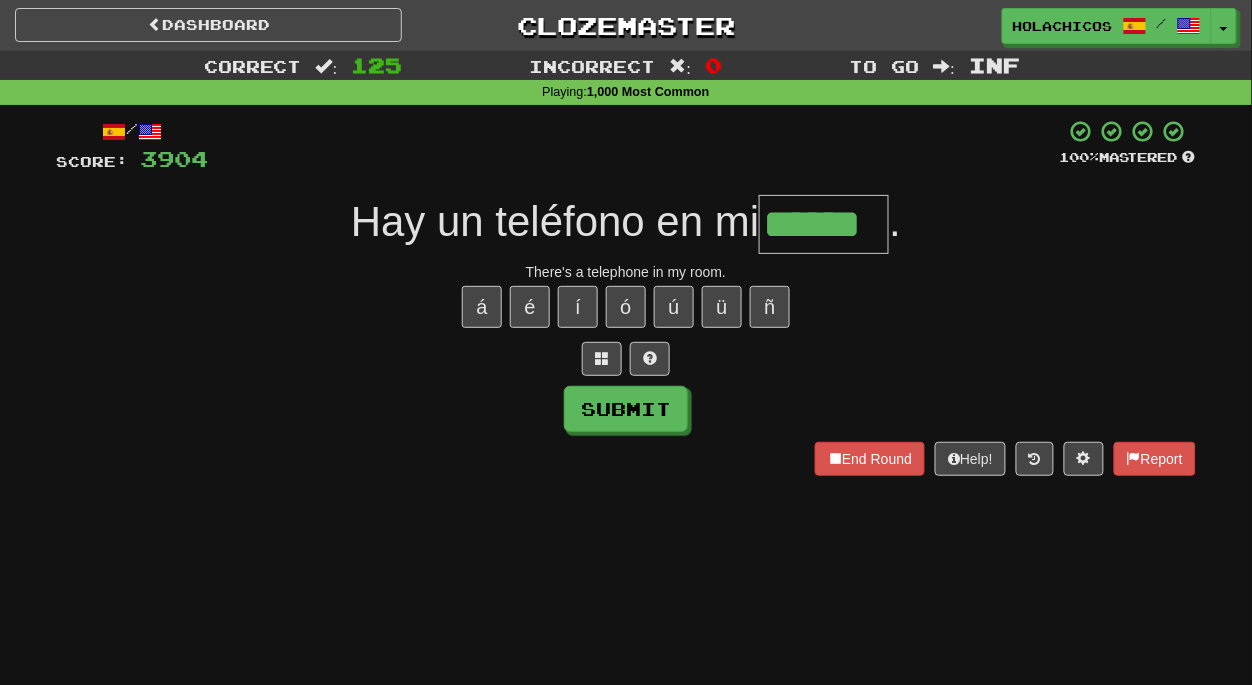 type on "******" 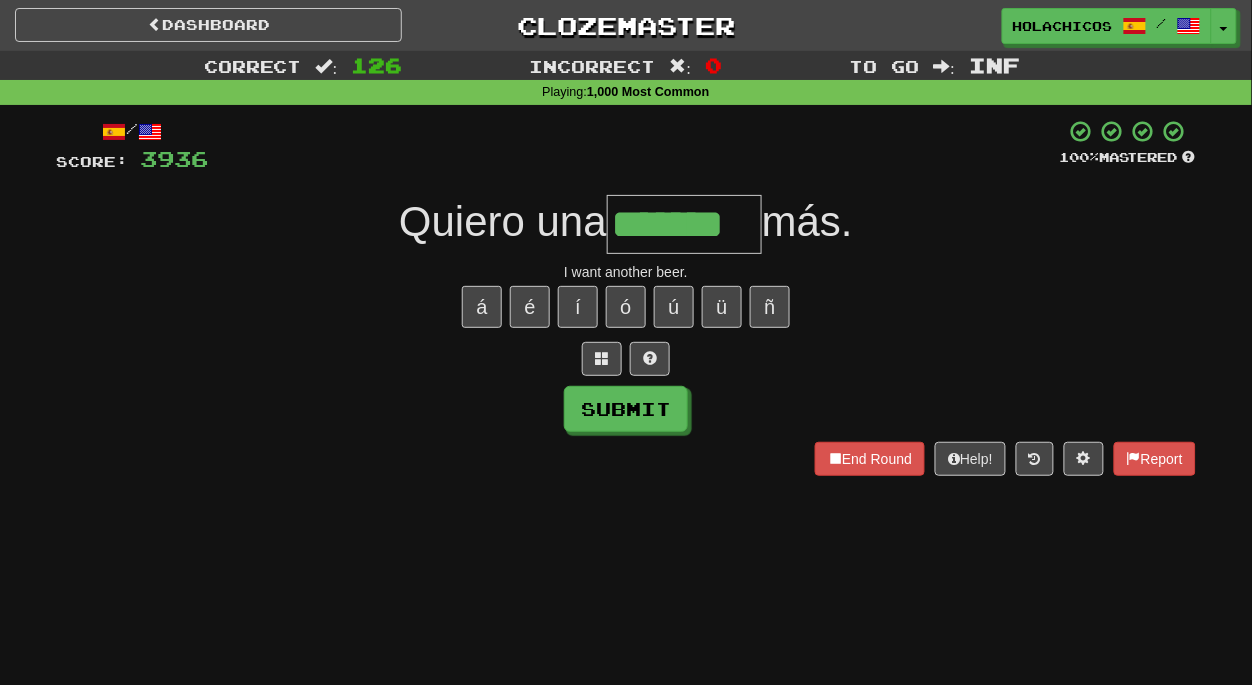 type on "*******" 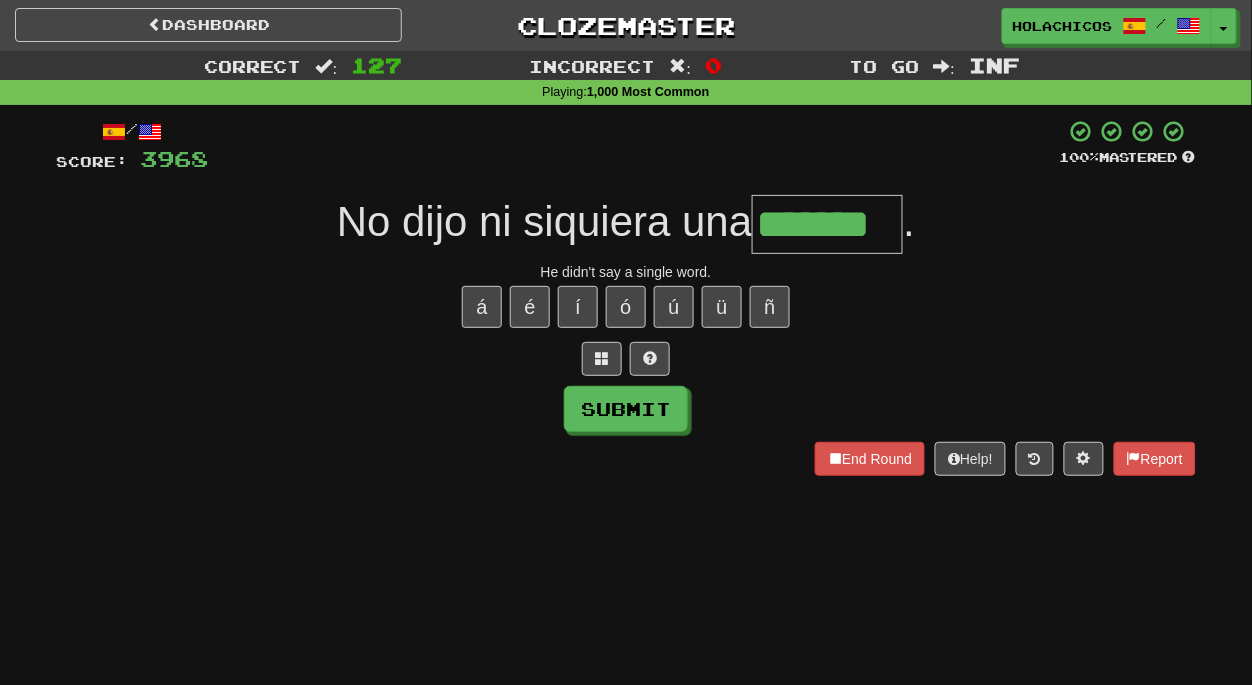 type on "*******" 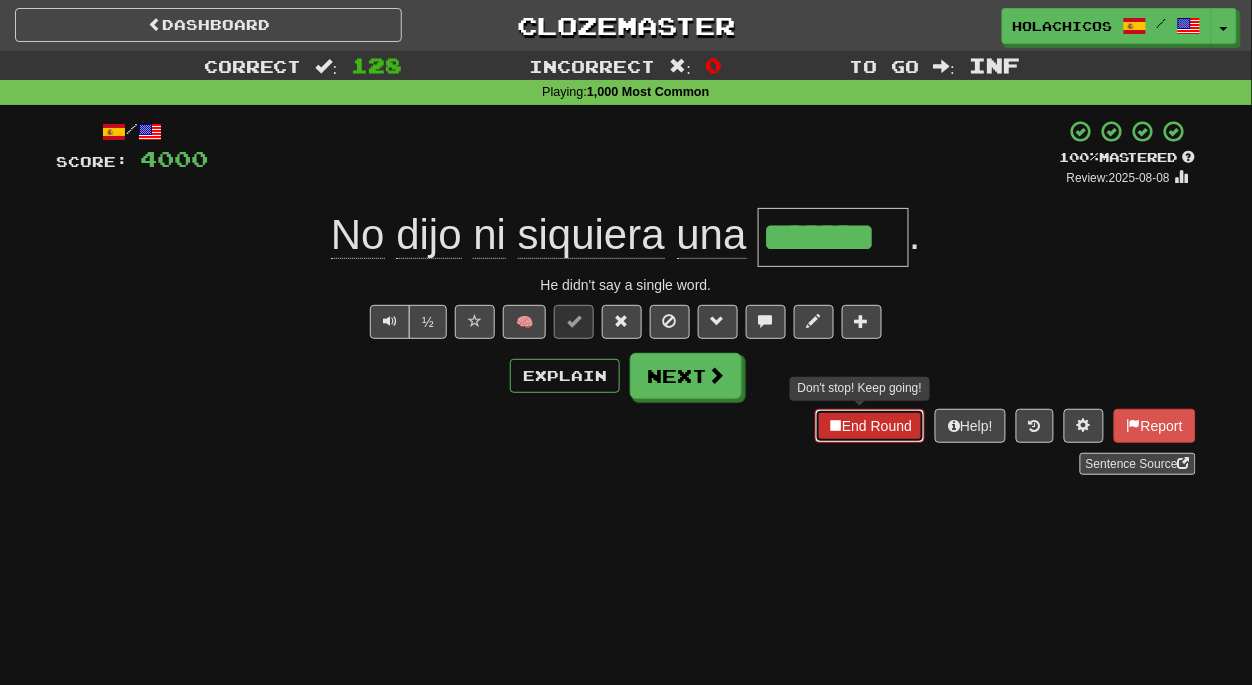 click on "End Round" at bounding box center [870, 426] 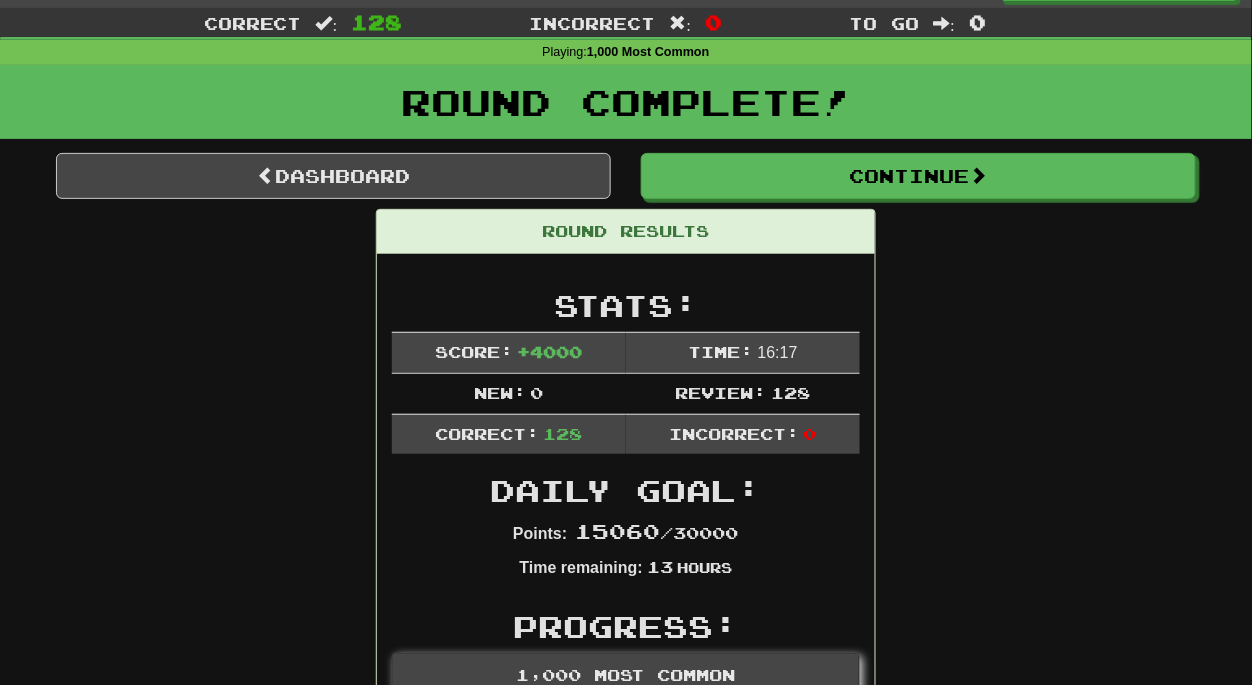 scroll, scrollTop: 0, scrollLeft: 0, axis: both 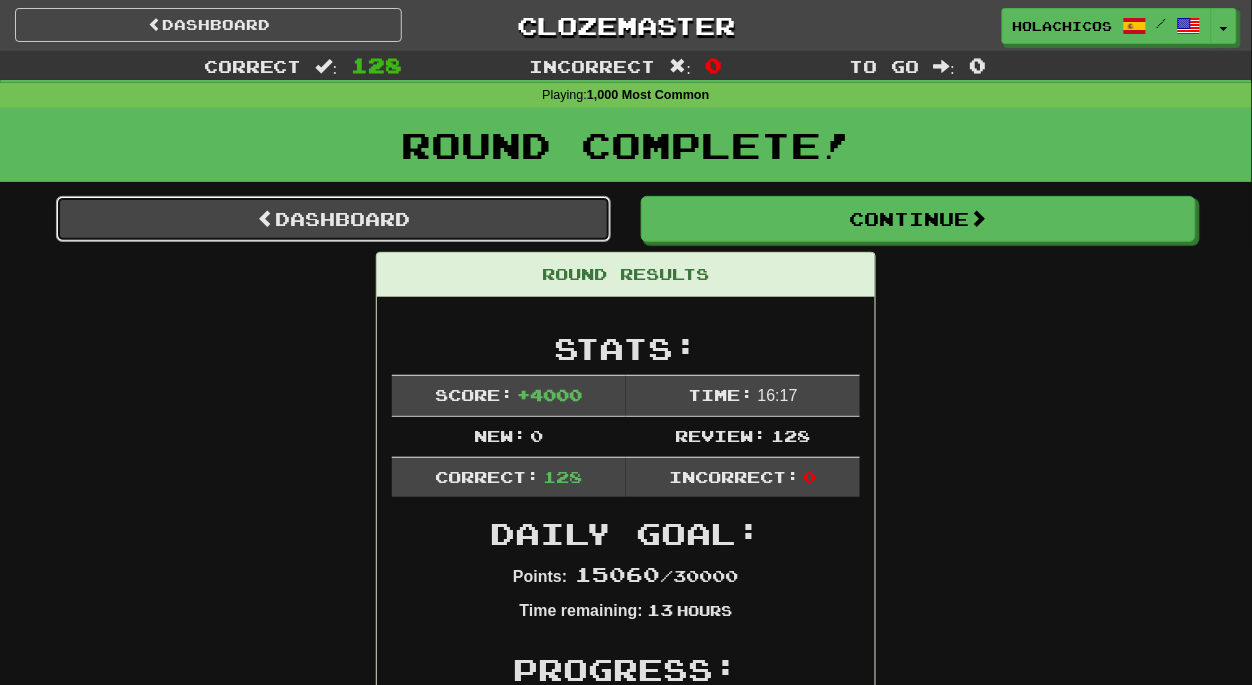 click on "Dashboard" at bounding box center (333, 219) 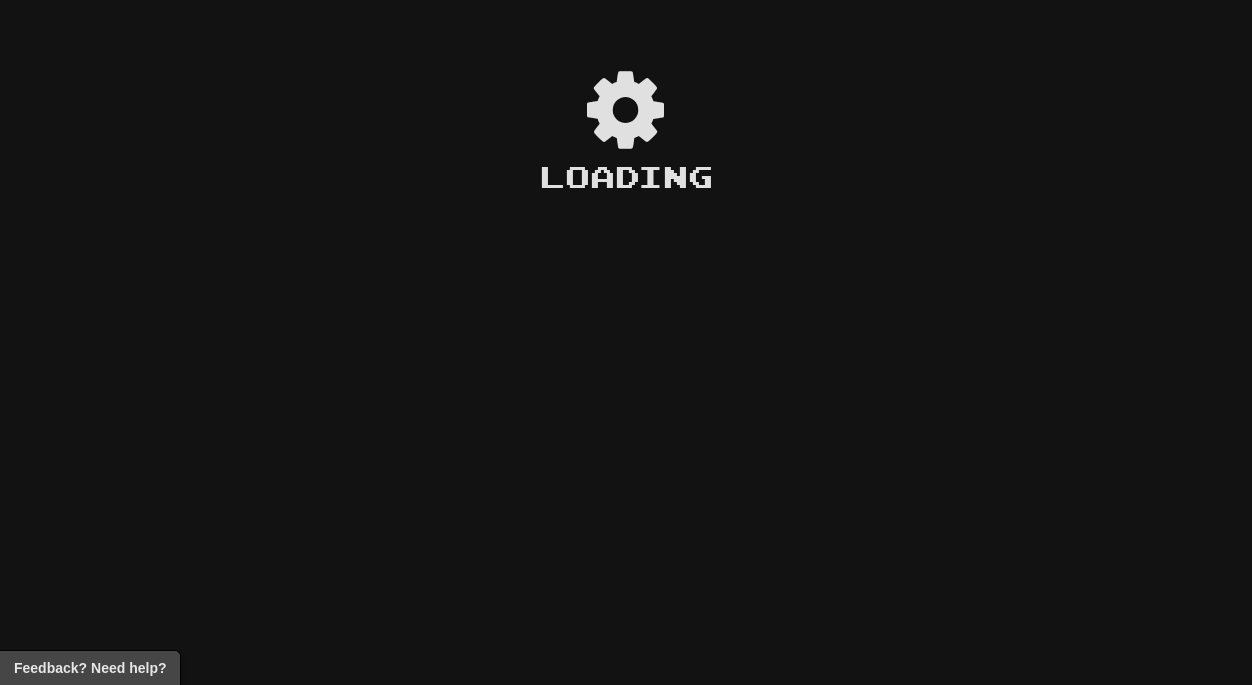 scroll, scrollTop: 0, scrollLeft: 0, axis: both 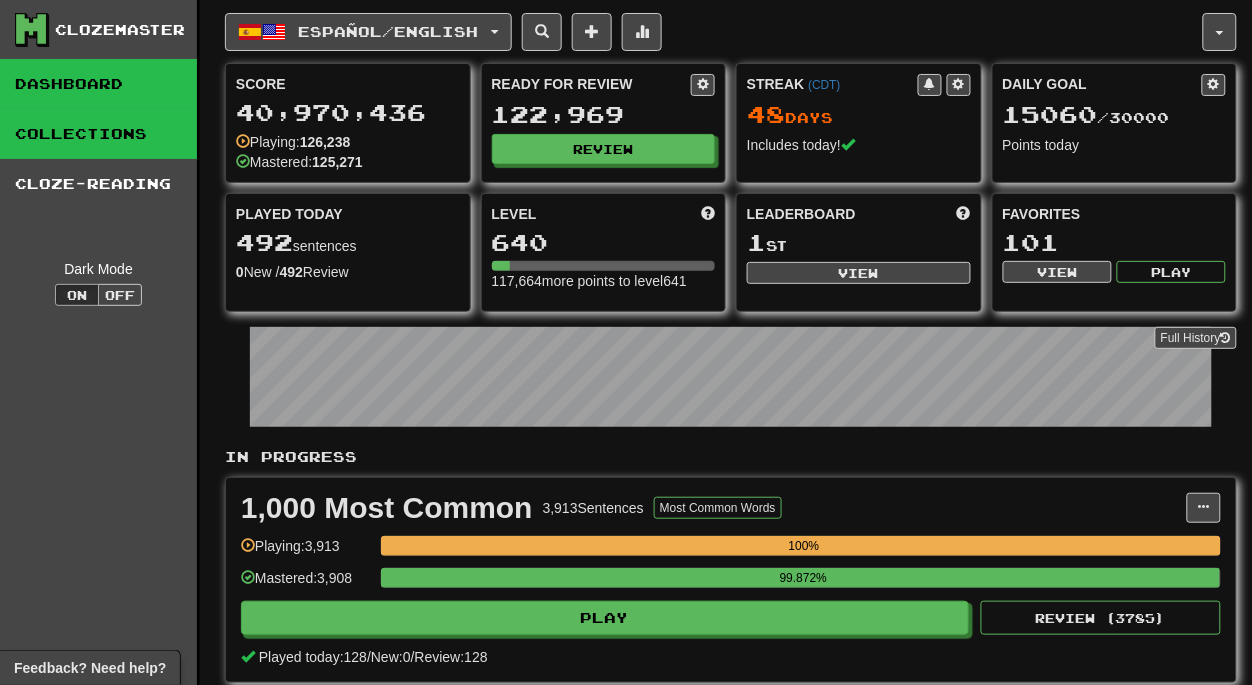 click on "Collections" at bounding box center (98, 134) 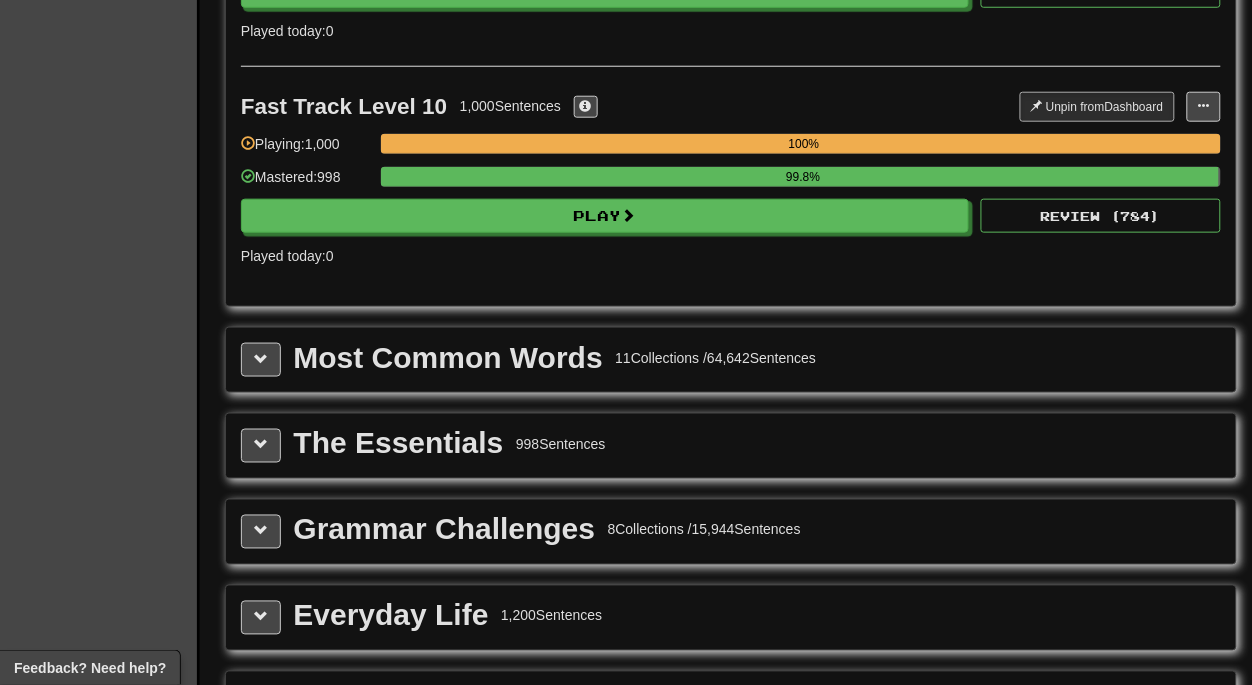scroll, scrollTop: 2138, scrollLeft: 0, axis: vertical 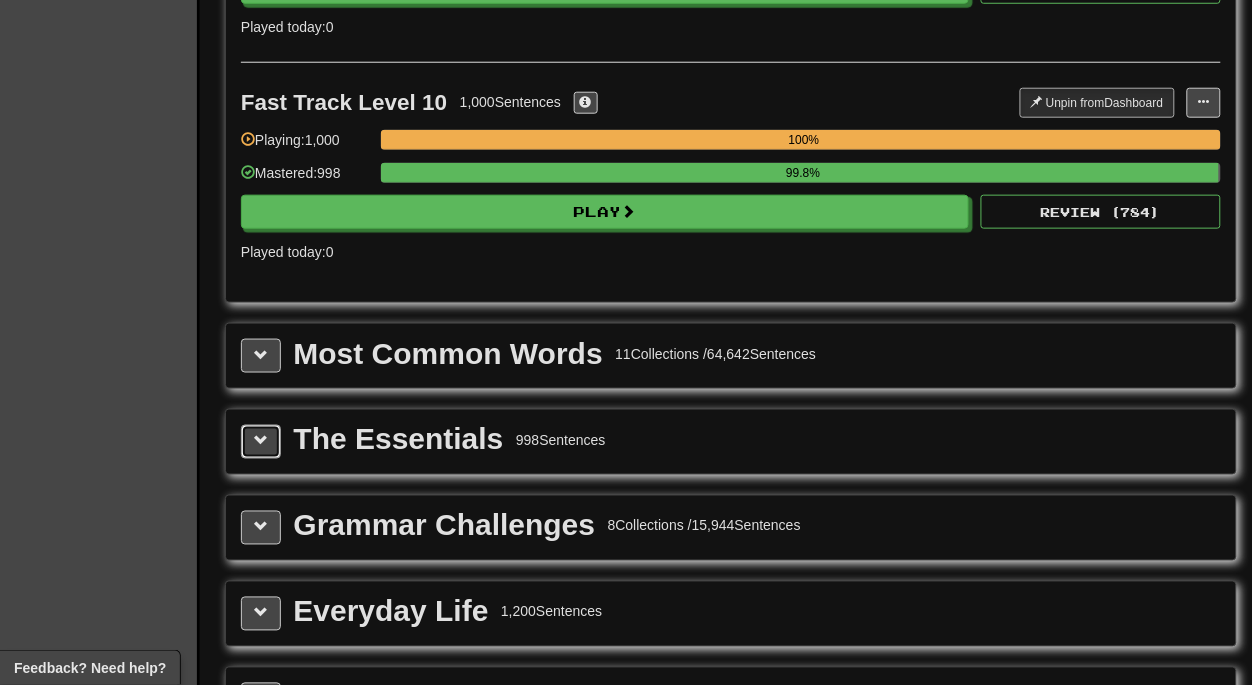 click at bounding box center [261, 441] 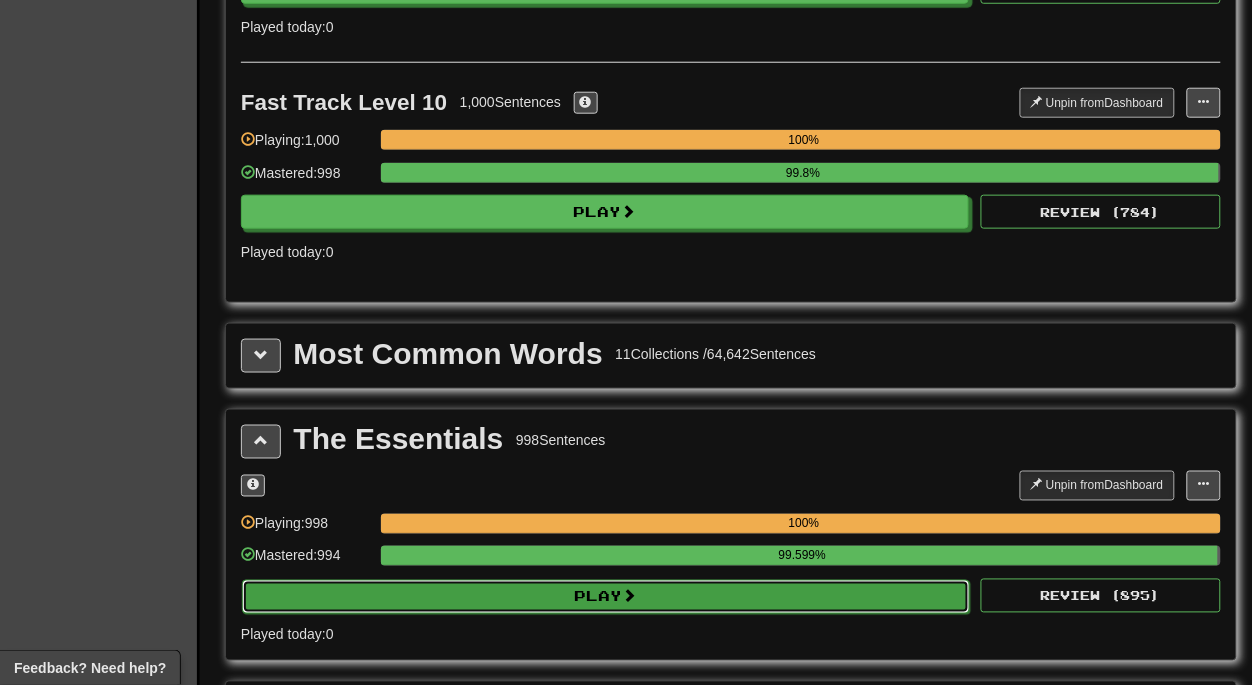 click on "Play" at bounding box center [606, 597] 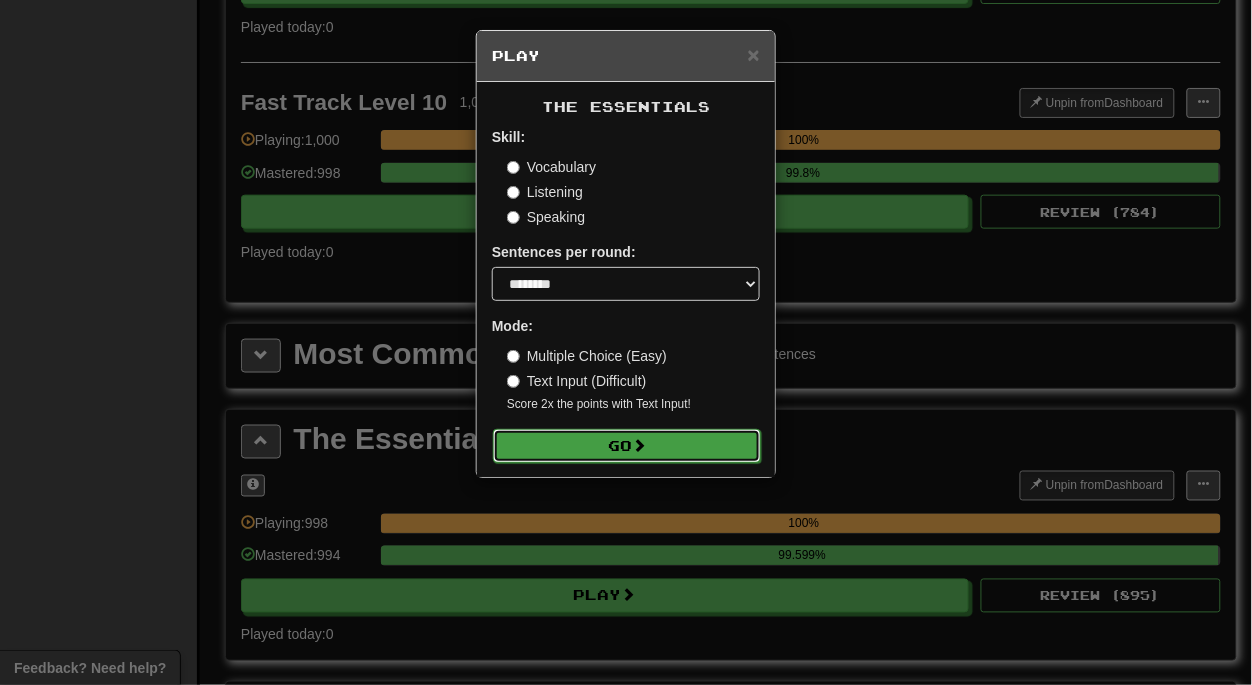 click on "Go" at bounding box center [627, 446] 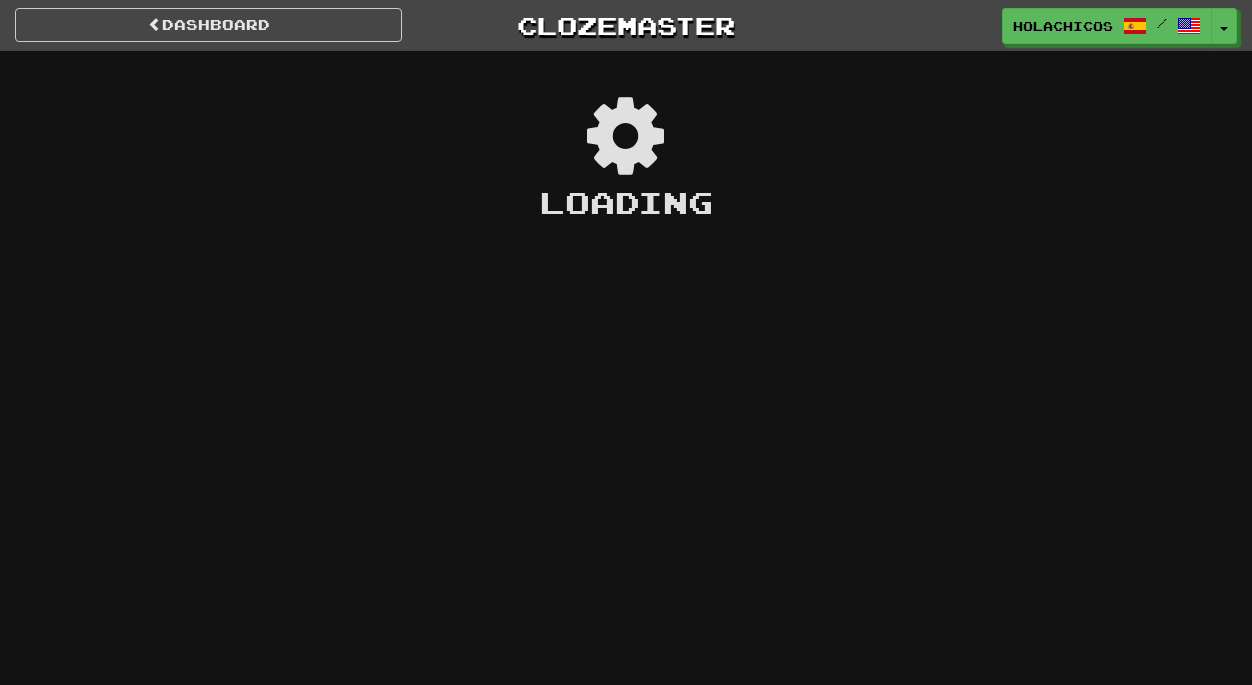 scroll, scrollTop: 0, scrollLeft: 0, axis: both 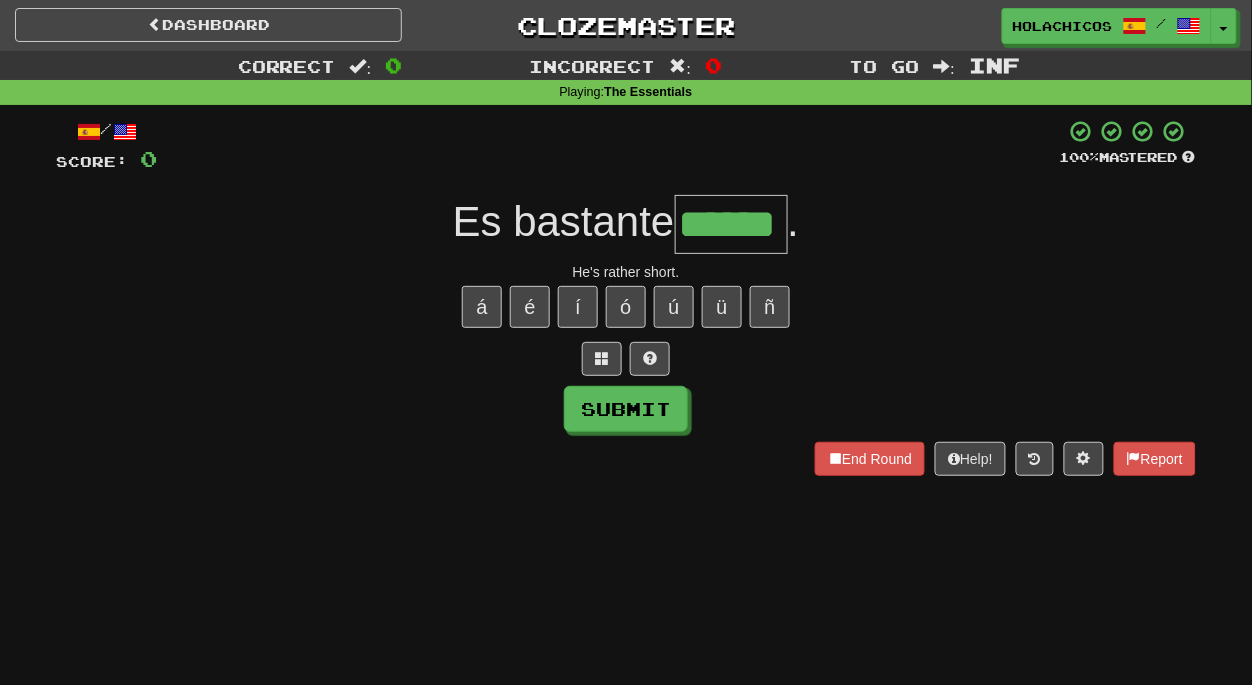 type on "******" 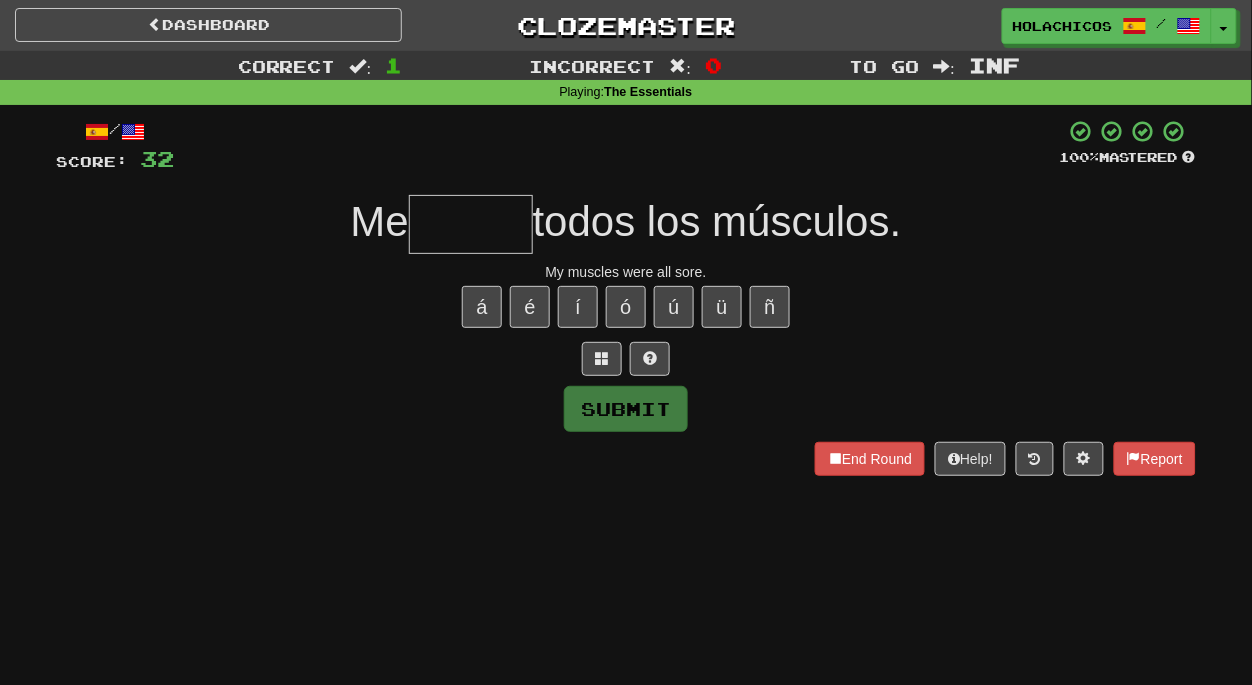 type on "*" 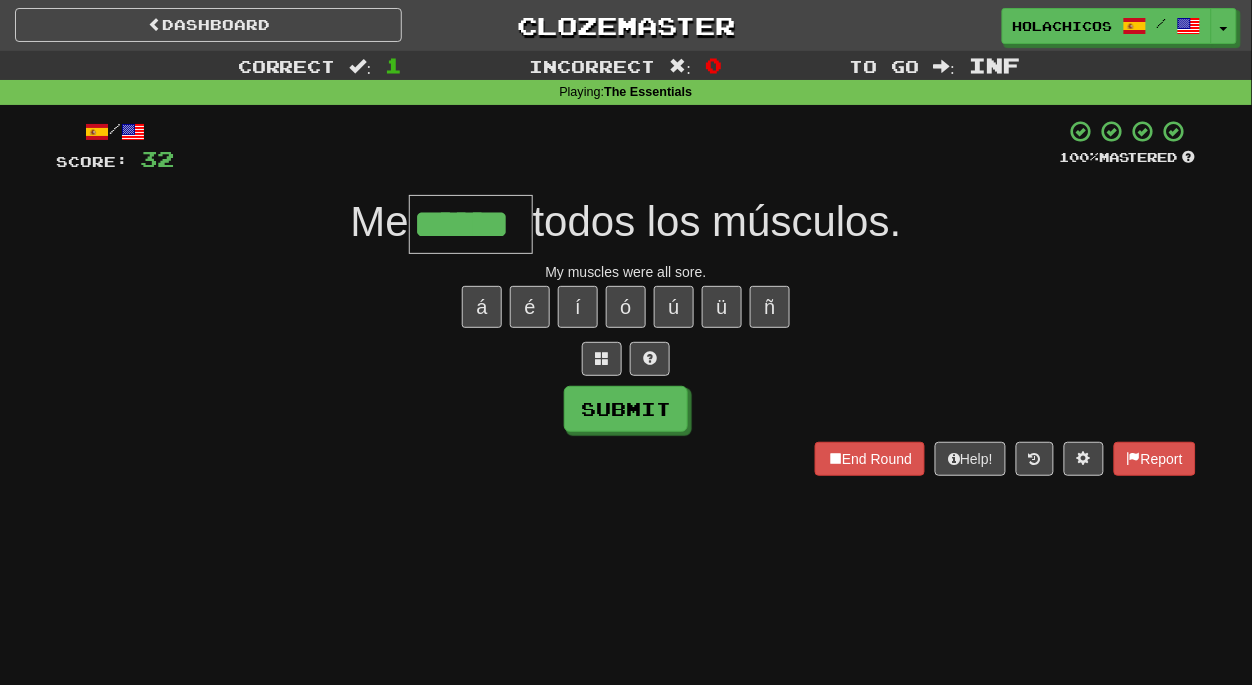 type on "******" 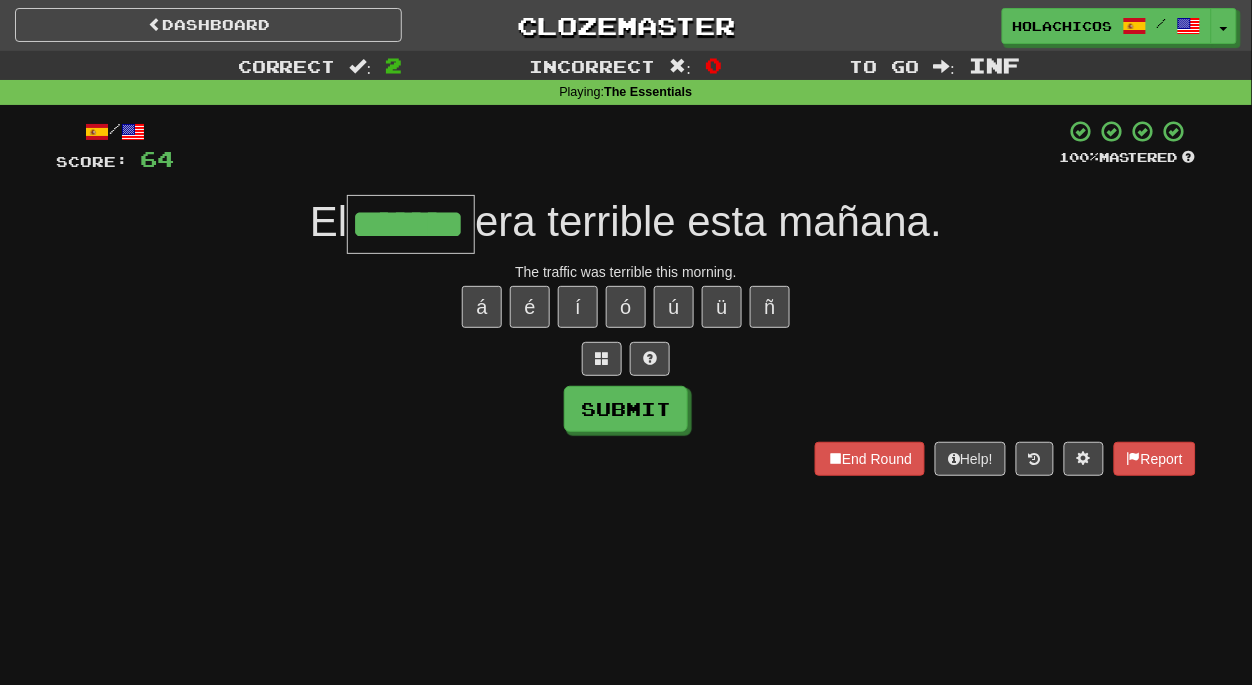 type on "*******" 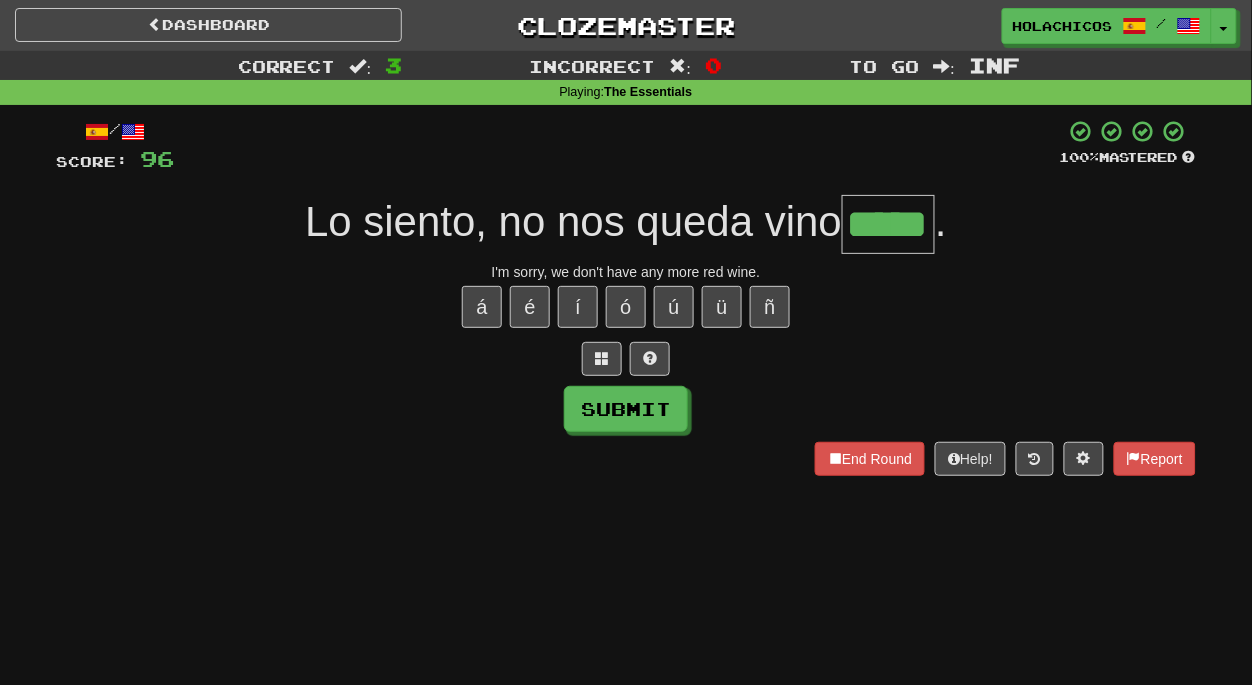 type on "*****" 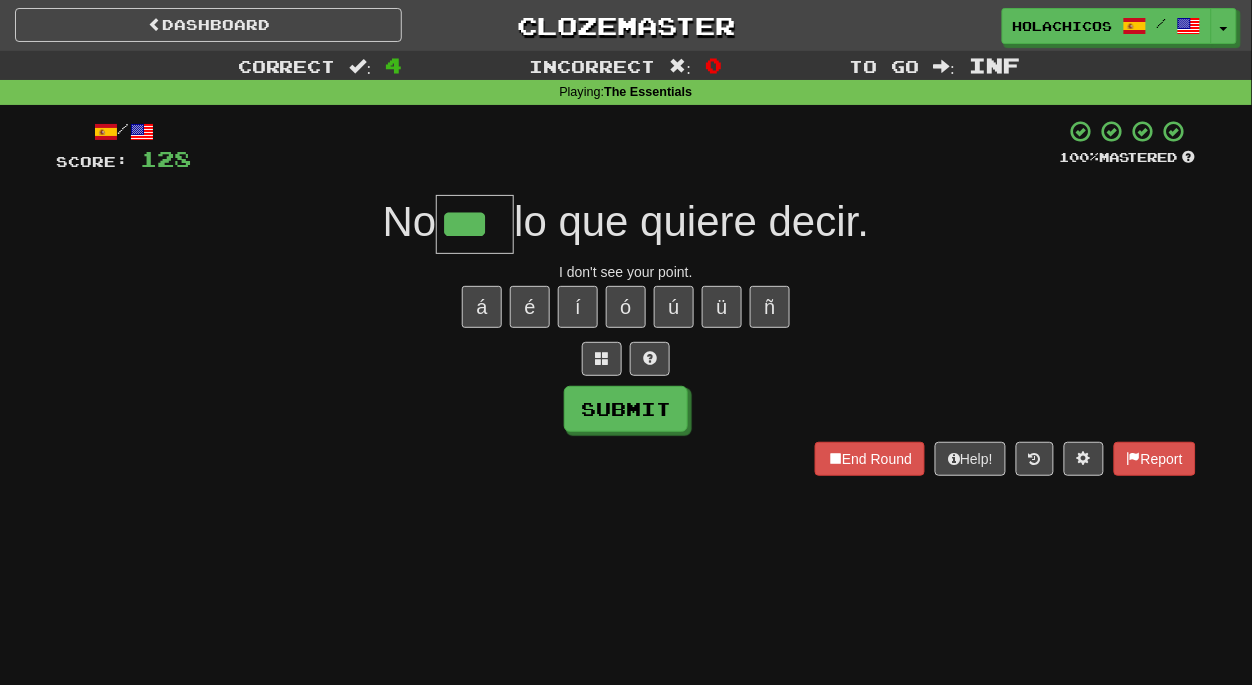 type on "***" 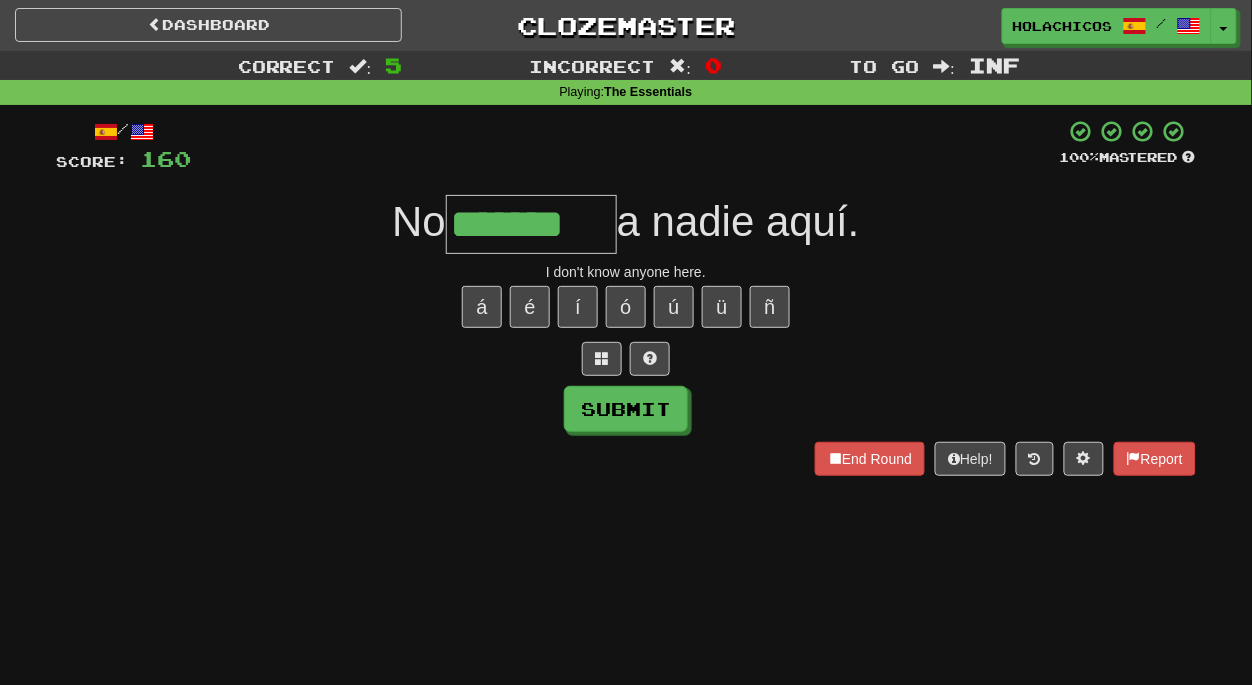 type on "*******" 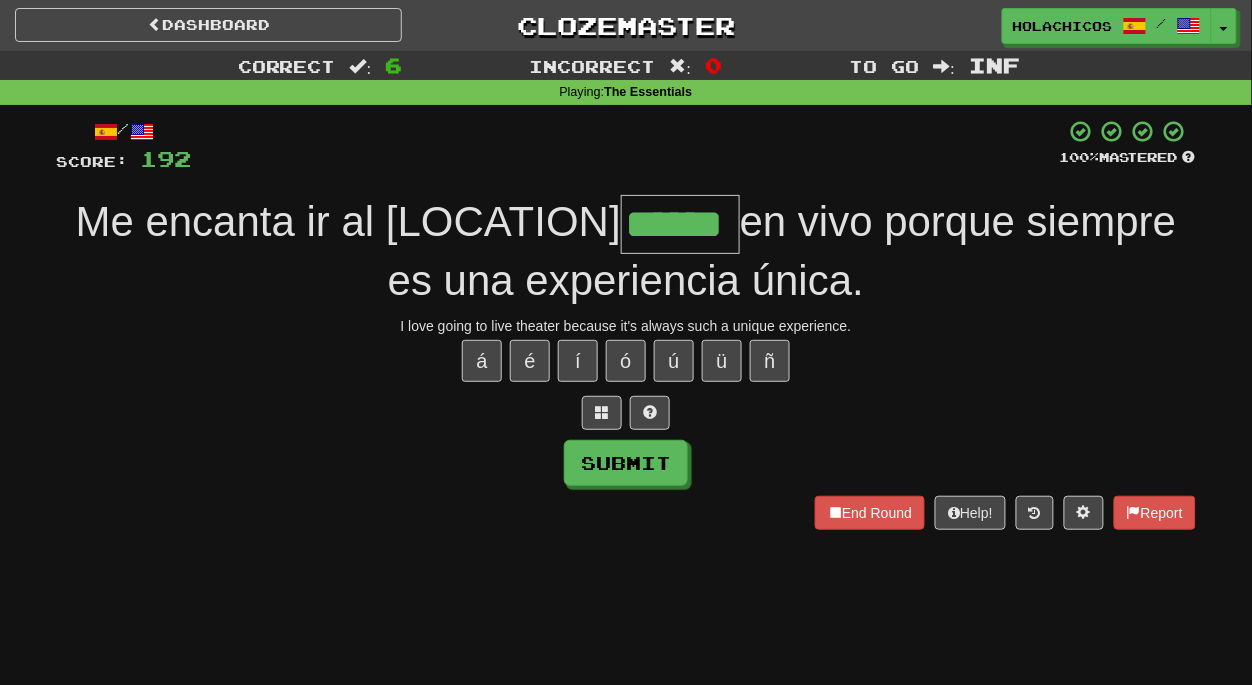 type on "******" 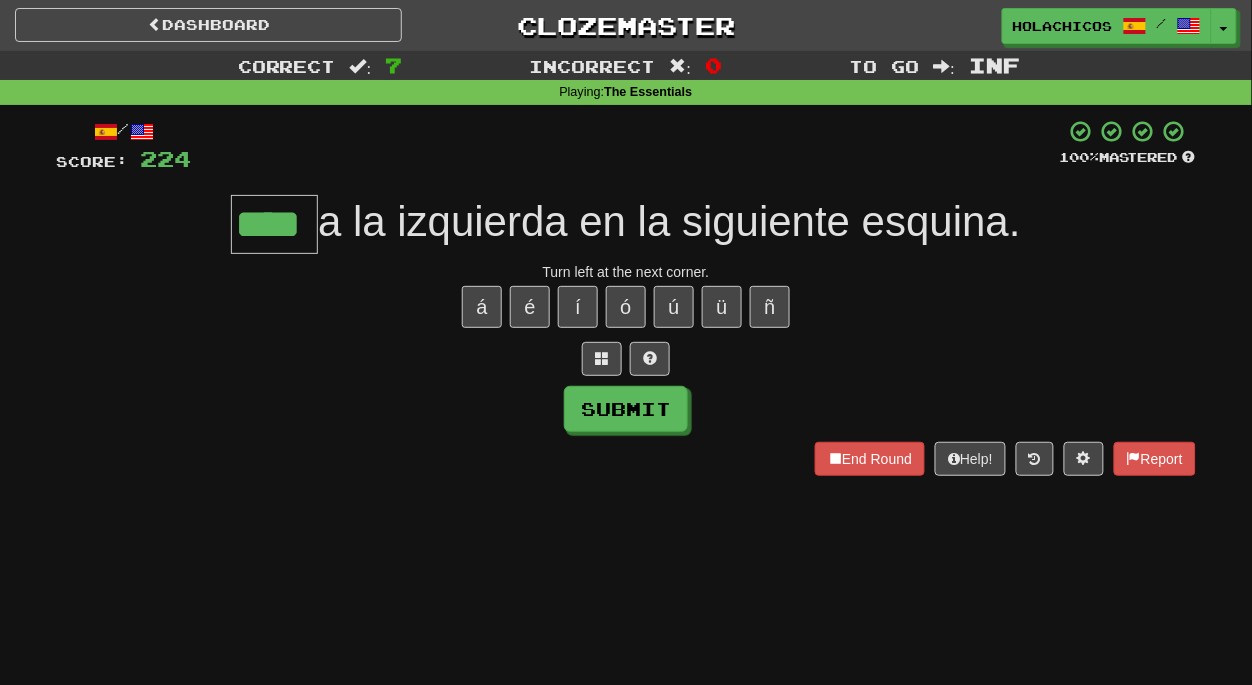 type on "****" 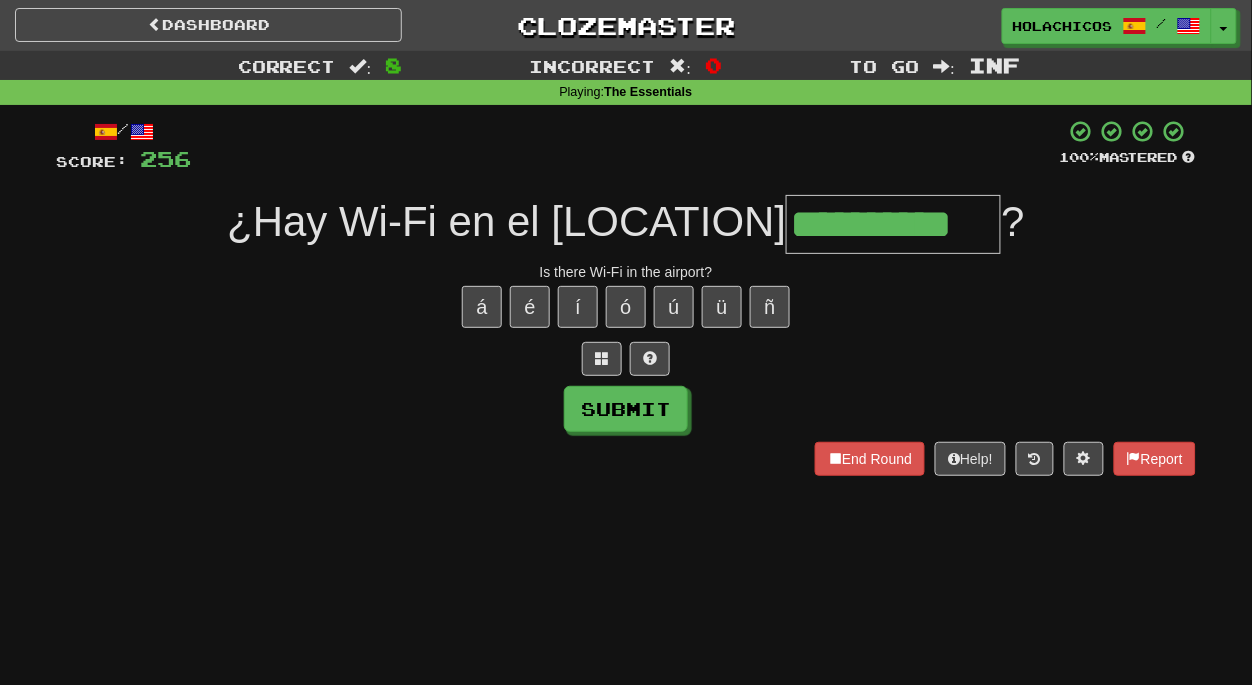 type on "**********" 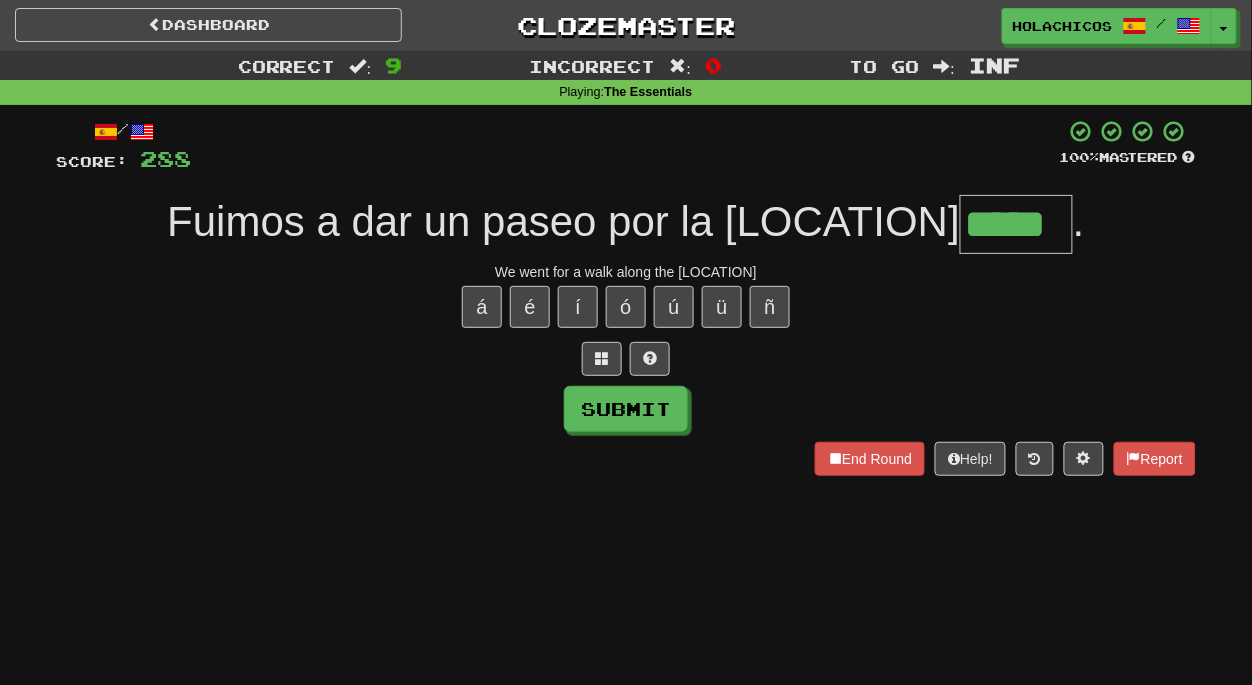 type on "*****" 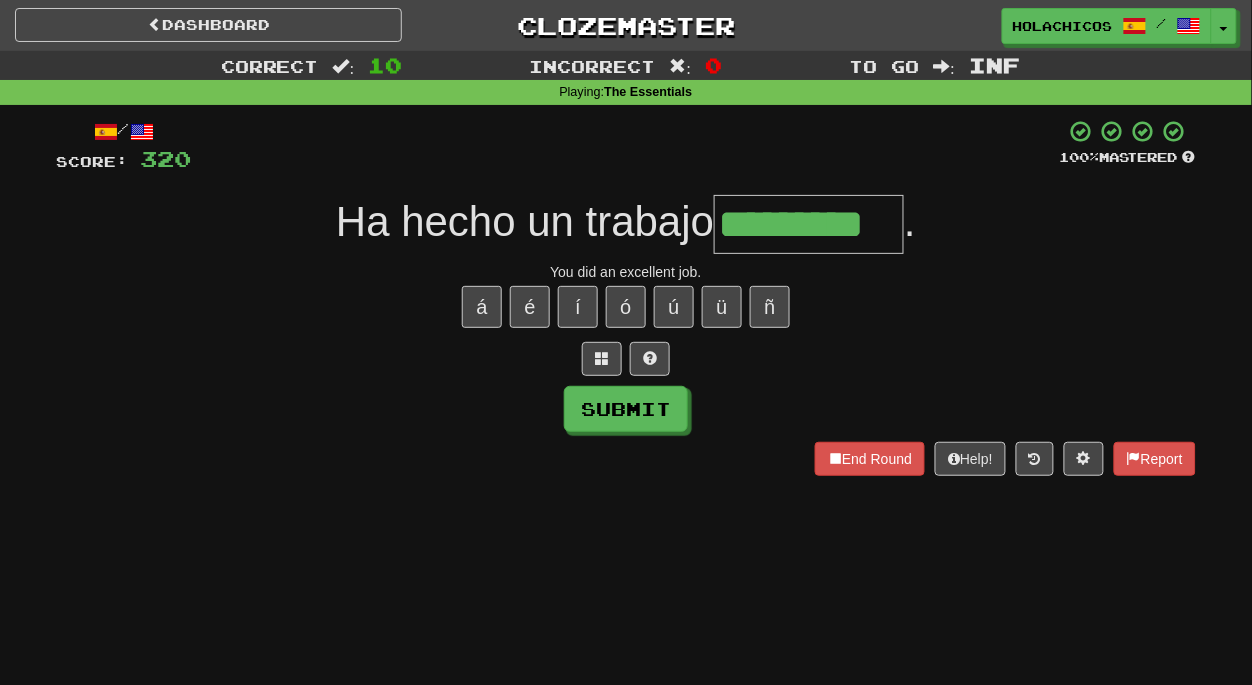 type on "*********" 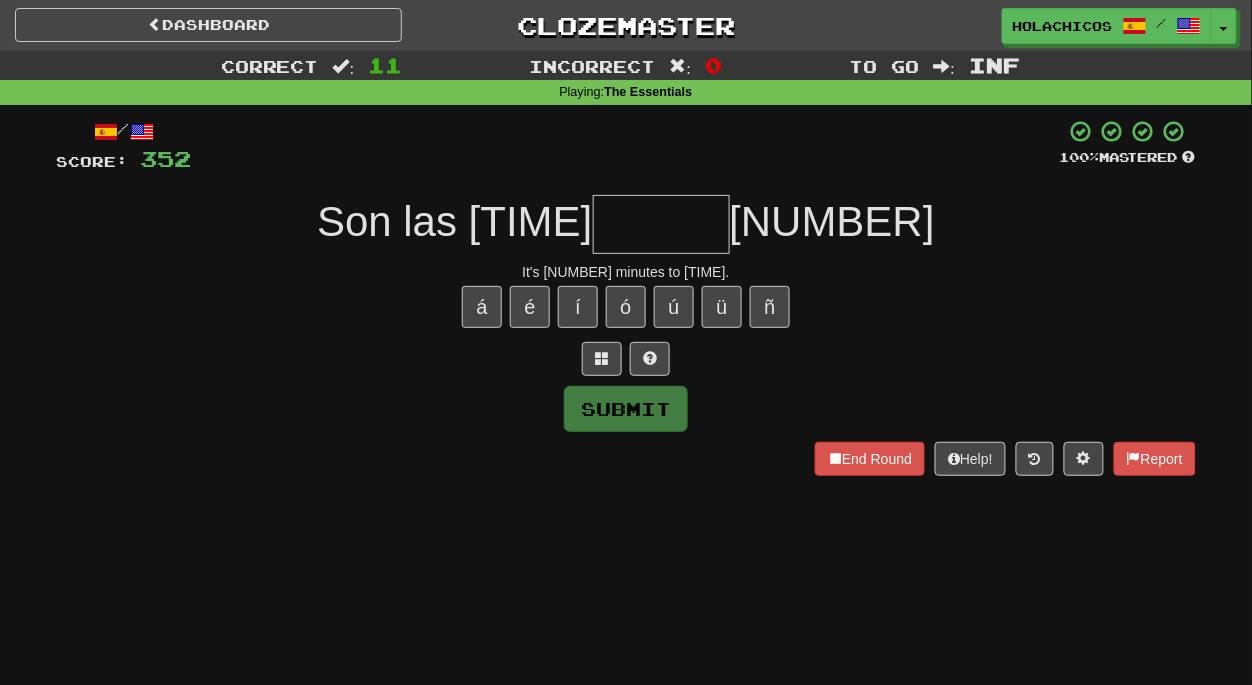 type on "*" 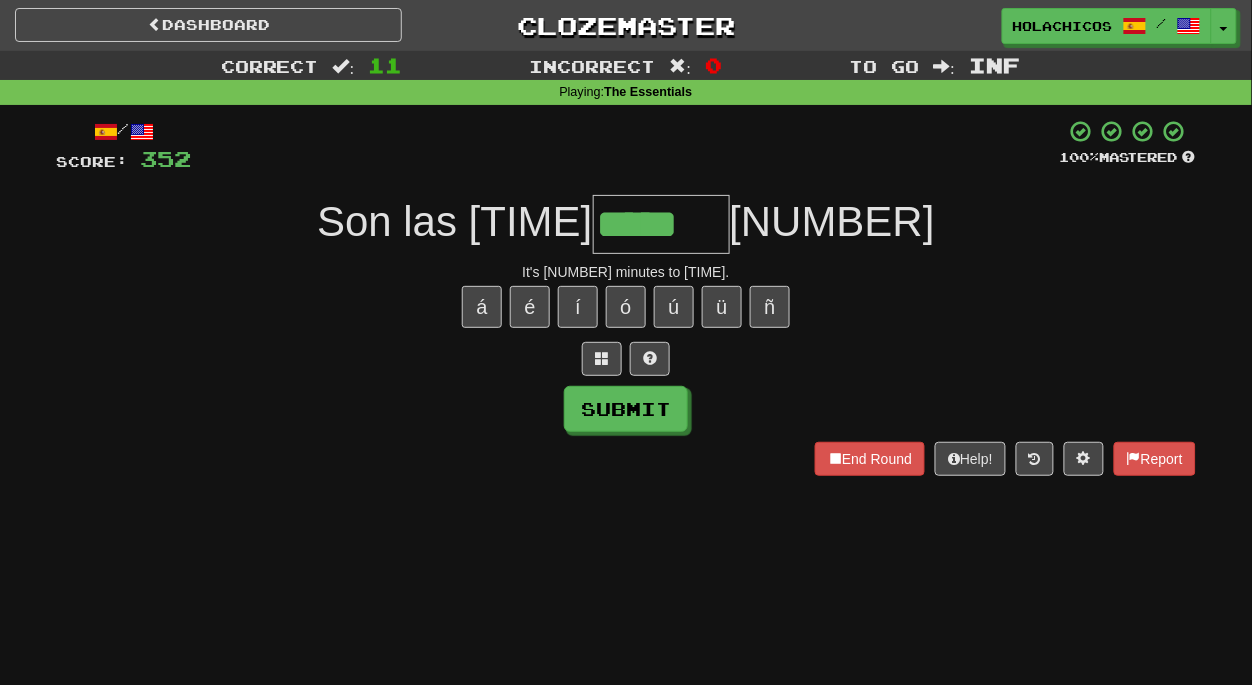 type on "*****" 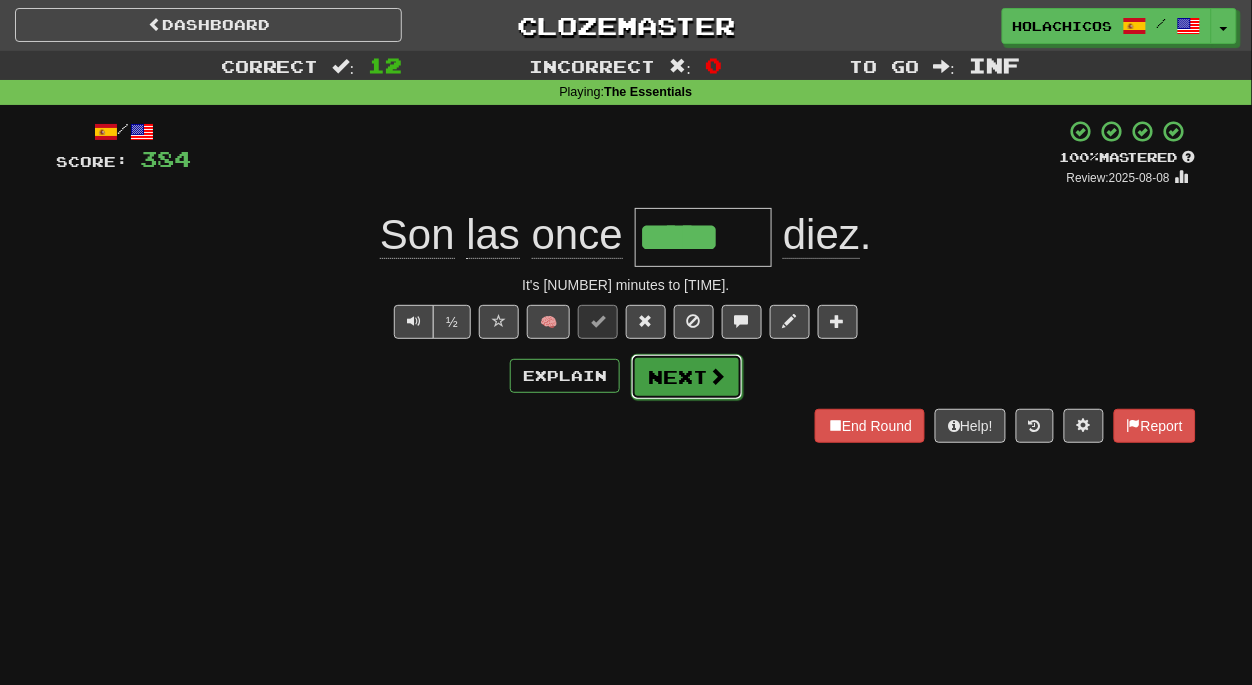 click on "Next" at bounding box center [687, 377] 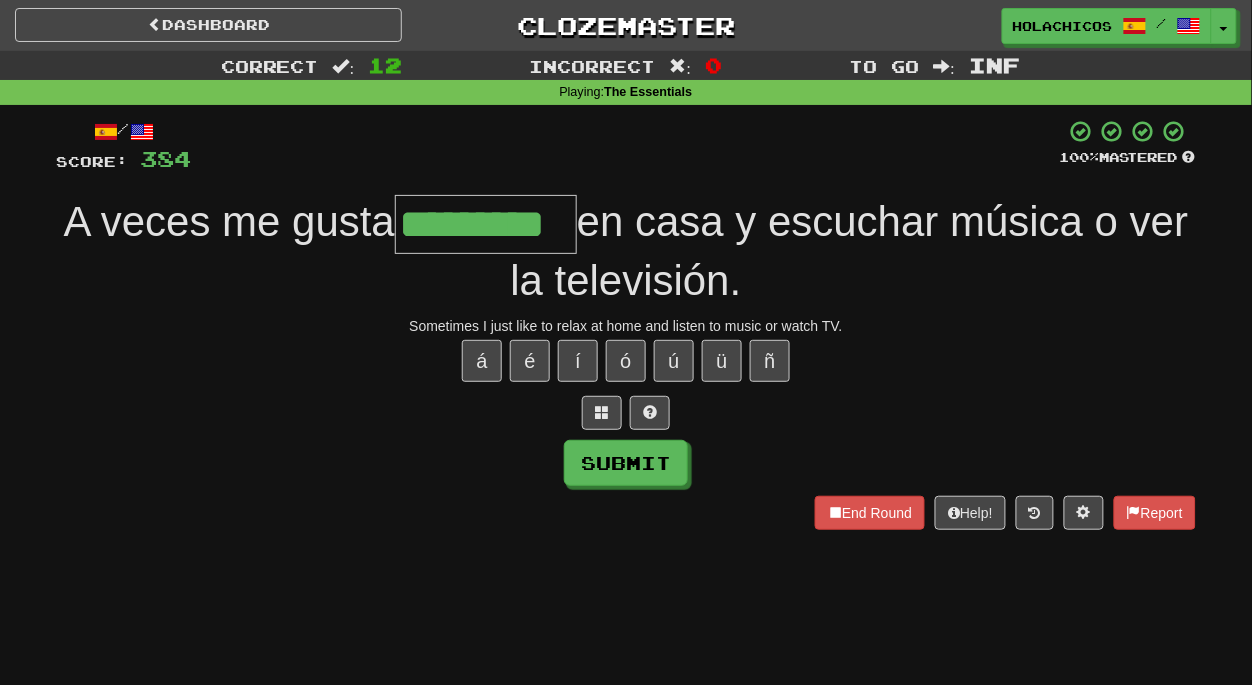 type on "*********" 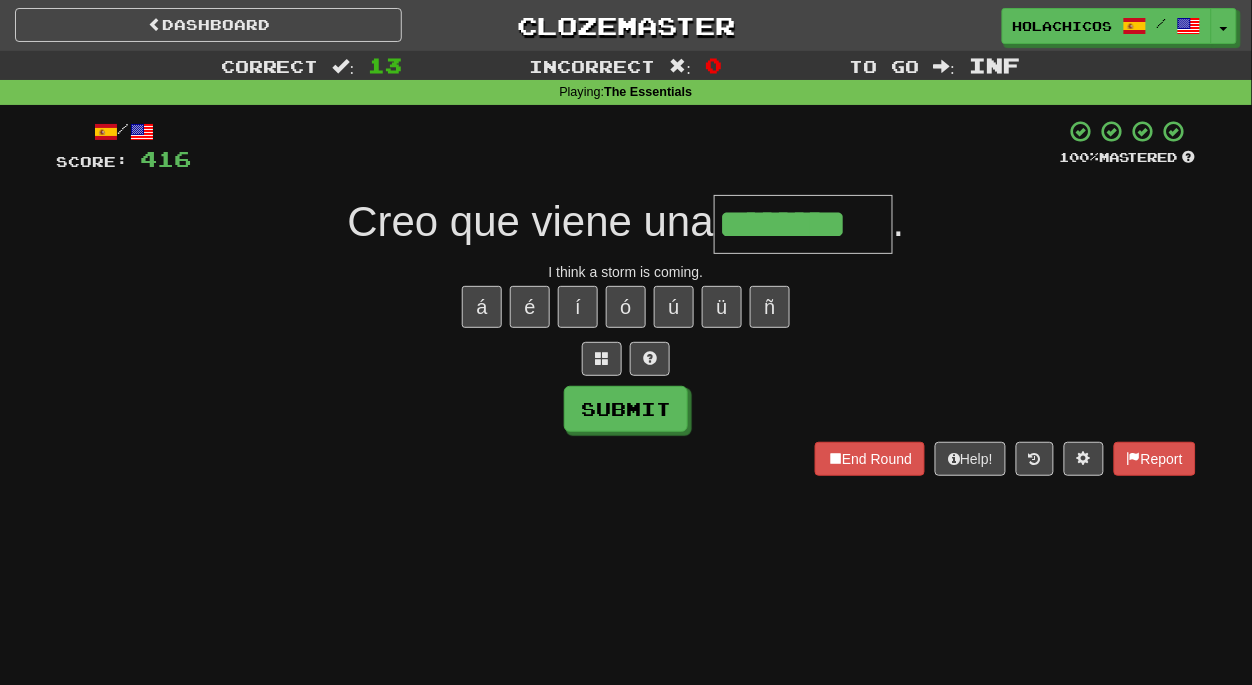 type on "********" 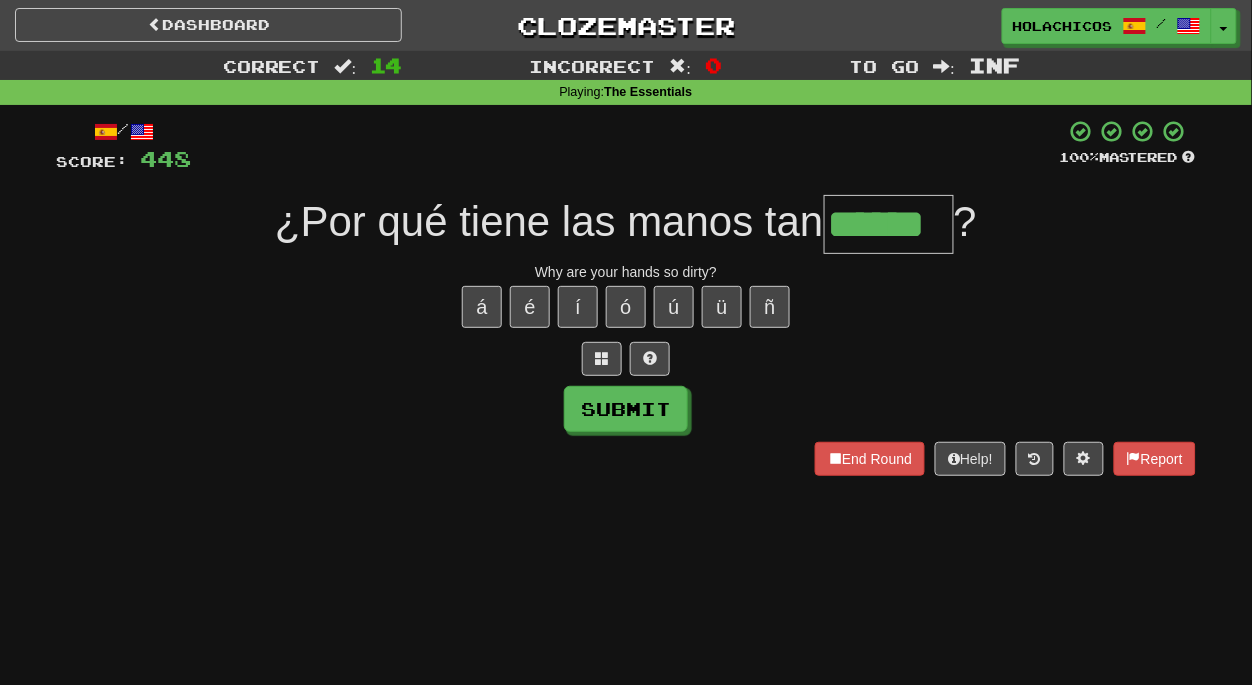 type on "******" 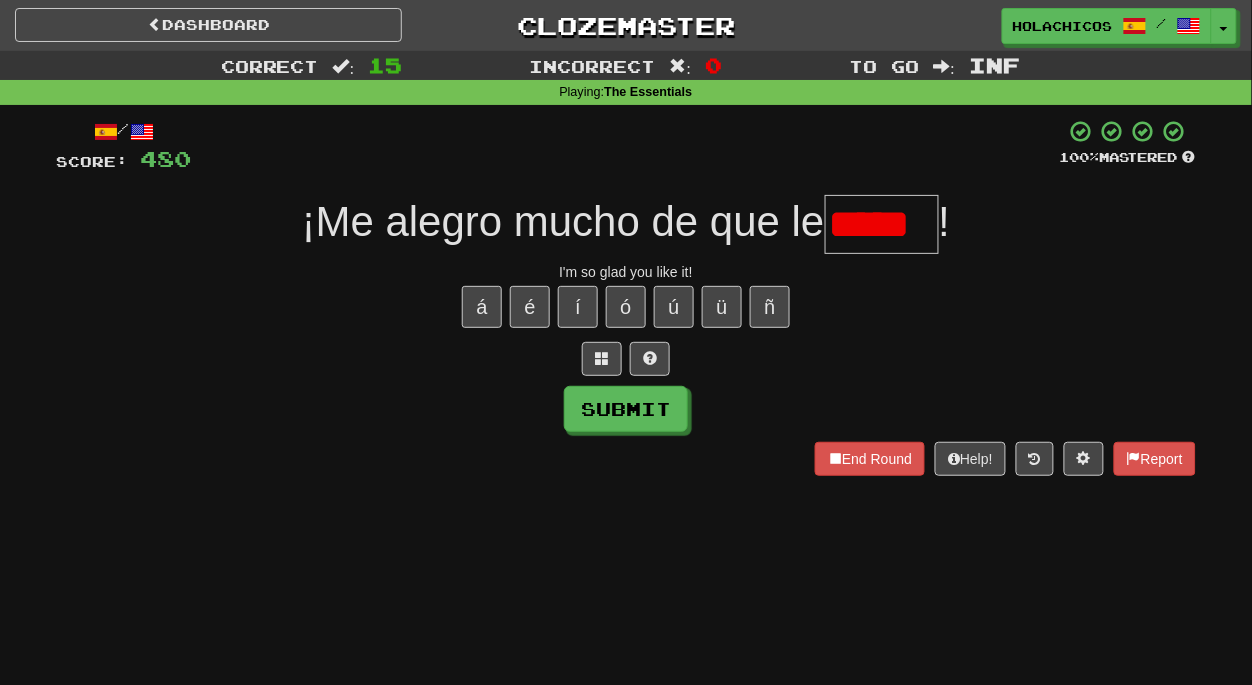 scroll, scrollTop: 0, scrollLeft: 0, axis: both 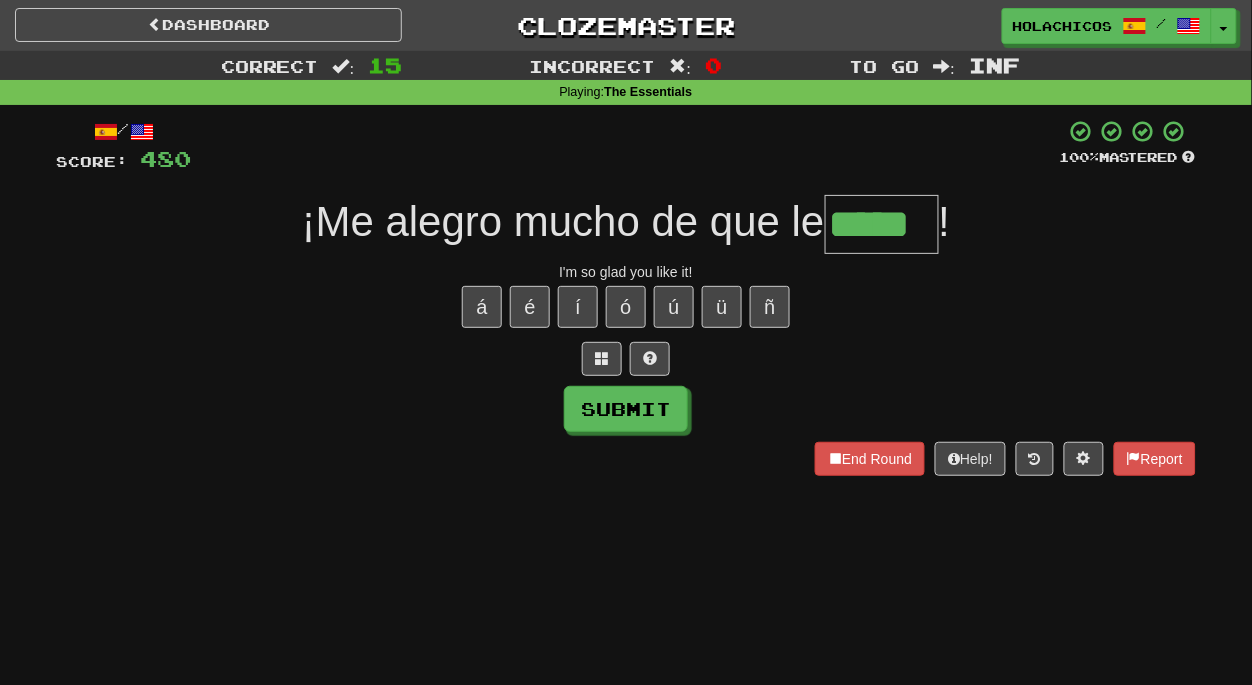 type on "*****" 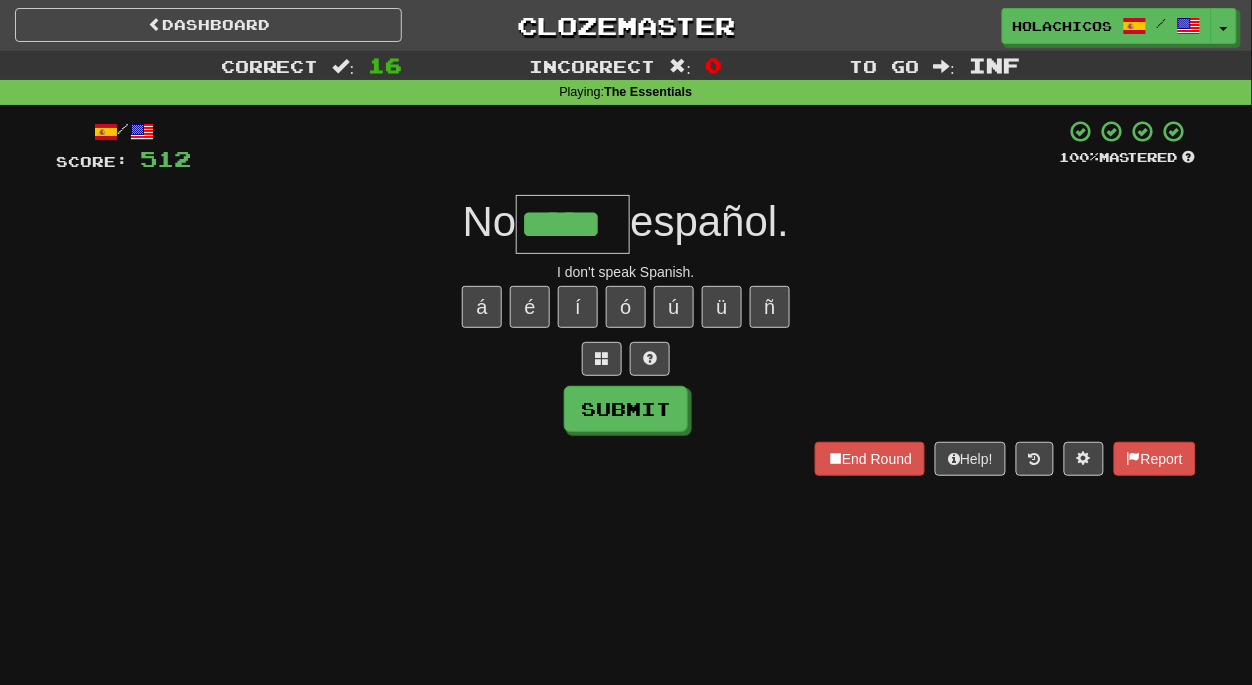 type on "*****" 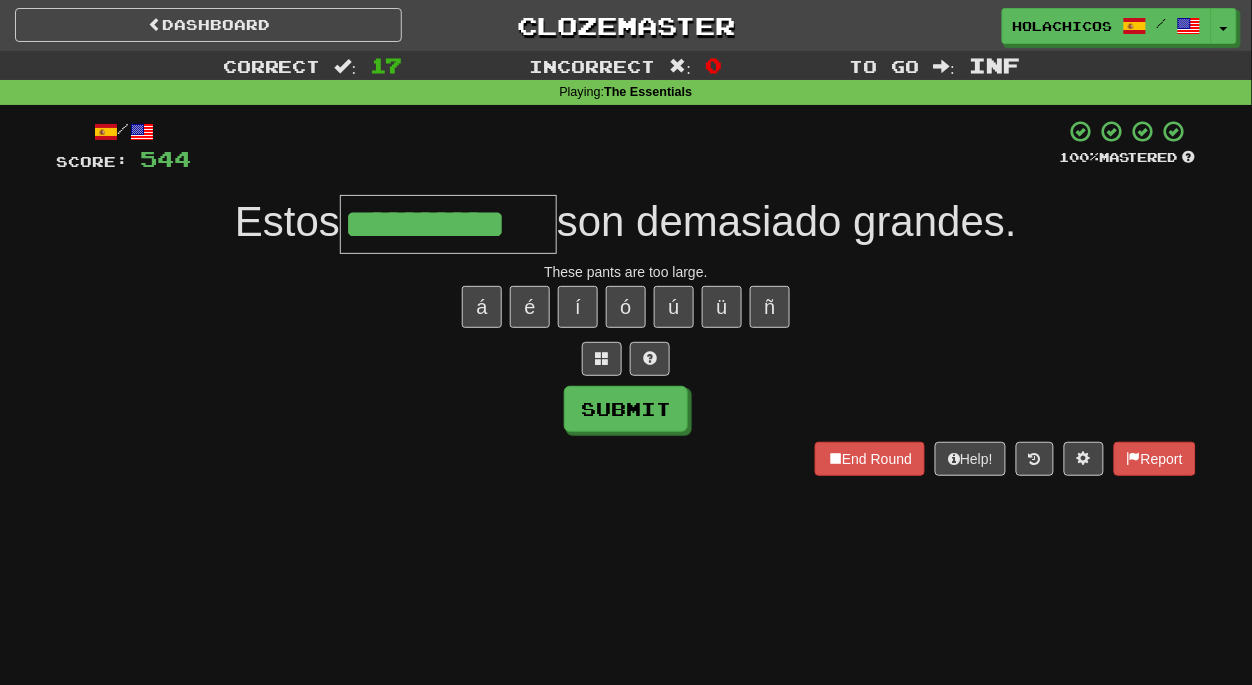 type on "**********" 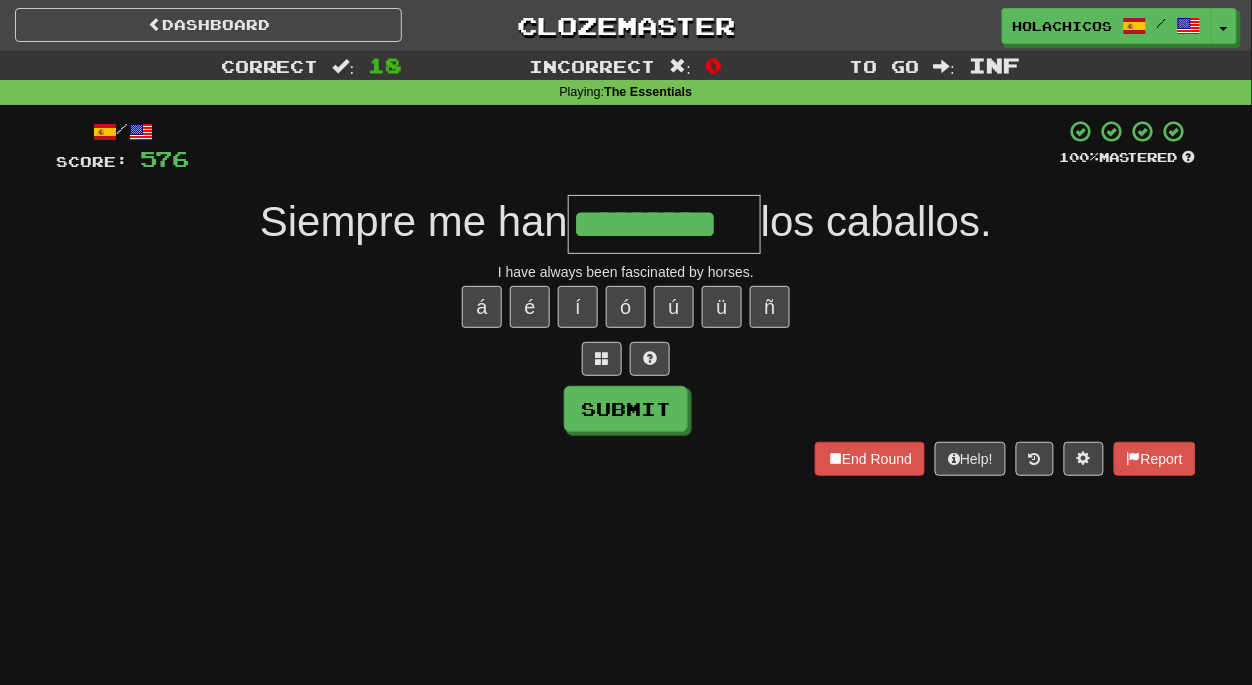 type on "*********" 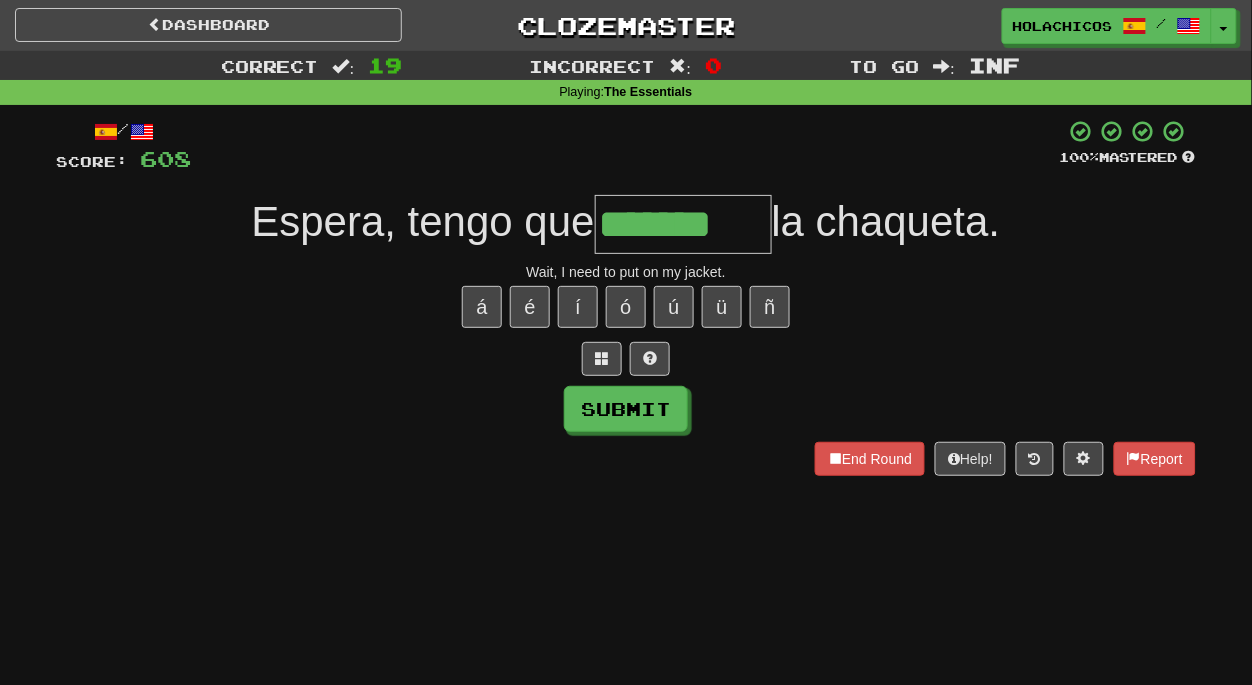 type on "*******" 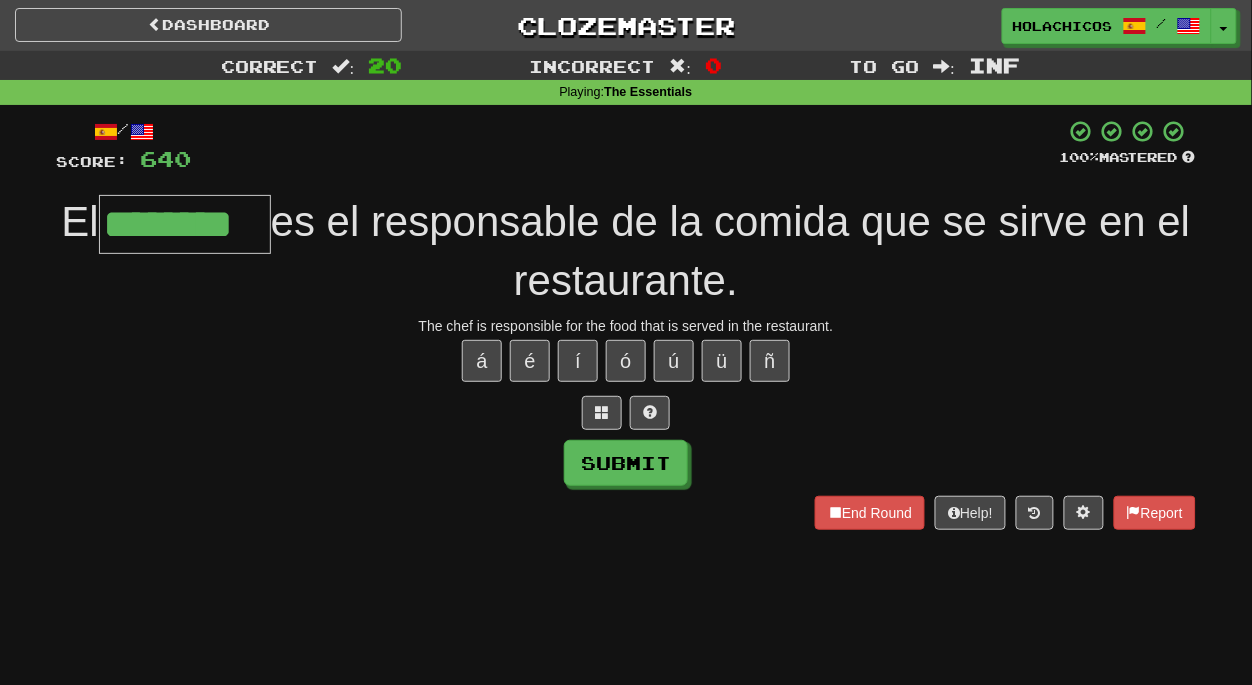 type on "********" 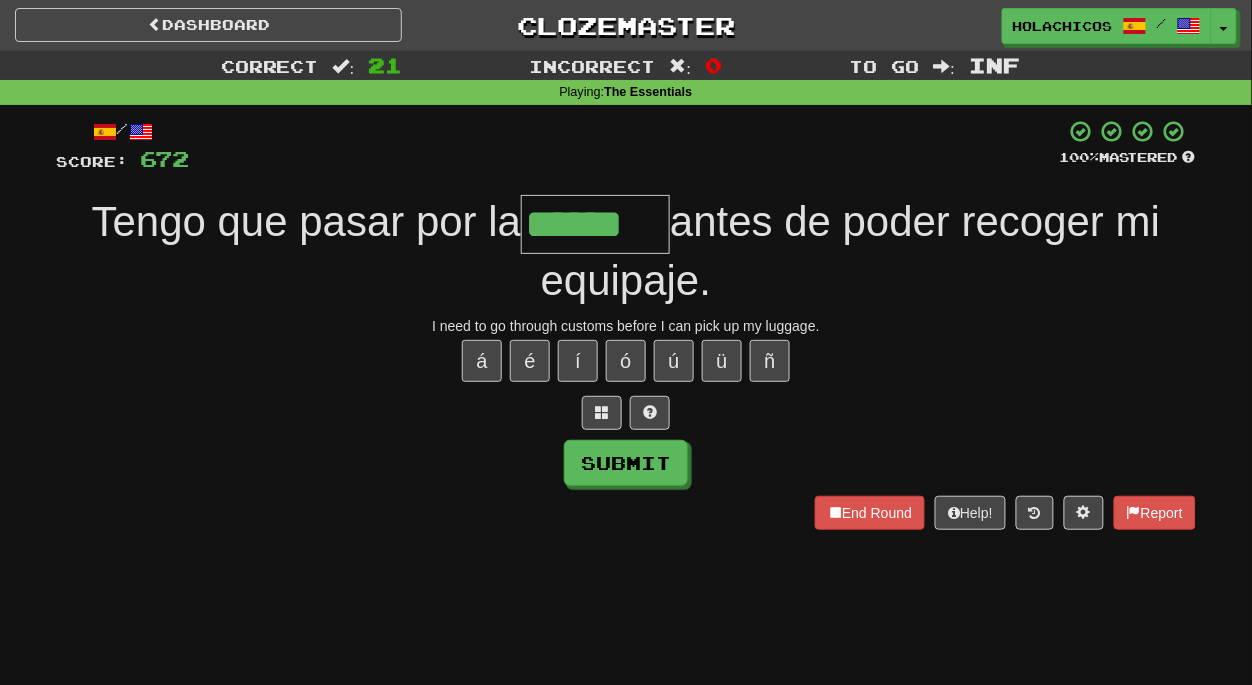 type on "******" 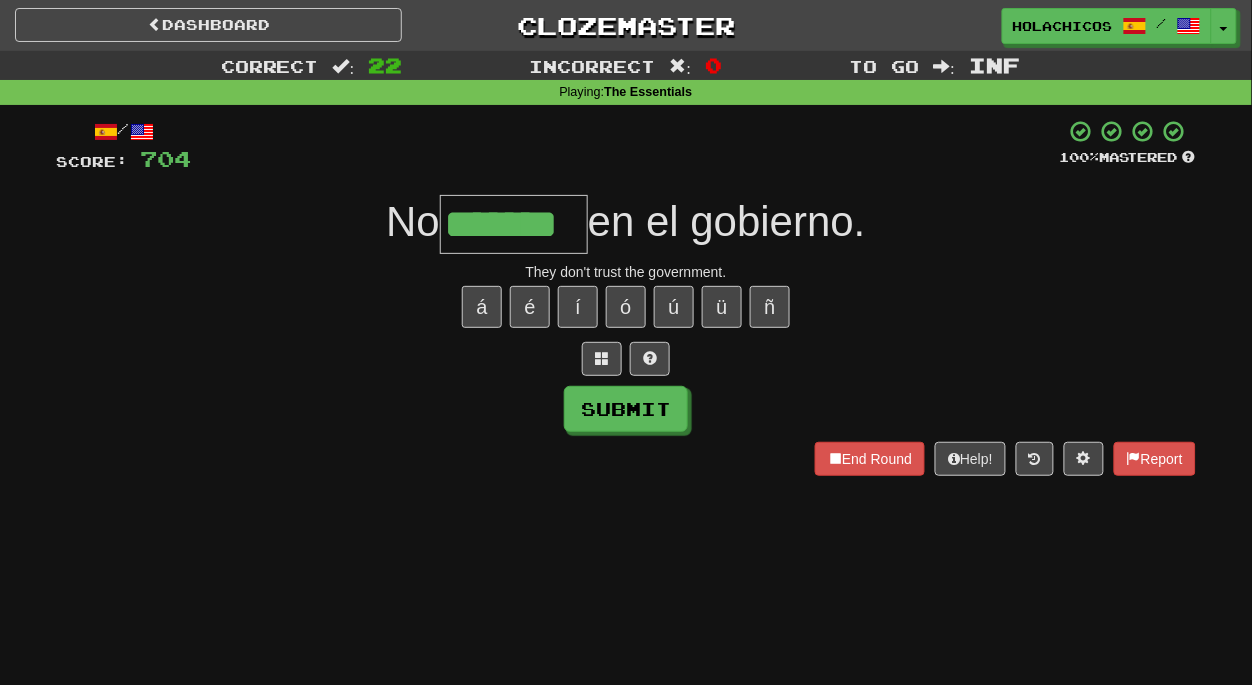 type on "*******" 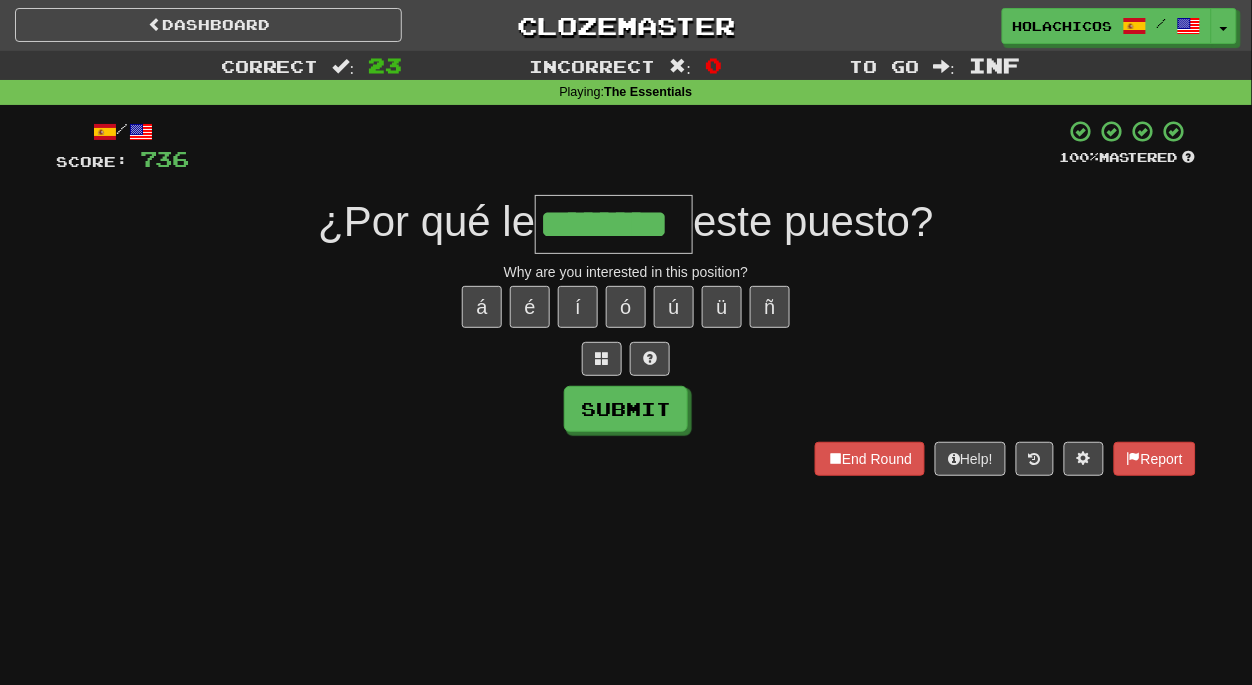 type on "********" 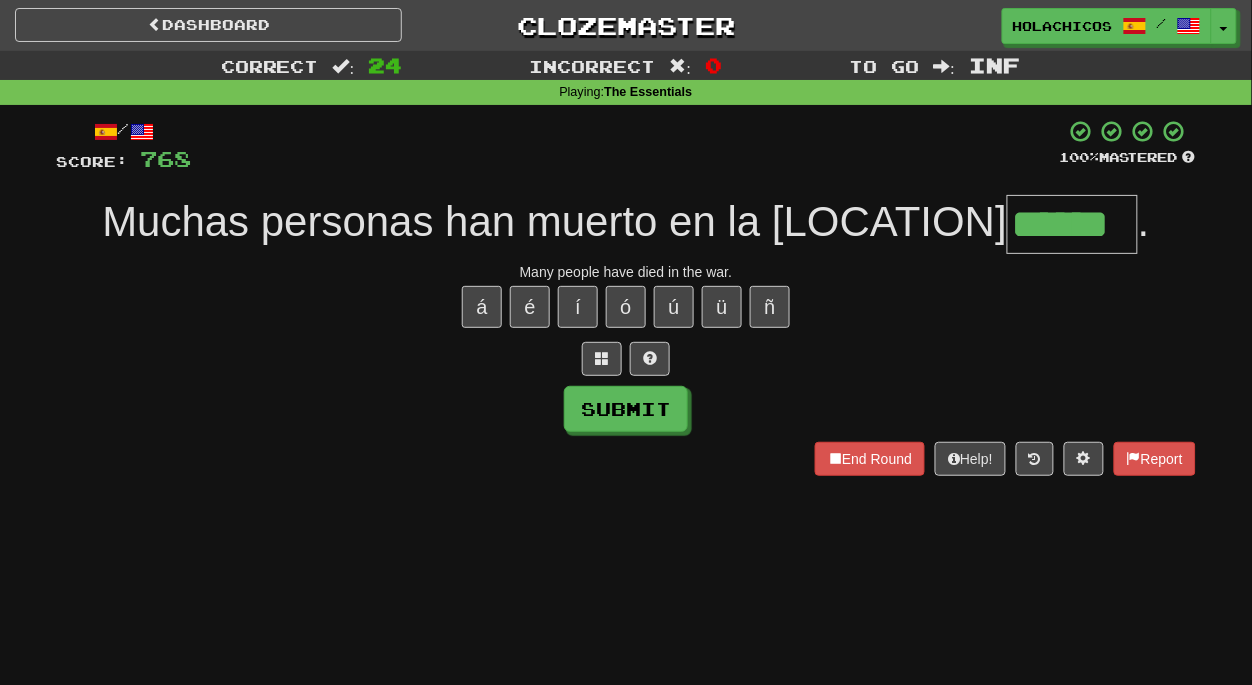 type on "******" 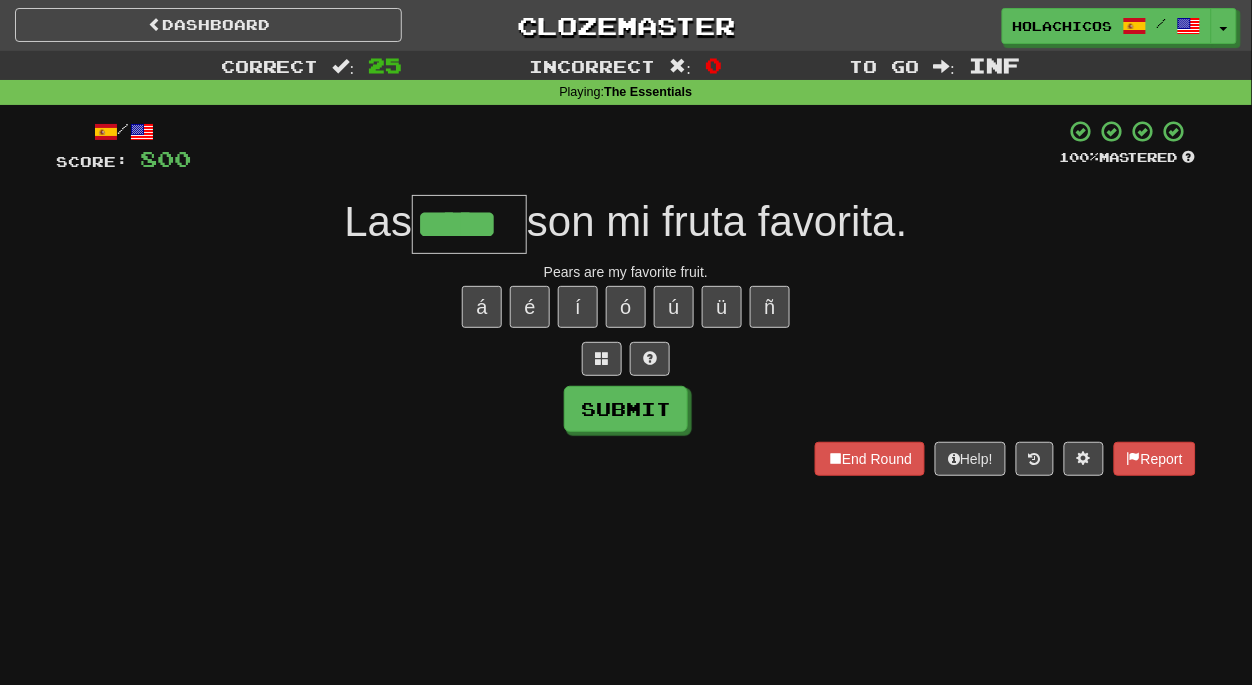 type on "*****" 